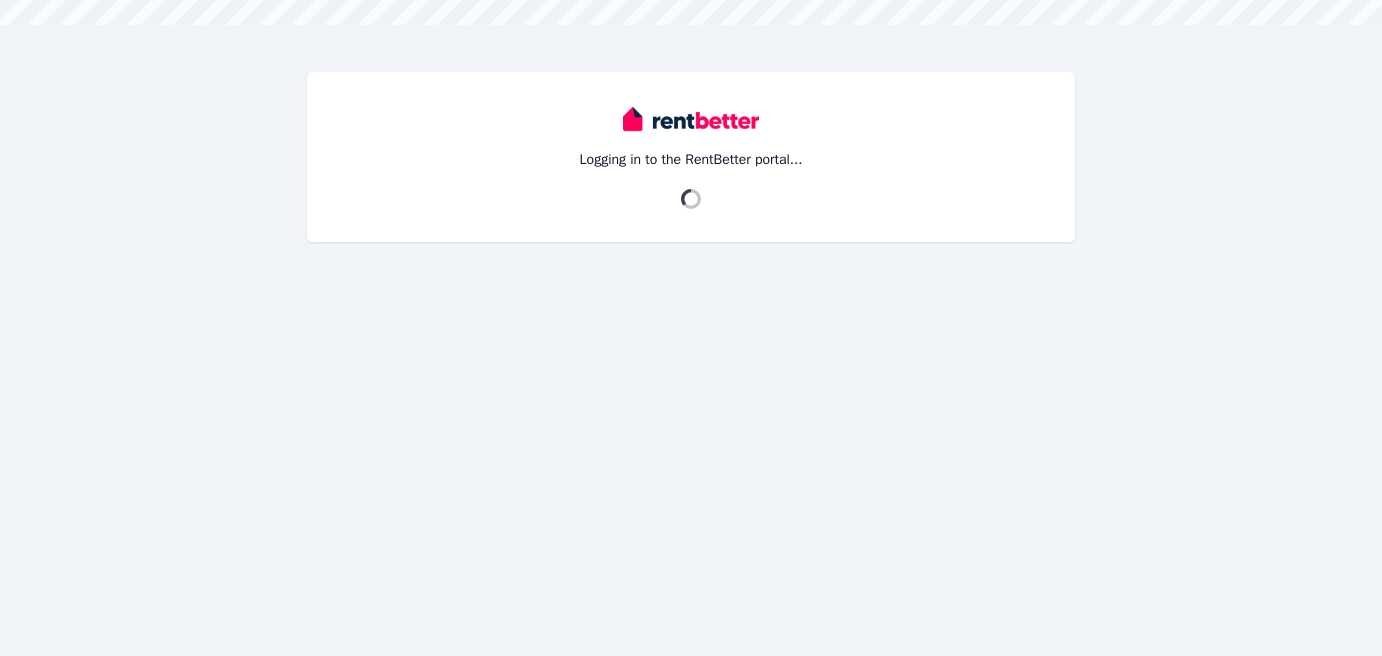 scroll, scrollTop: 0, scrollLeft: 0, axis: both 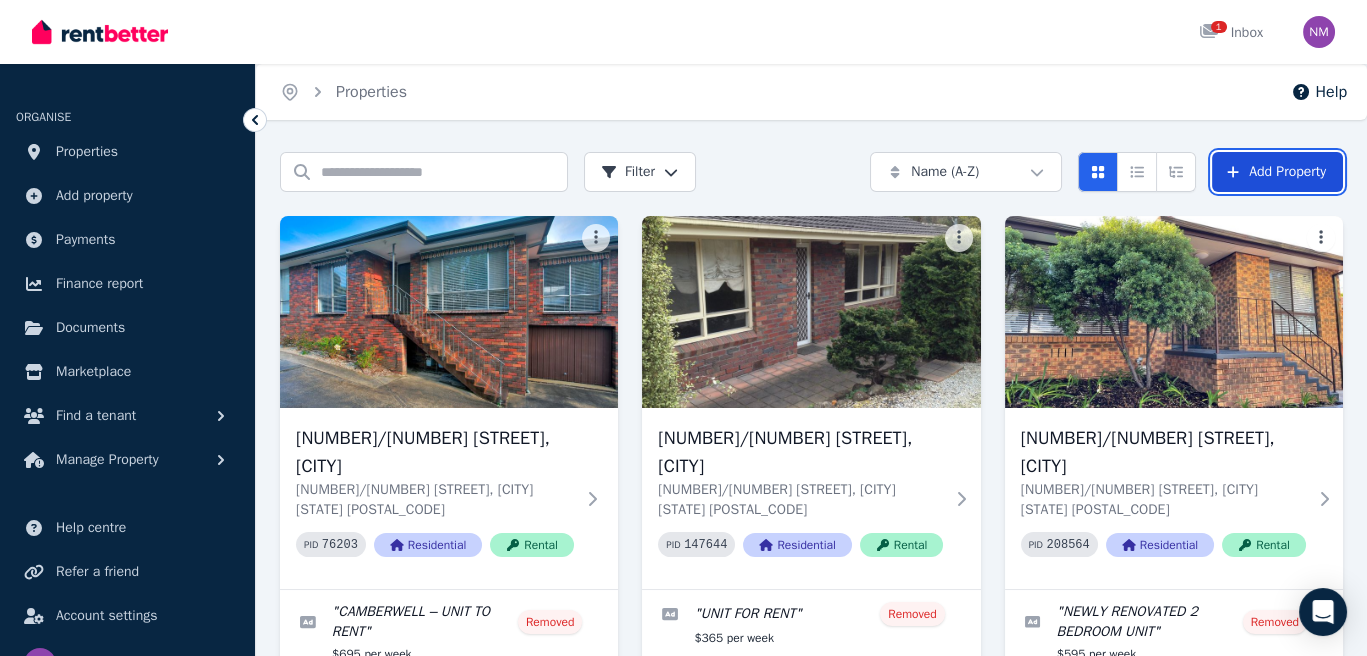click on "Add Property" at bounding box center [1277, 172] 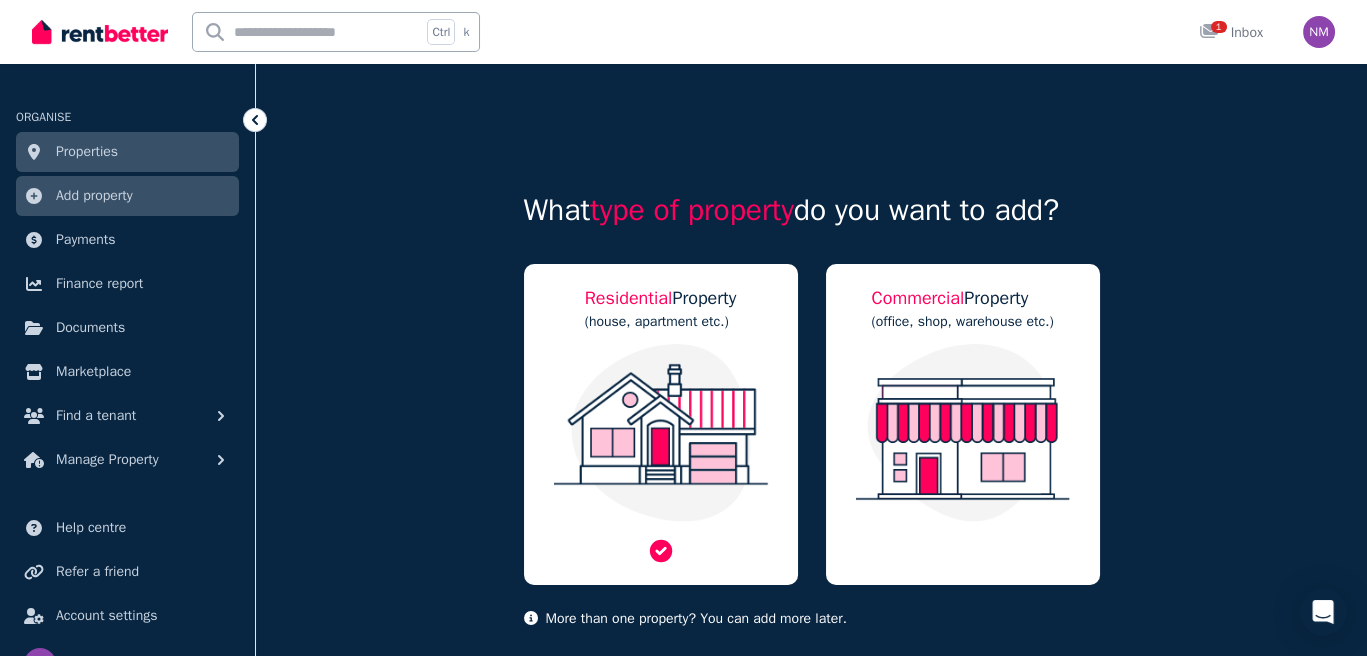 click at bounding box center (661, 433) 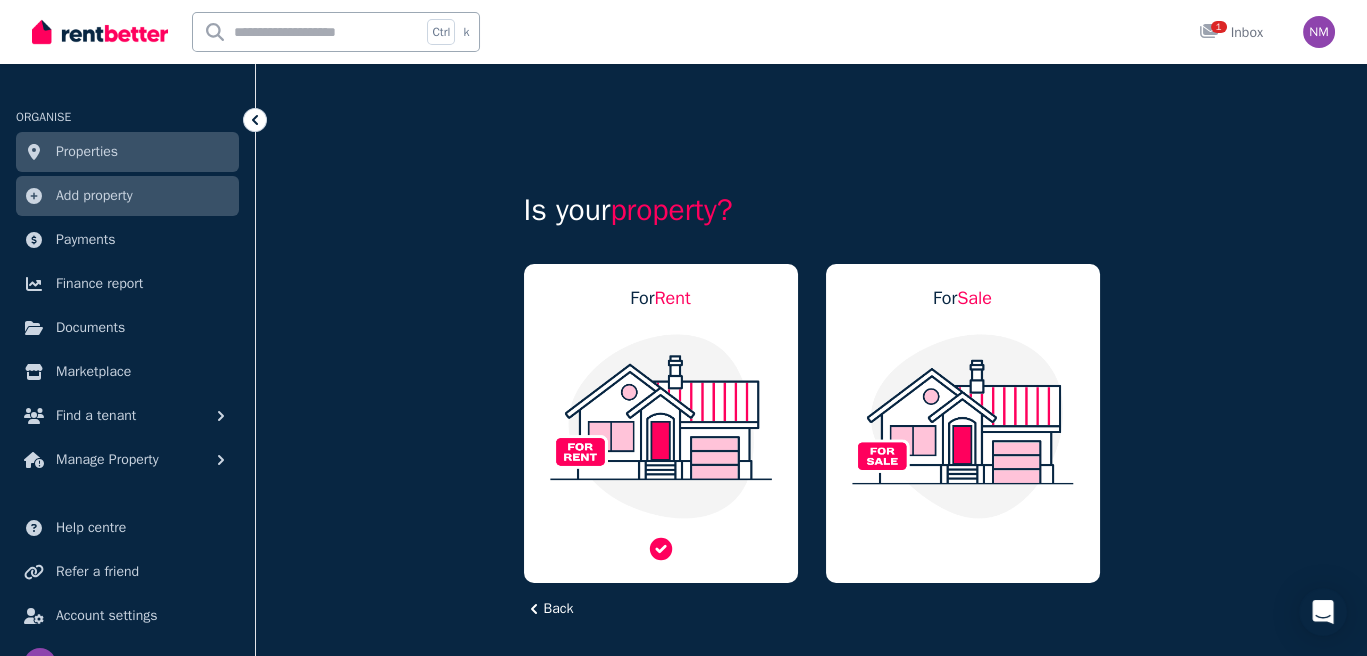 click at bounding box center [661, 426] 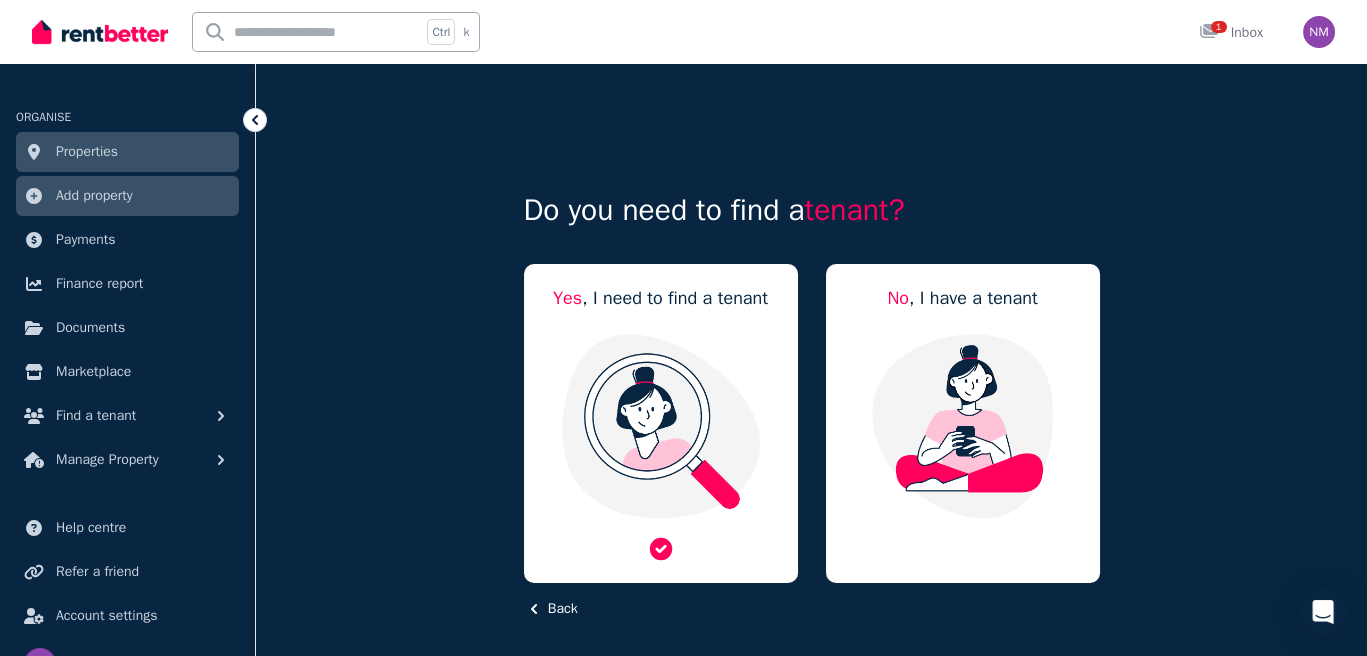 click at bounding box center (661, 426) 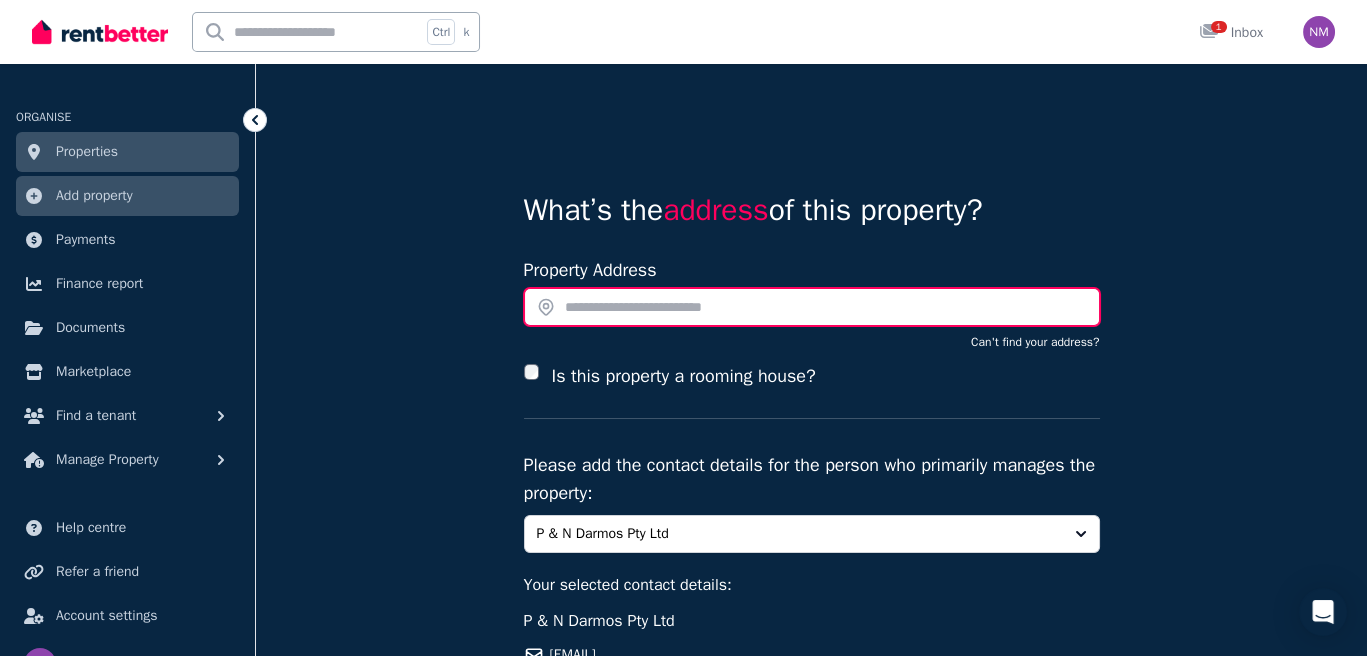 click at bounding box center [812, 307] 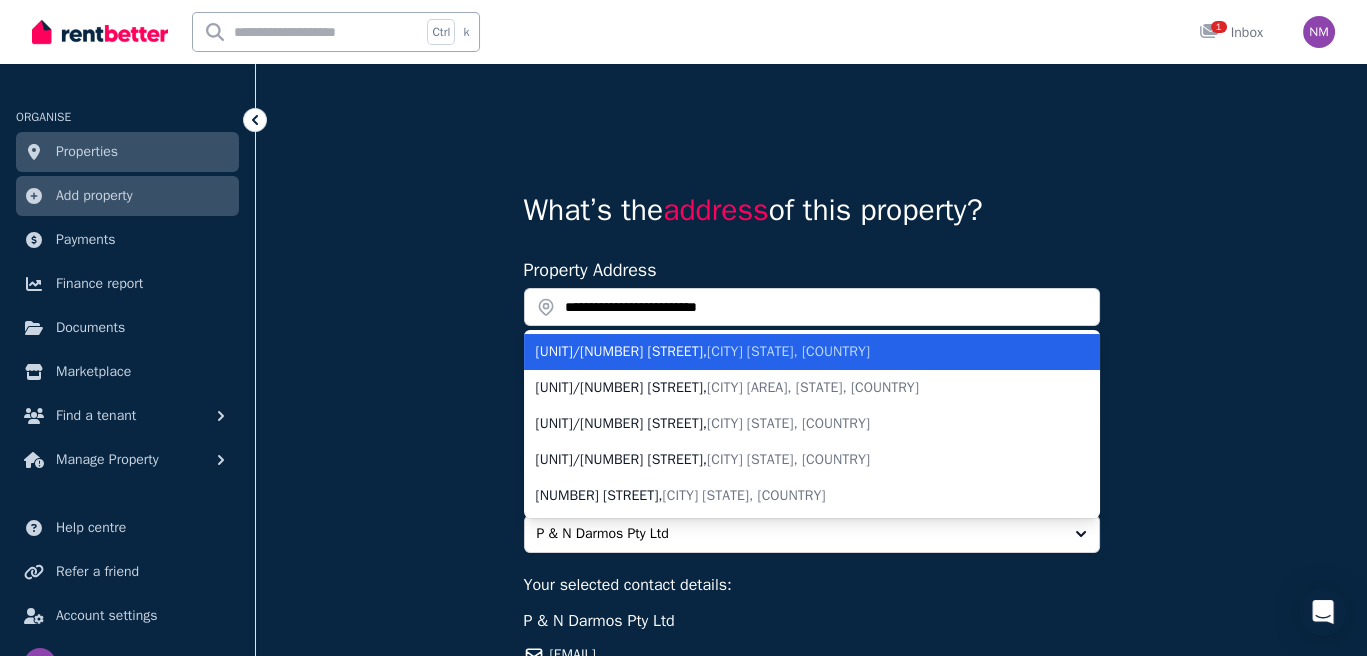click on "[NUMBER]/[NUMBER] [STREET], [CITY] [STATE], [COUNTRY]" at bounding box center (800, 352) 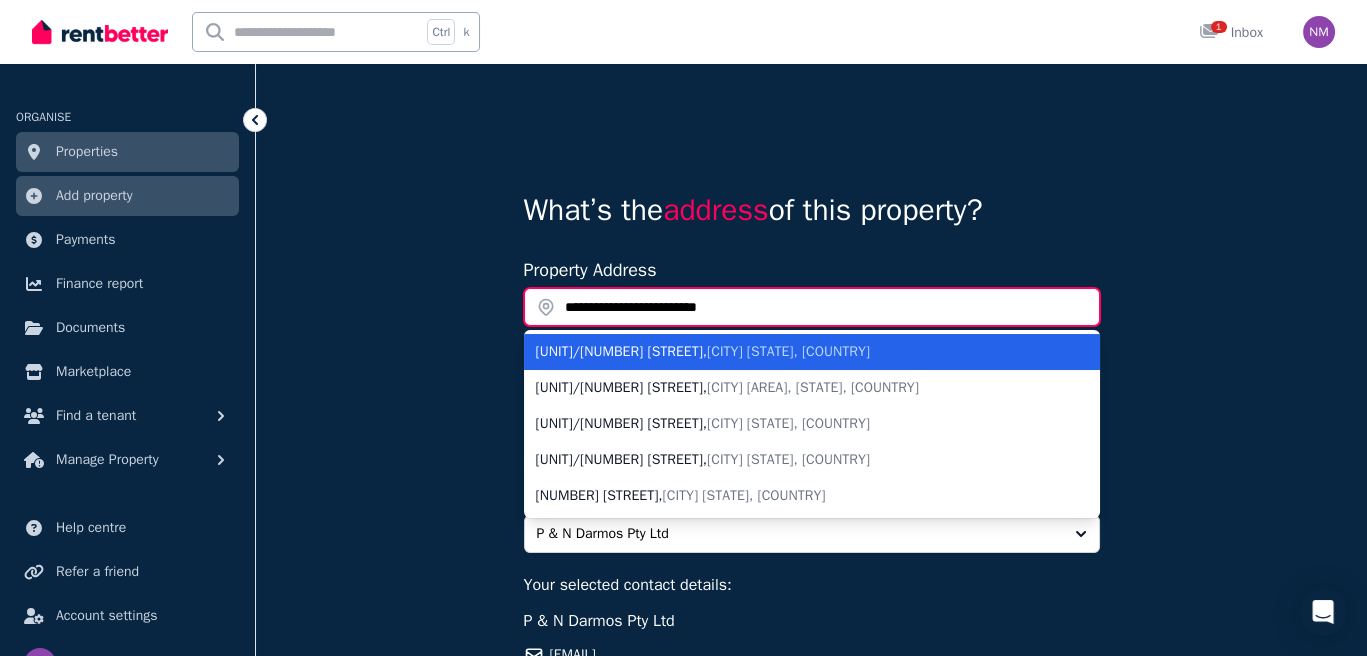 type on "**********" 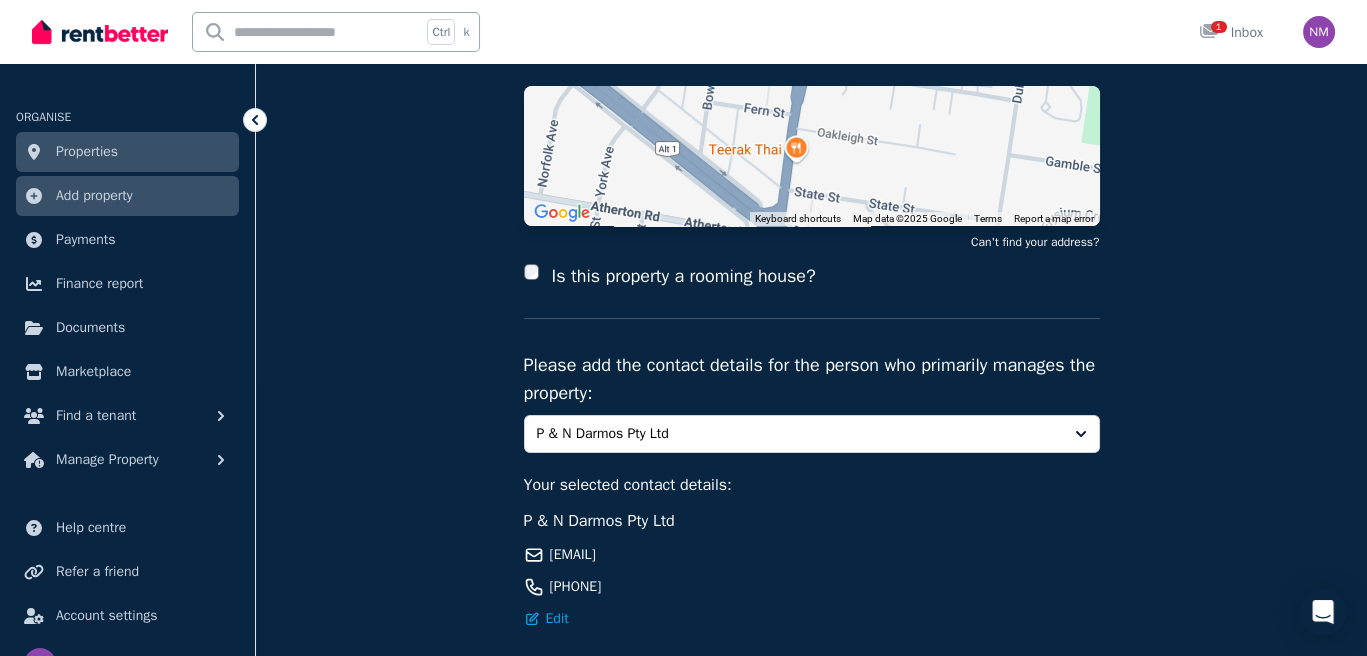 scroll, scrollTop: 300, scrollLeft: 0, axis: vertical 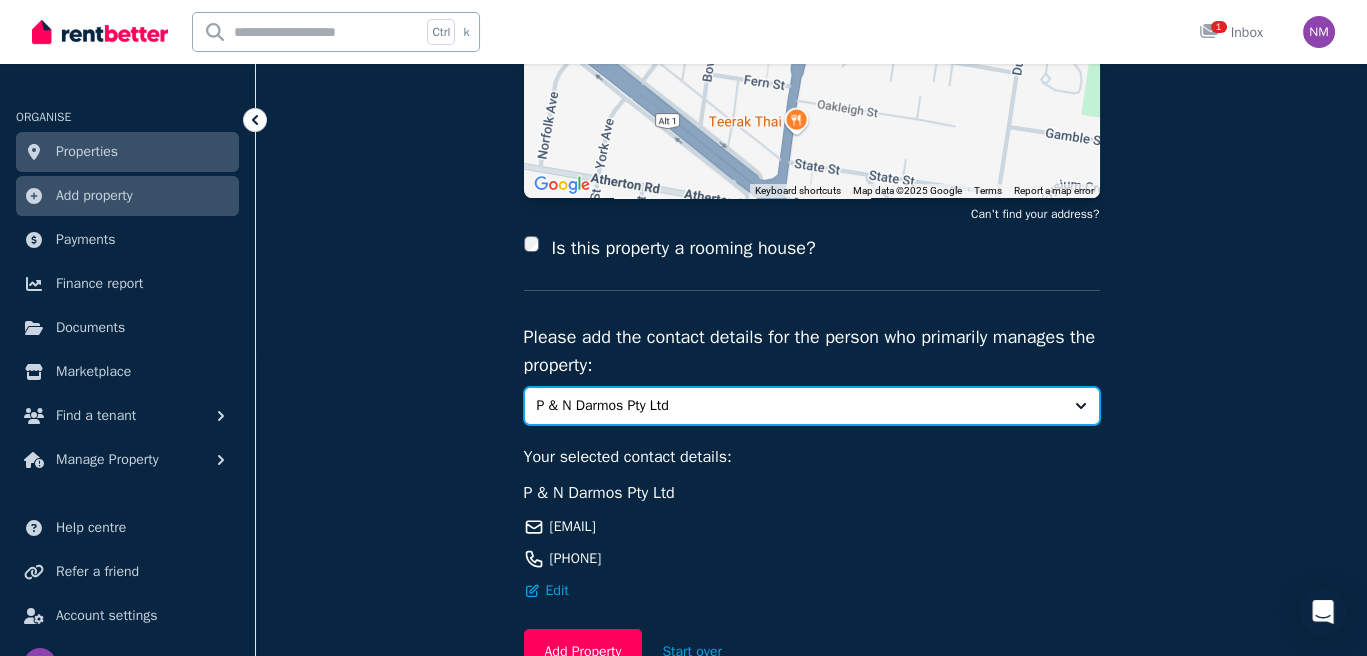 click on "P & N Darmos Pty Ltd" at bounding box center (798, 406) 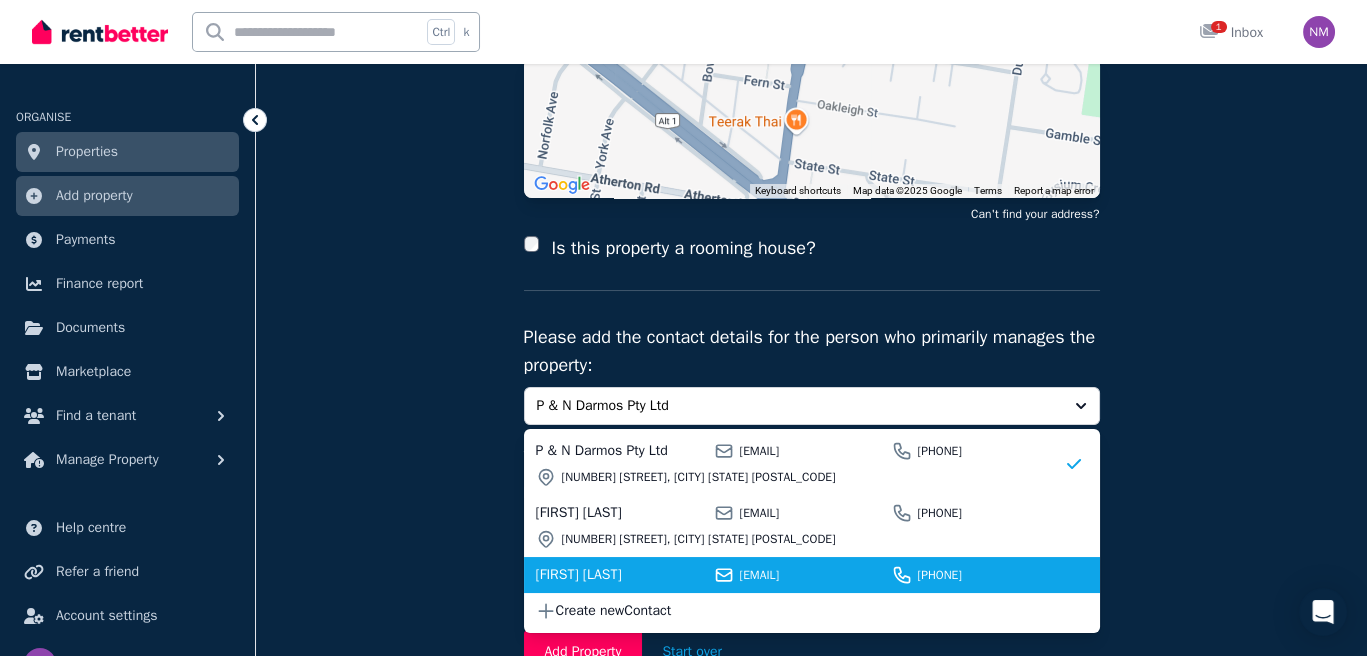 click on "[EMAIL]" at bounding box center [813, 575] 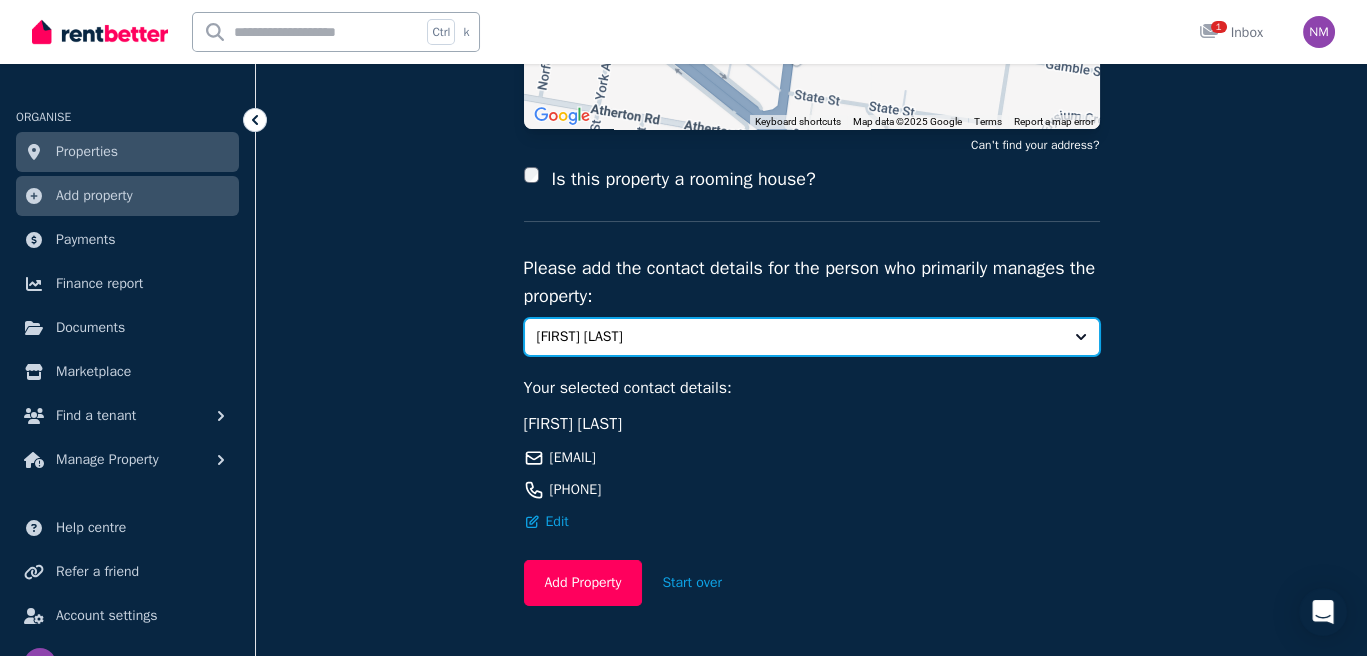 scroll, scrollTop: 400, scrollLeft: 0, axis: vertical 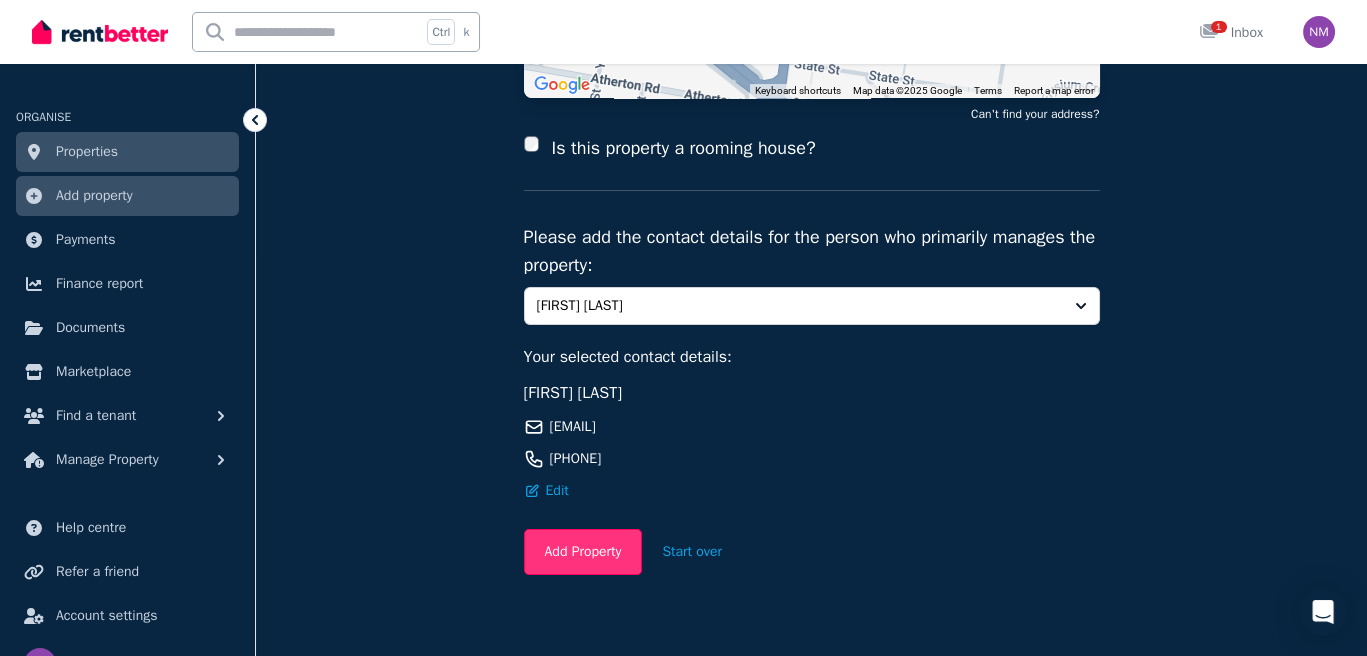 click on "Add Property" at bounding box center [583, 552] 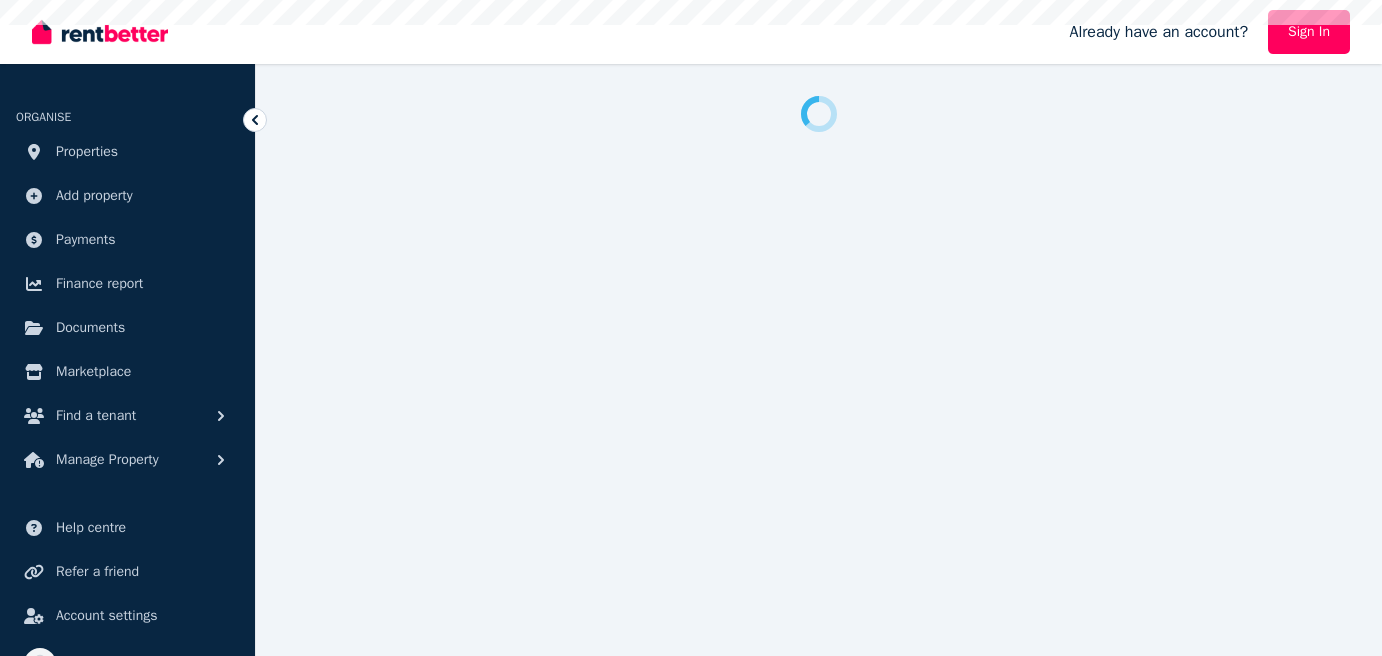 scroll, scrollTop: 0, scrollLeft: 0, axis: both 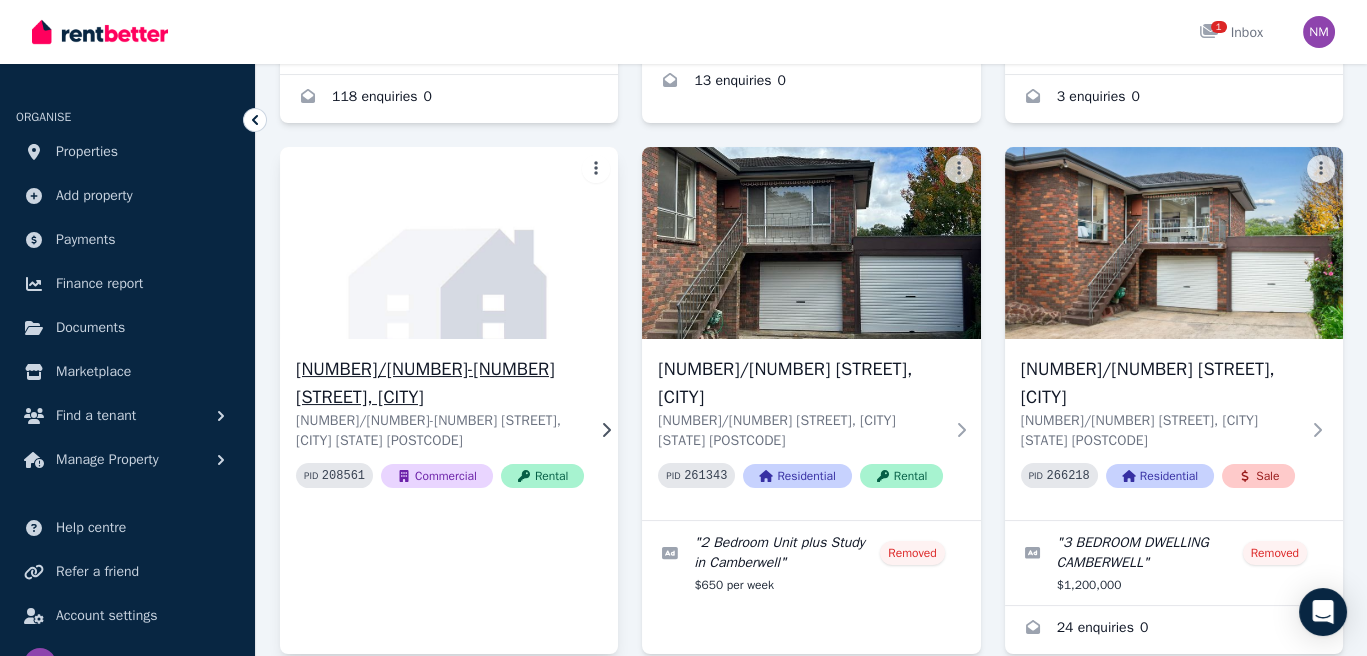 click on "[NUMBER]/[NUMBER]-[NUMBER] [STREET], [CITY]" at bounding box center (440, 383) 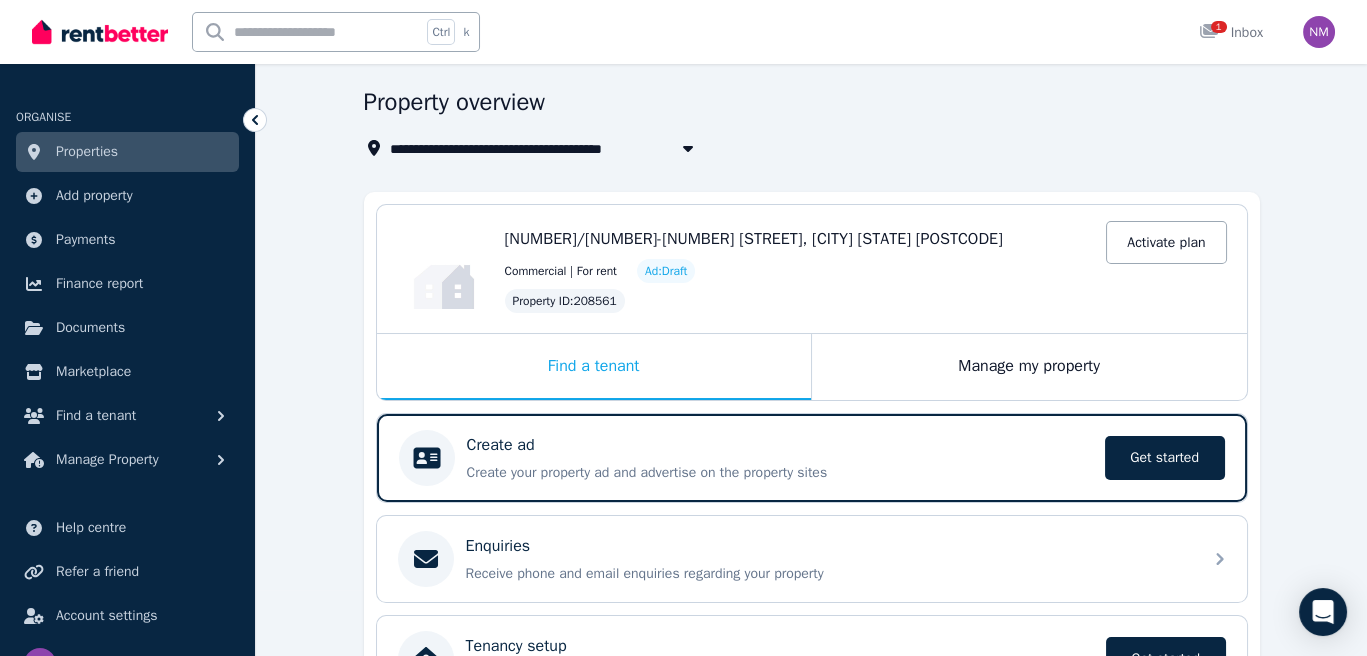scroll, scrollTop: 100, scrollLeft: 0, axis: vertical 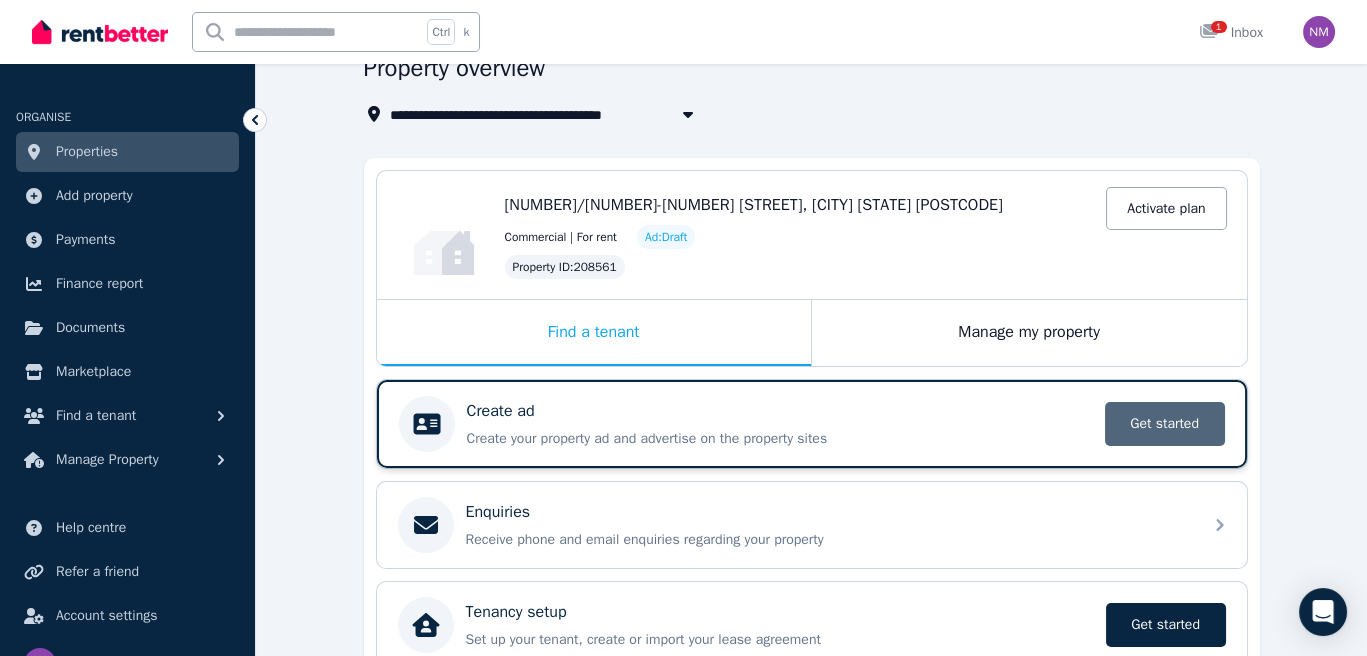 click on "Get started" at bounding box center [1165, 424] 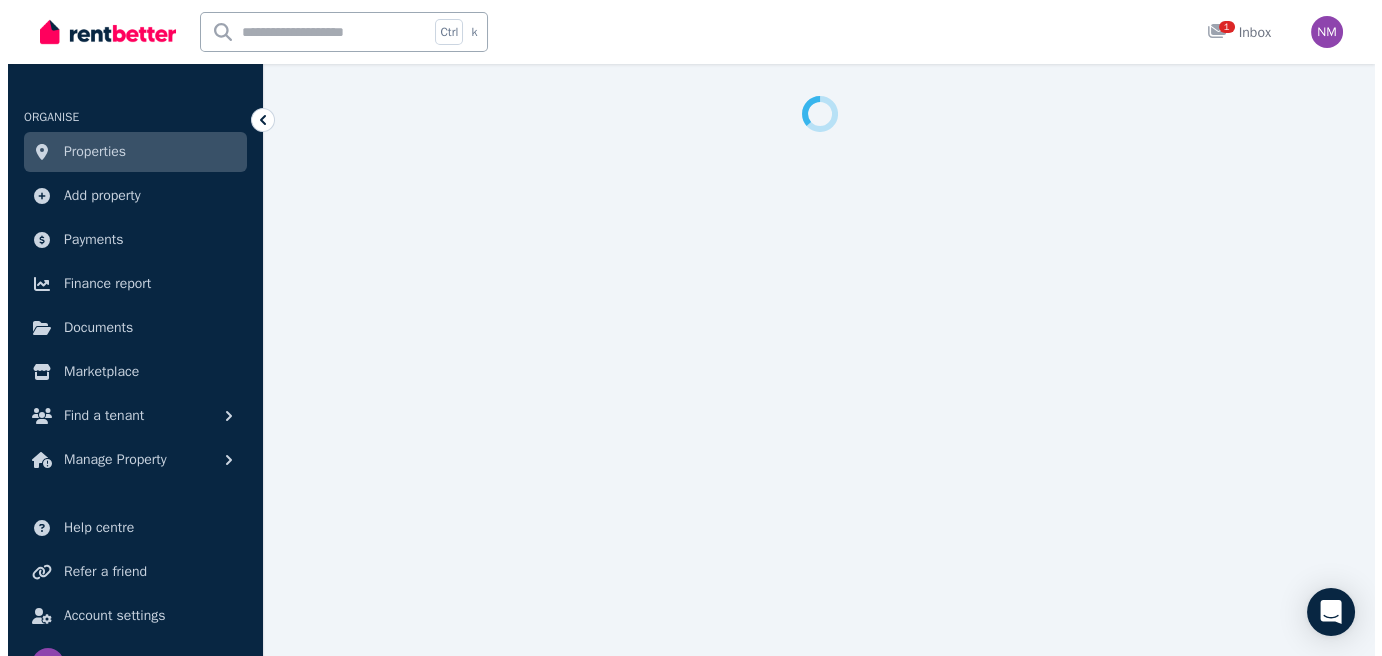 scroll, scrollTop: 0, scrollLeft: 0, axis: both 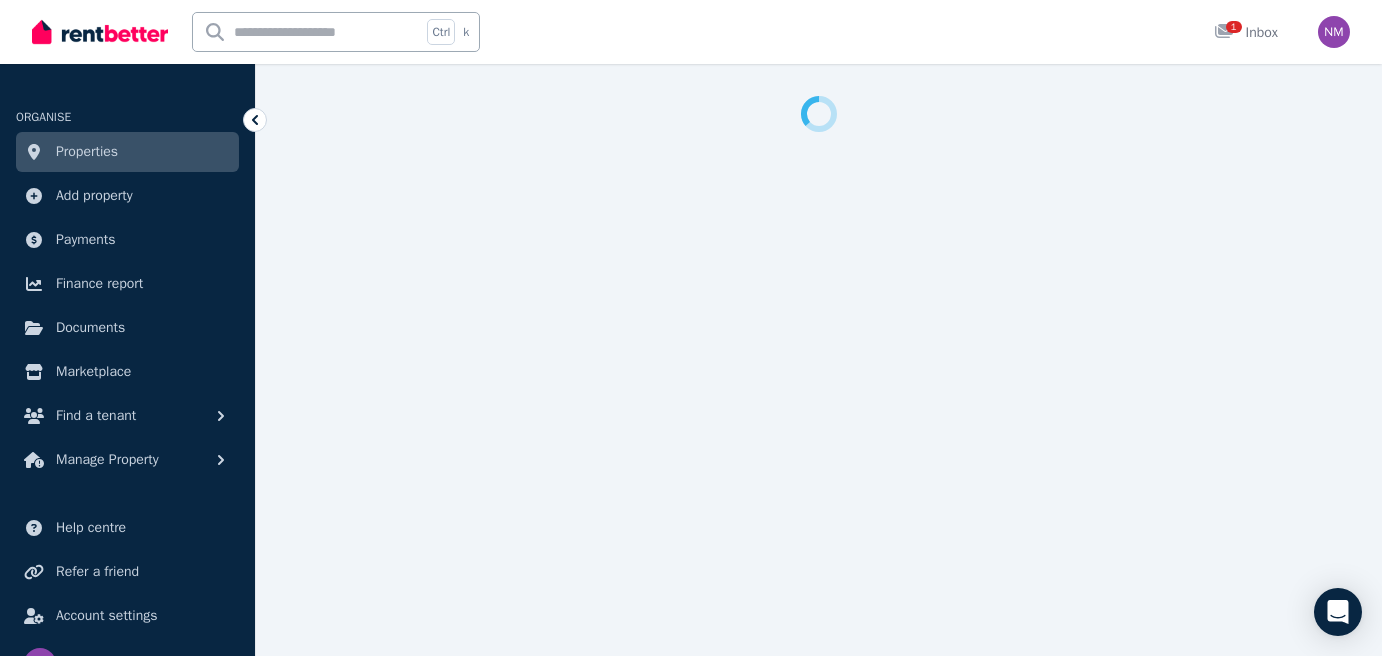 select on "***" 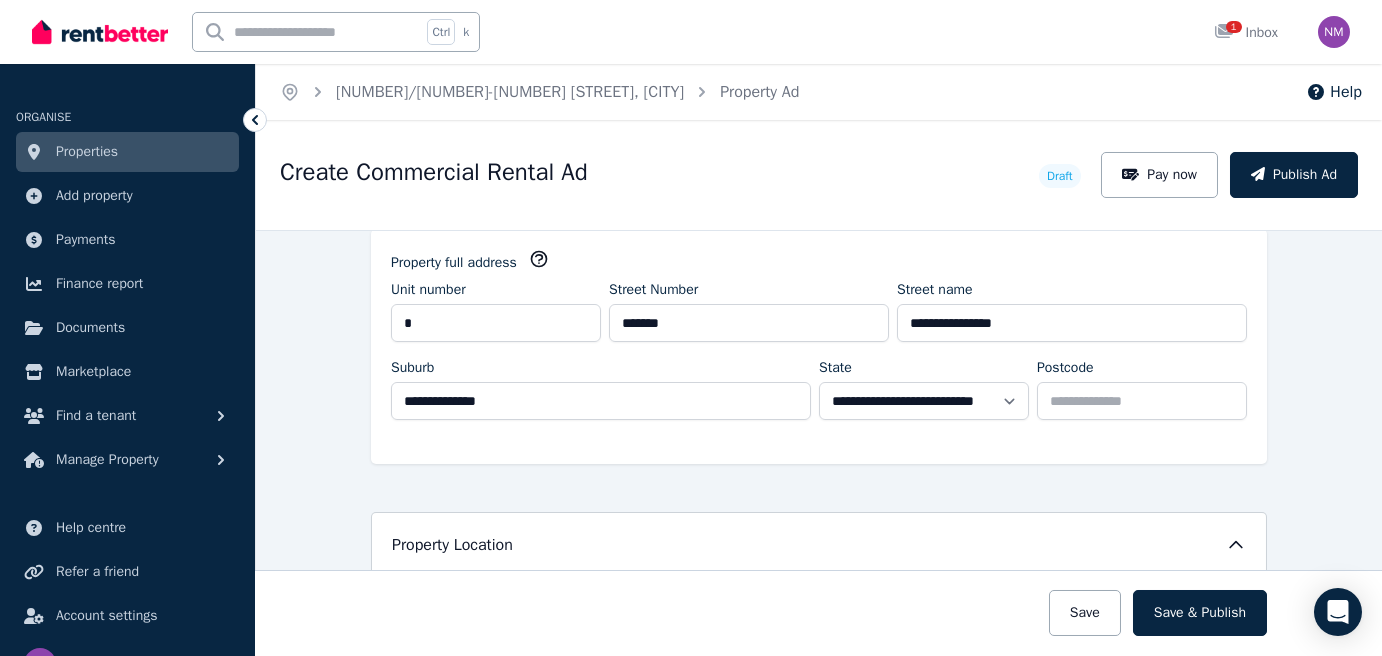 scroll, scrollTop: 200, scrollLeft: 0, axis: vertical 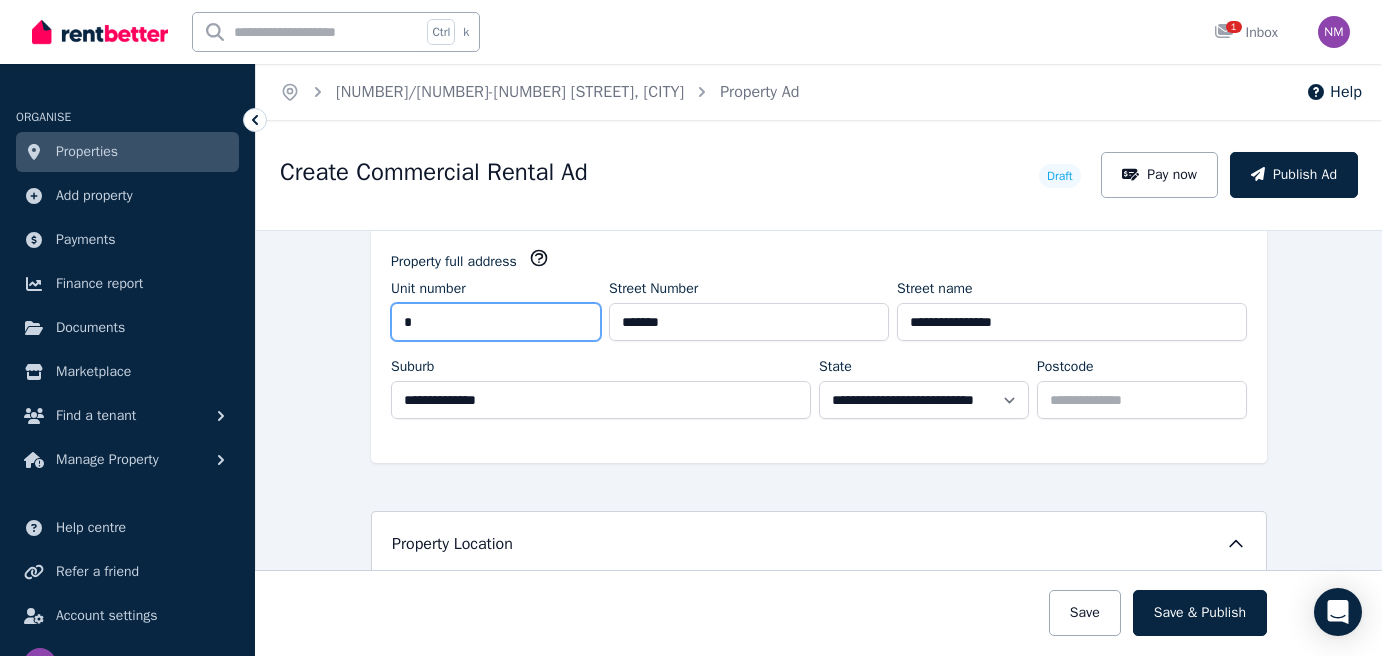 click on "*" at bounding box center [496, 322] 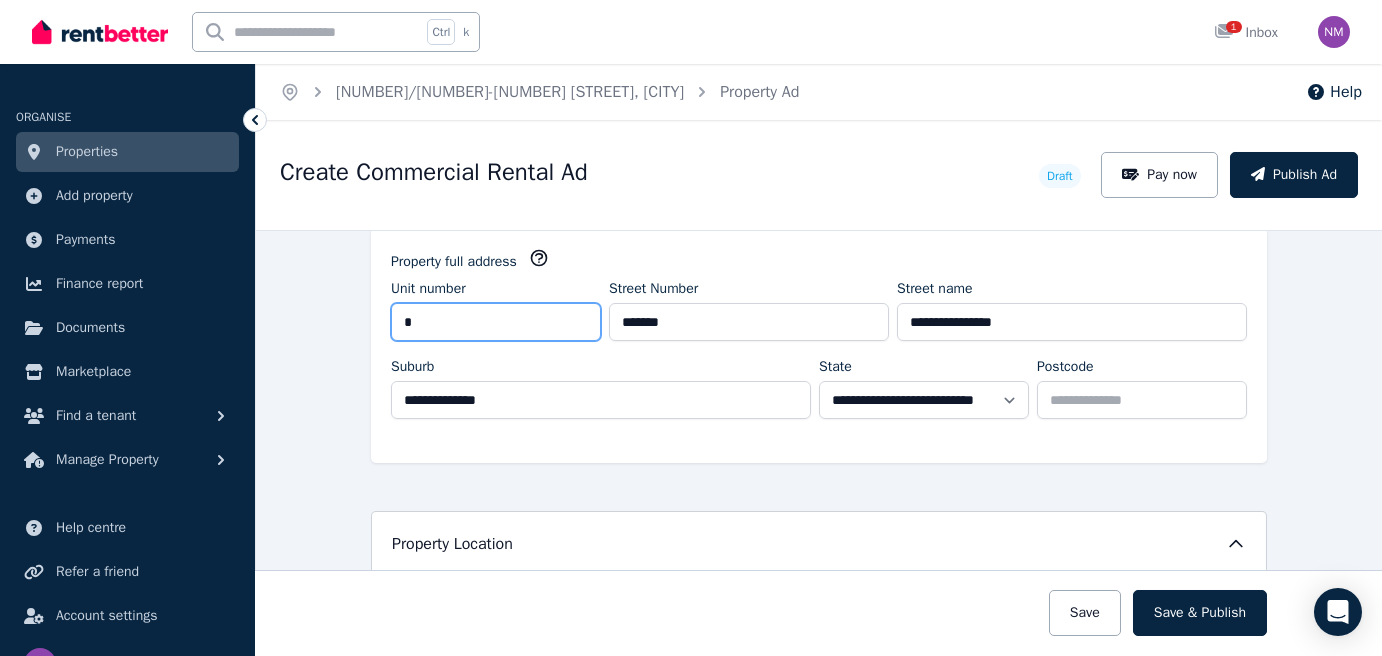 drag, startPoint x: 461, startPoint y: 315, endPoint x: 336, endPoint y: 302, distance: 125.67418 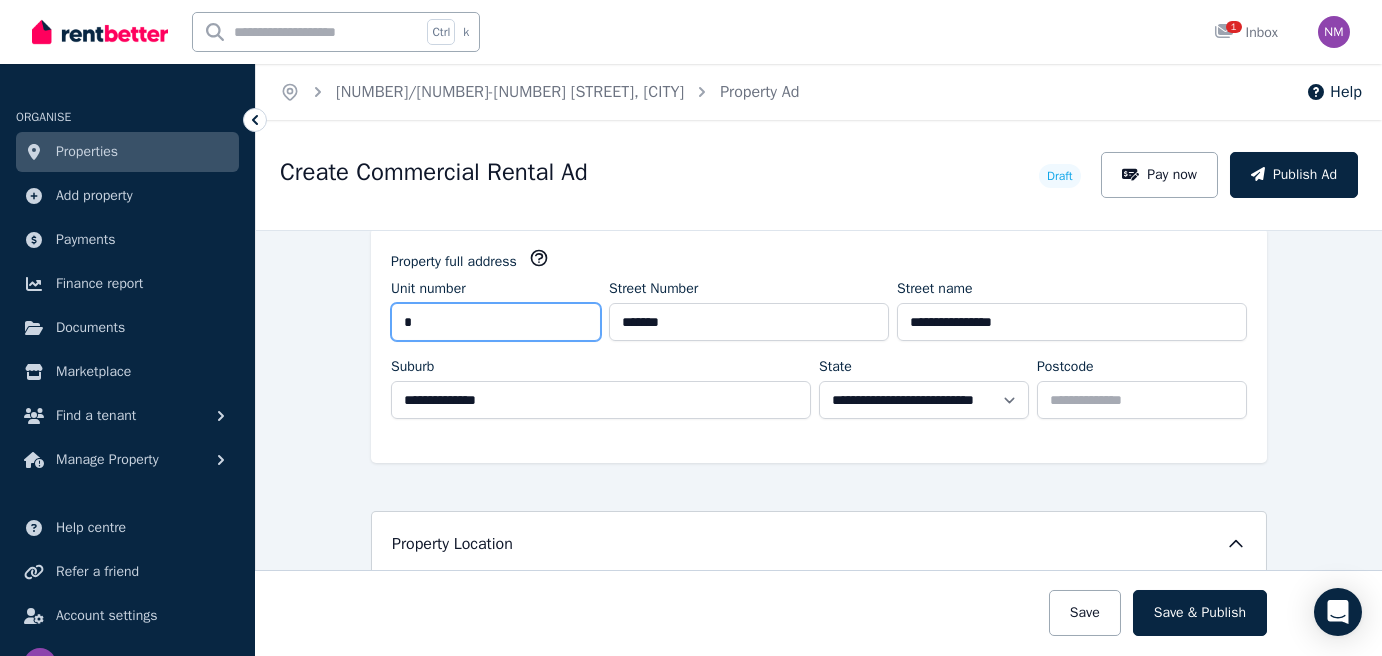 click on "**********" at bounding box center [819, 443] 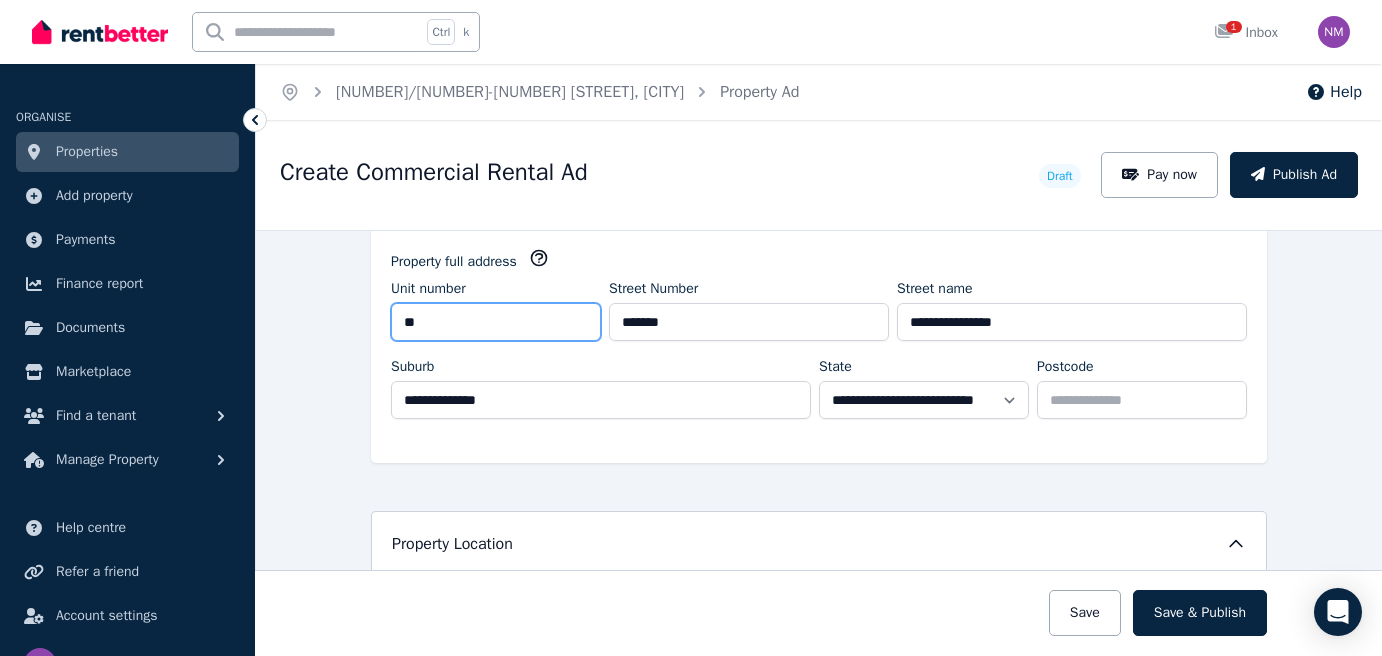 type on "*" 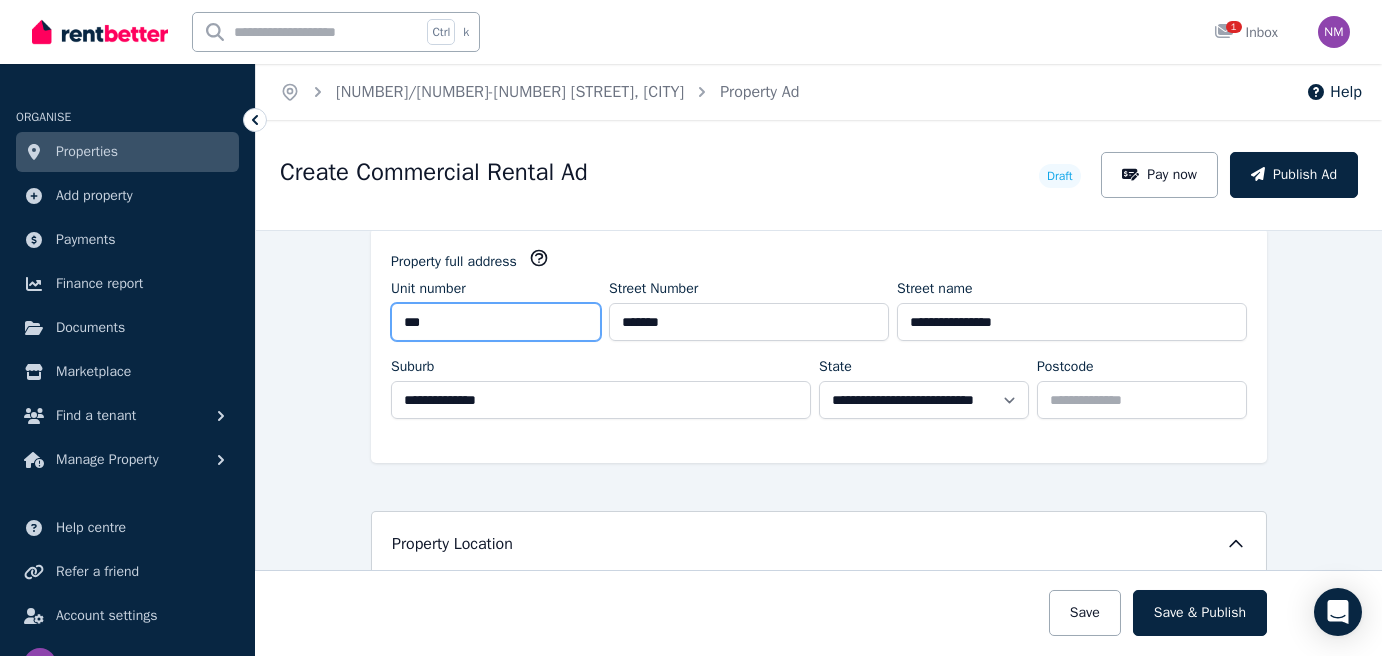 type on "***" 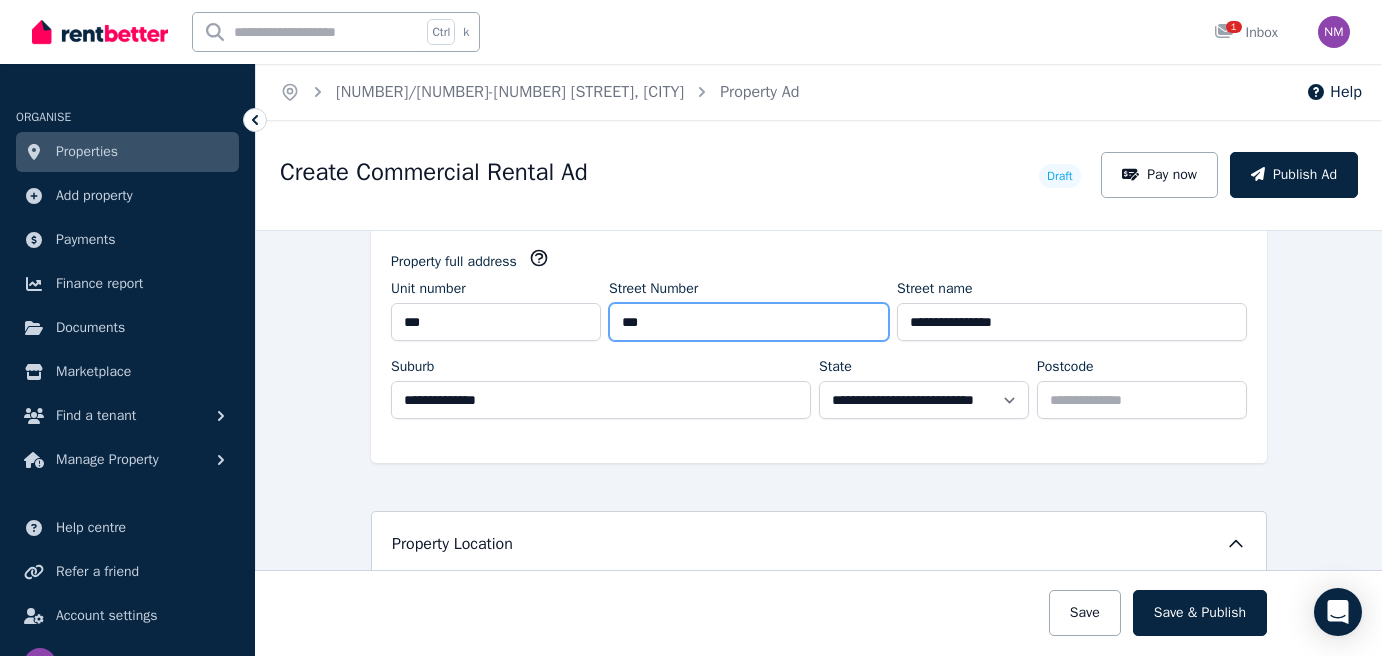 type on "***" 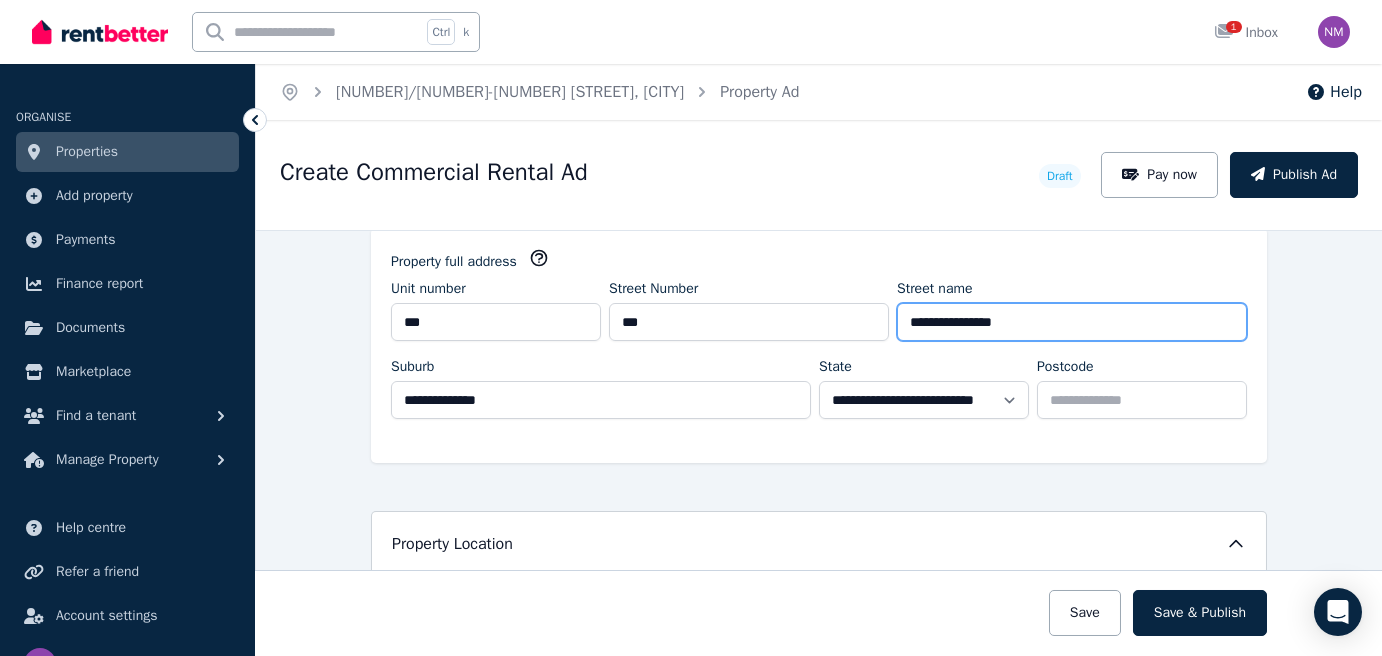 type on "**********" 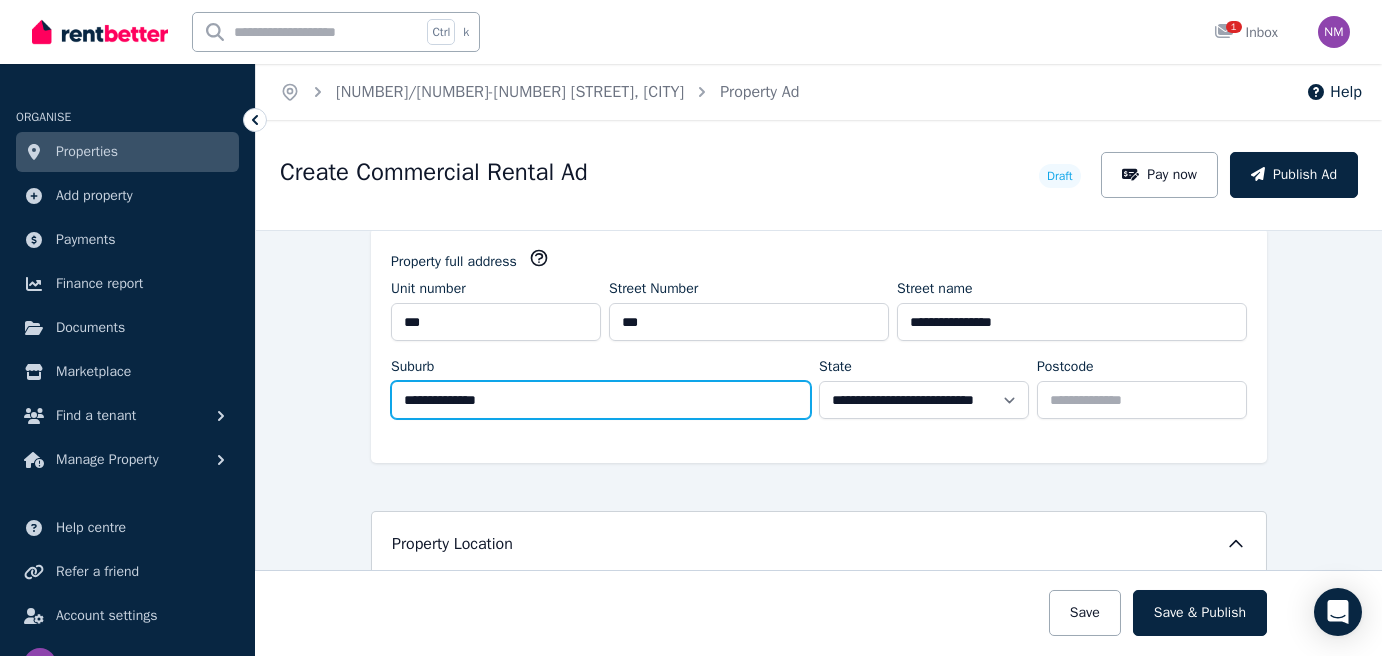 click on "**********" at bounding box center [601, 400] 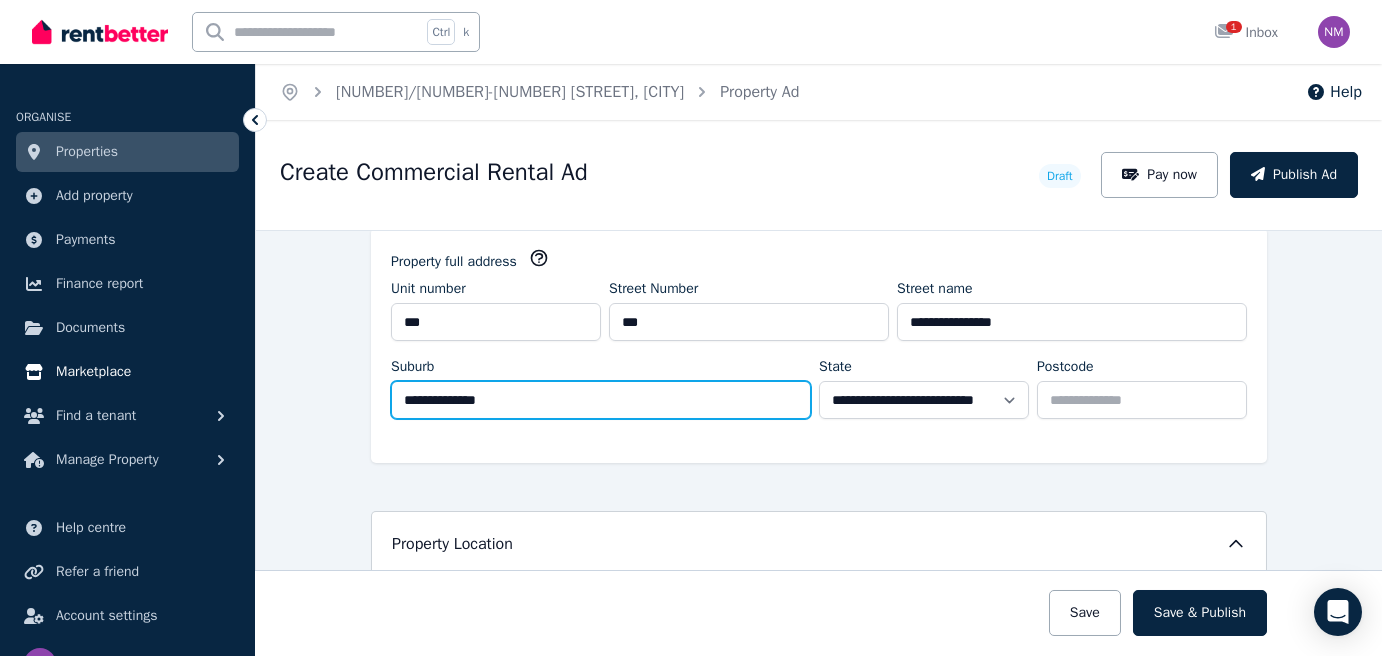 drag, startPoint x: 510, startPoint y: 397, endPoint x: 207, endPoint y: 381, distance: 303.42215 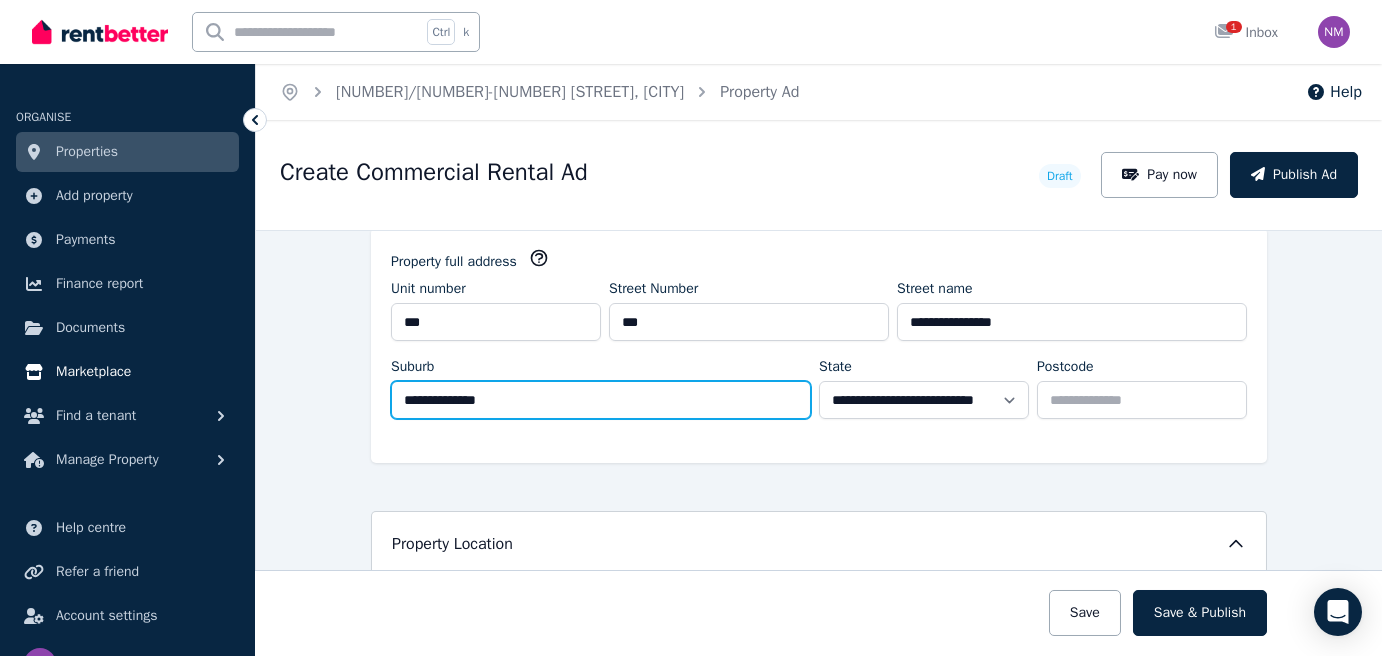 click on "**********" at bounding box center [691, 328] 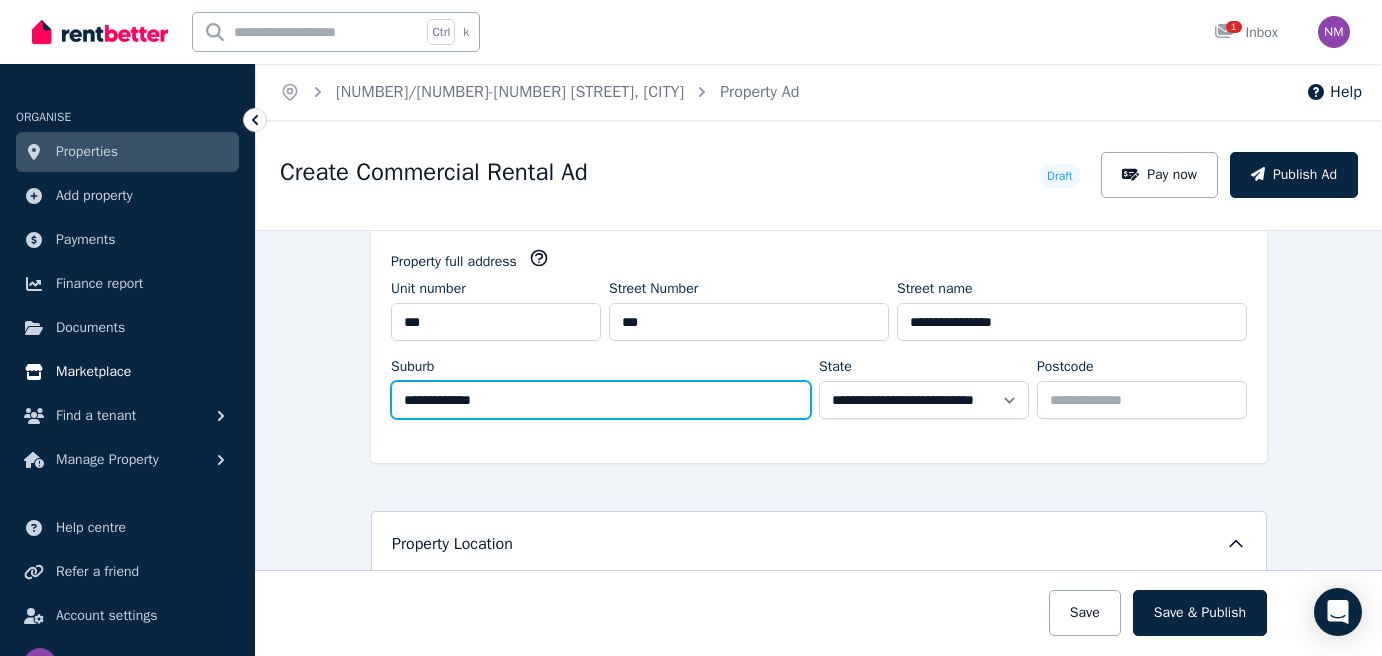 type on "**********" 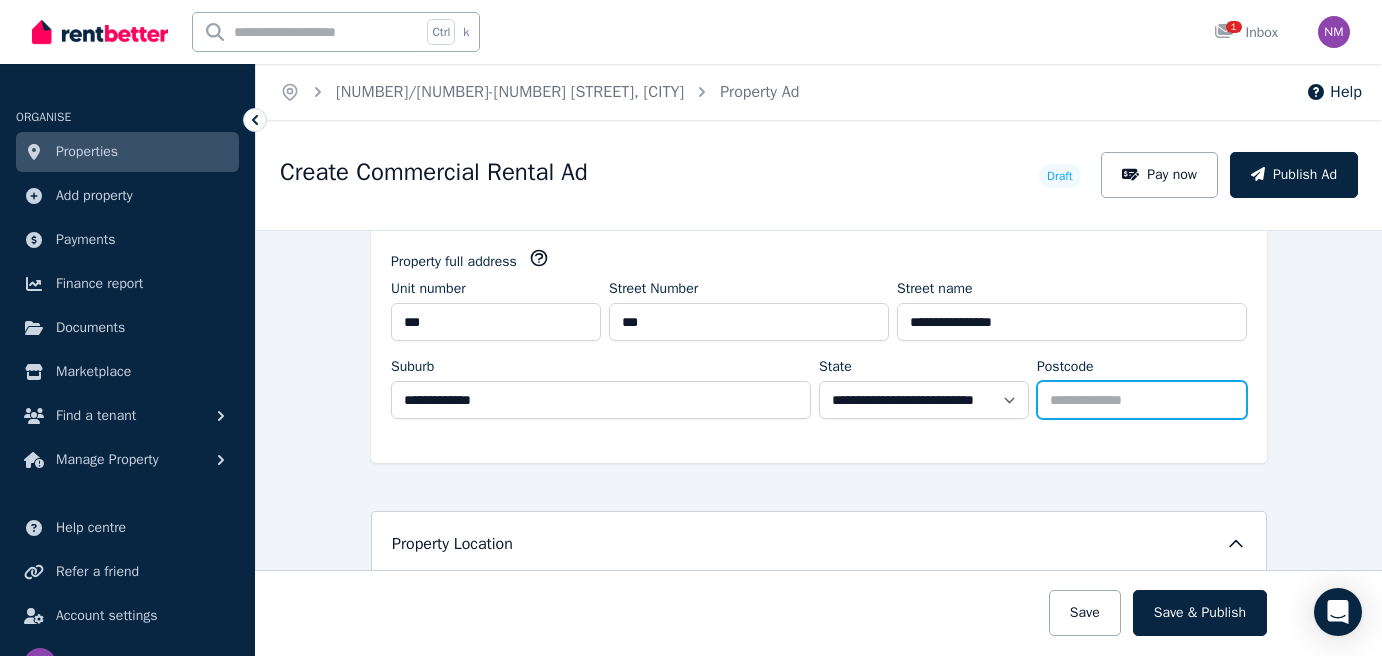 drag, startPoint x: 1084, startPoint y: 398, endPoint x: 1026, endPoint y: 398, distance: 58 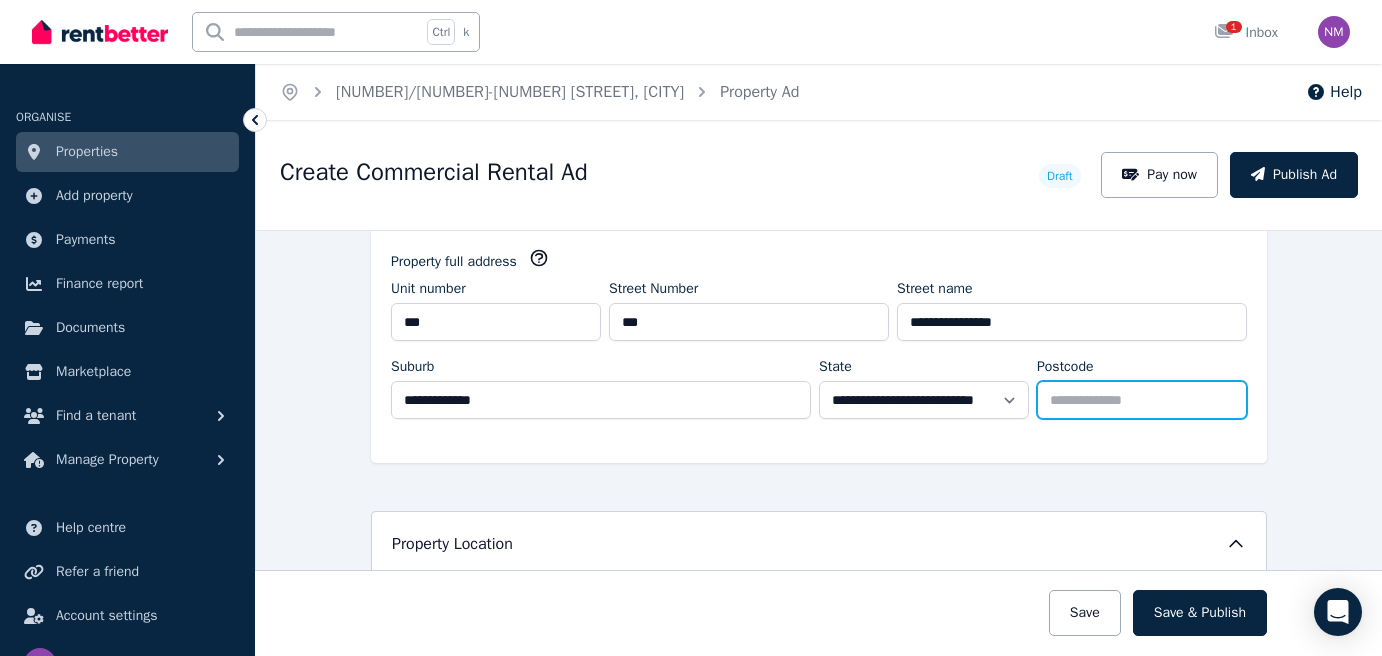 click on "**********" at bounding box center (819, 392) 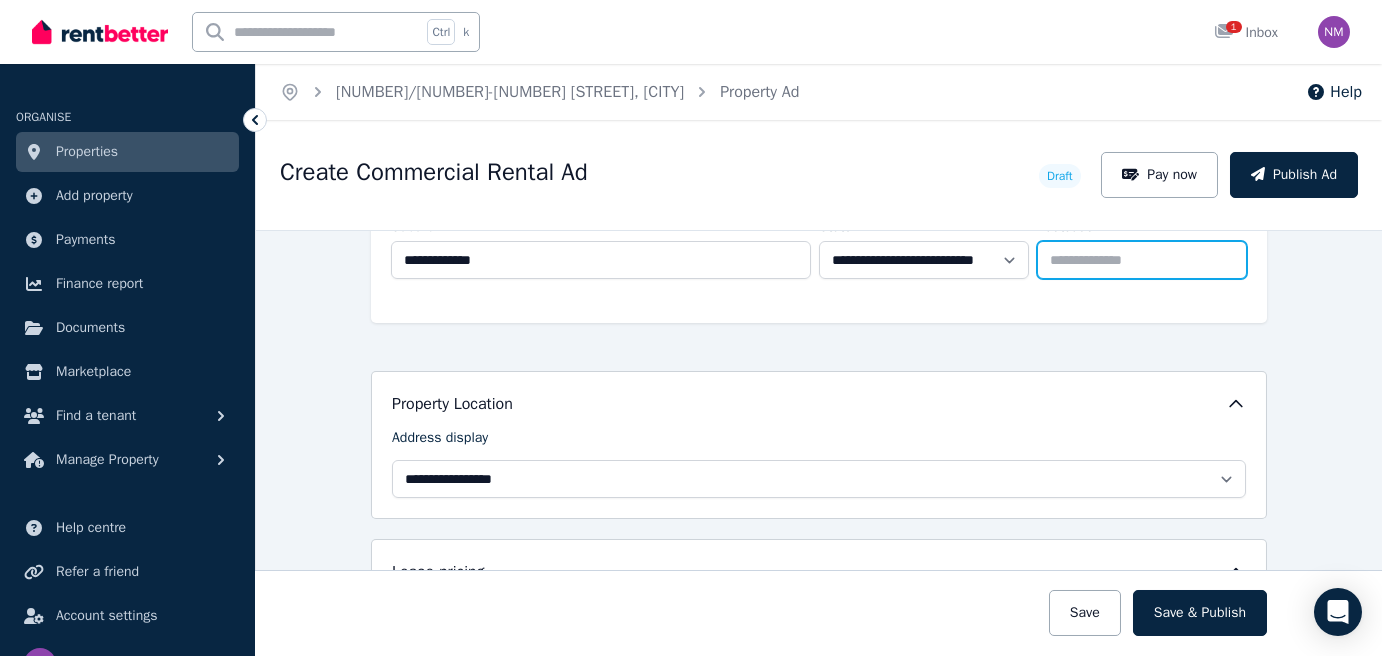 scroll, scrollTop: 400, scrollLeft: 0, axis: vertical 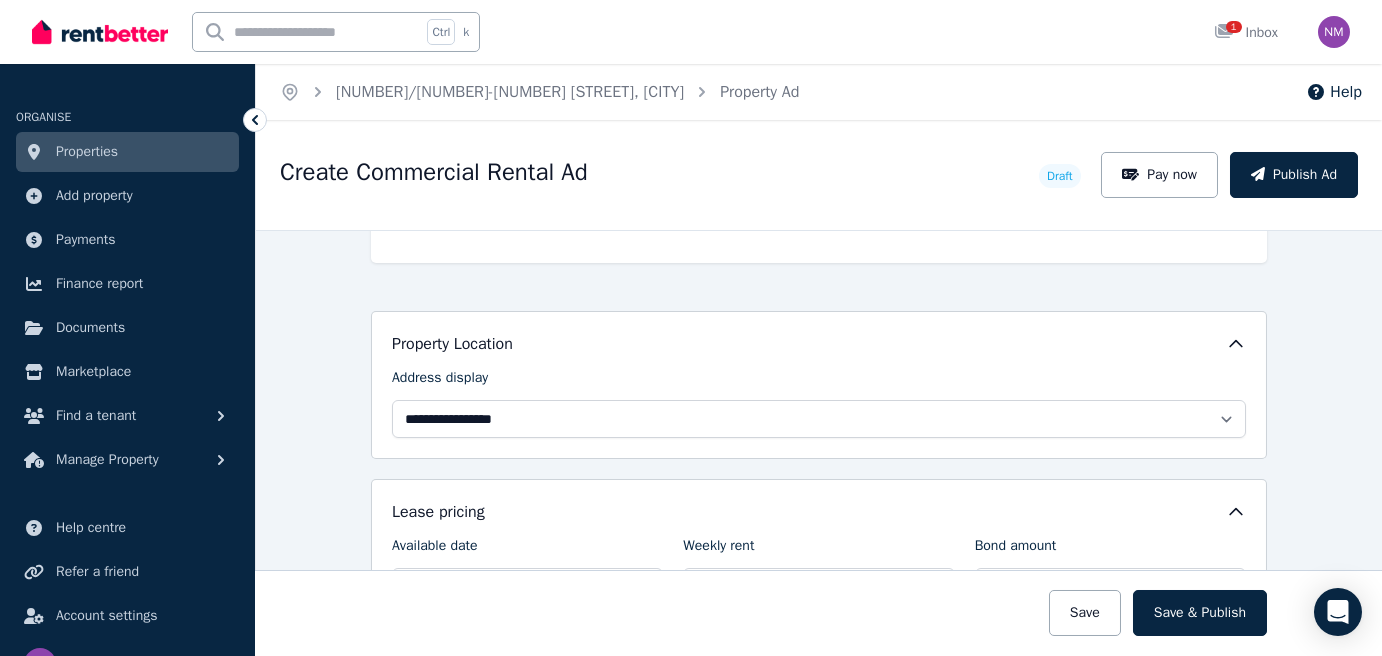 type on "****" 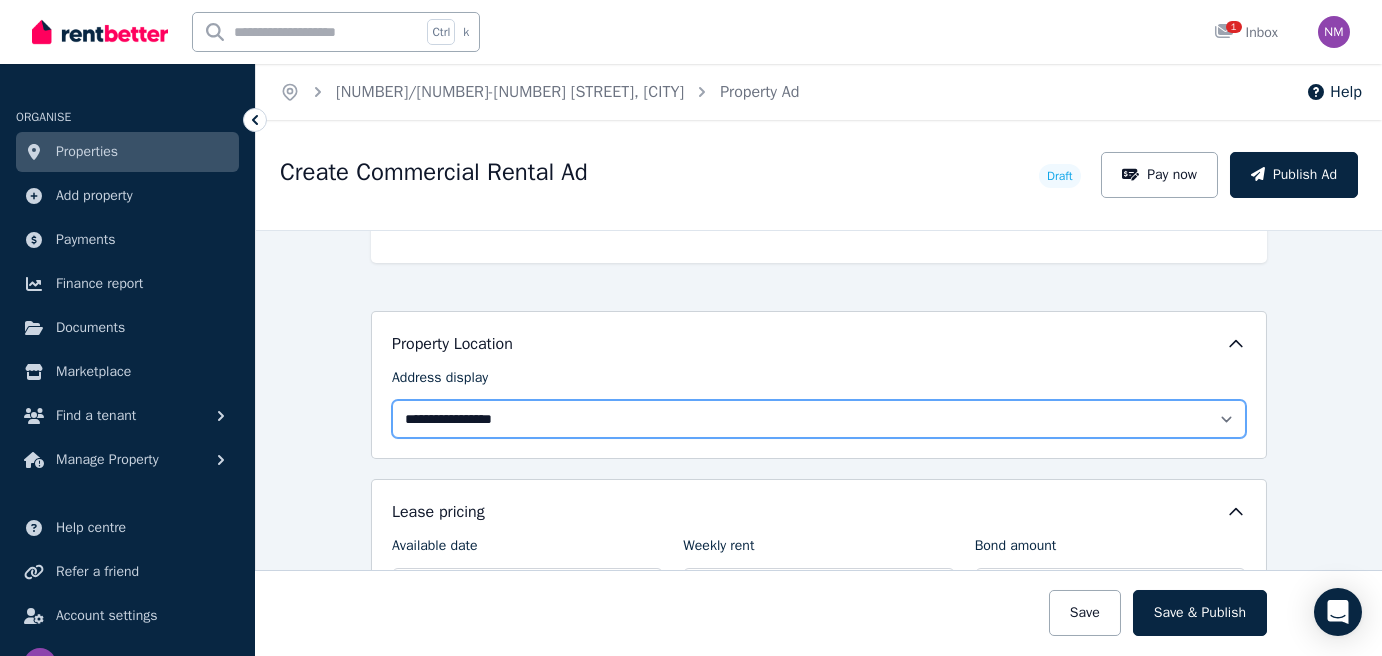 click on "**********" at bounding box center (819, 419) 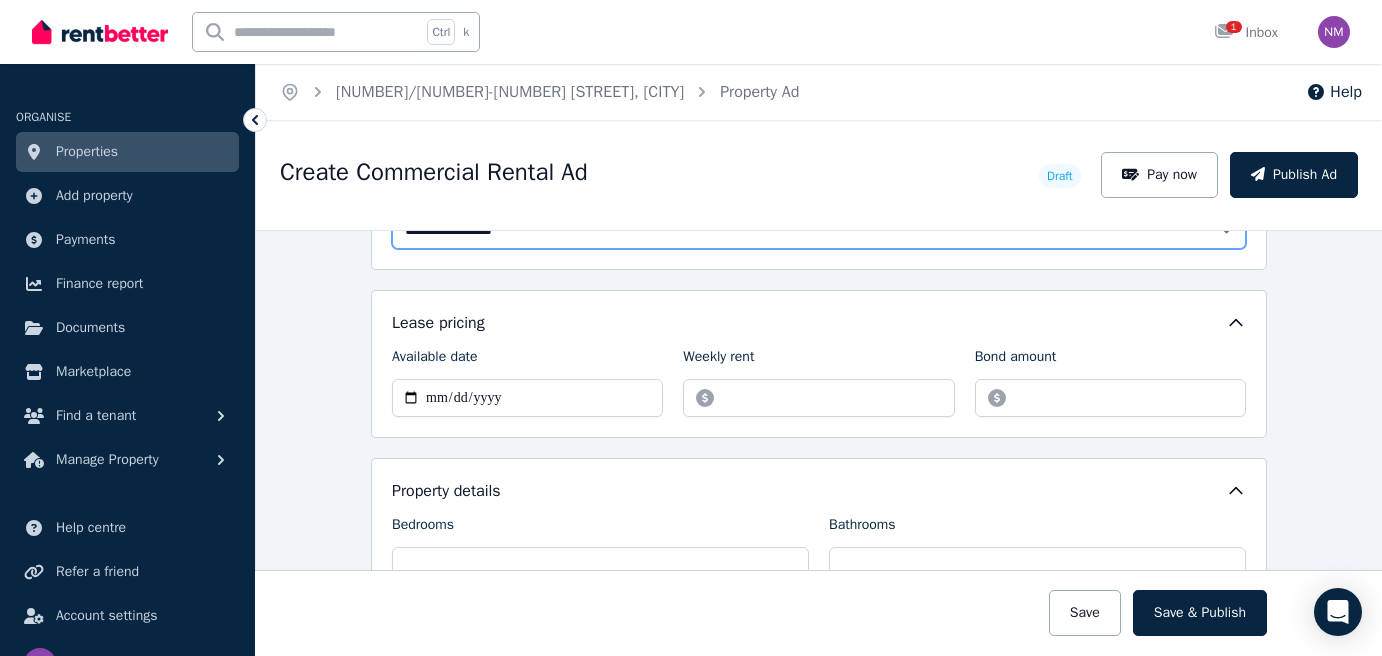 scroll, scrollTop: 600, scrollLeft: 0, axis: vertical 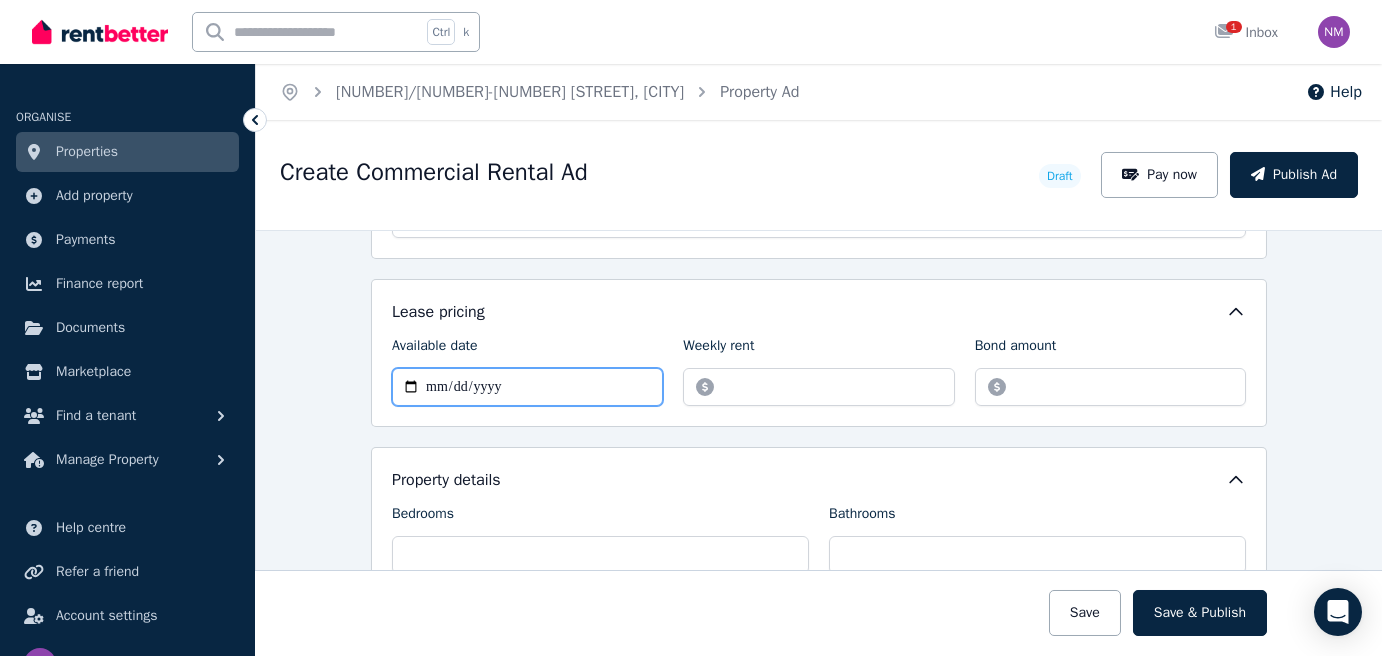 click on "Available date" at bounding box center (527, 387) 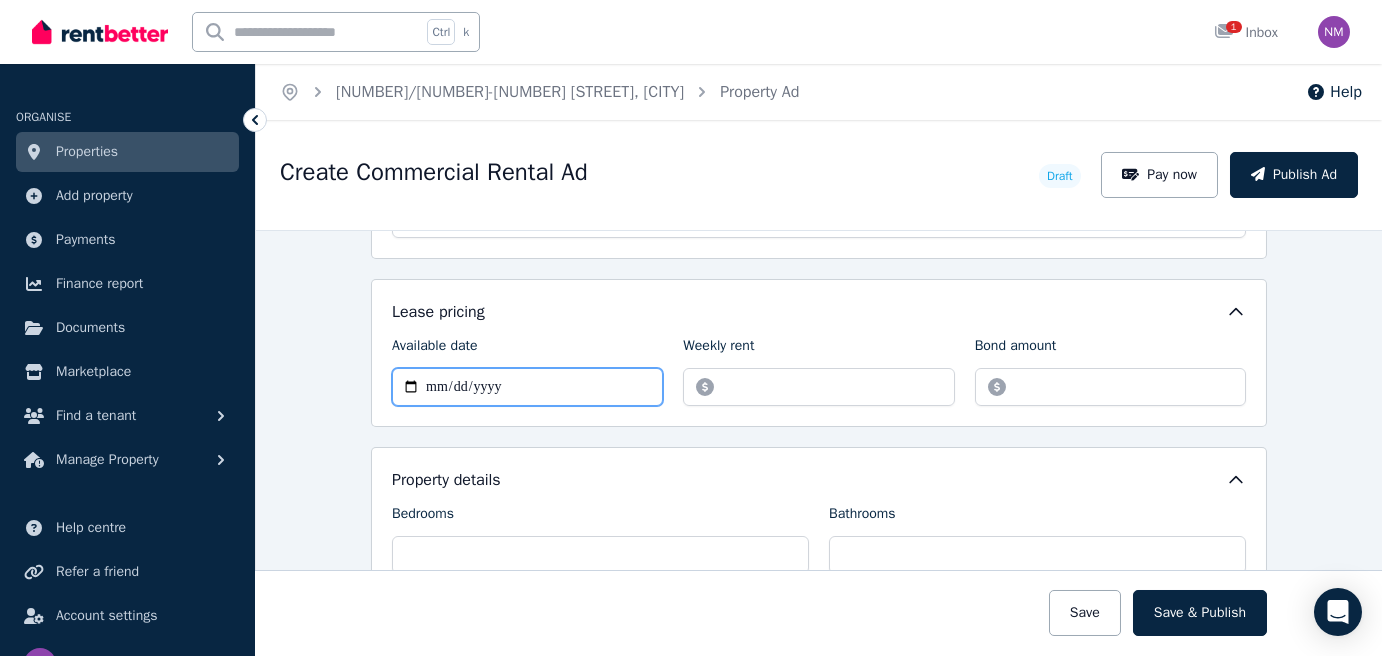 type on "**********" 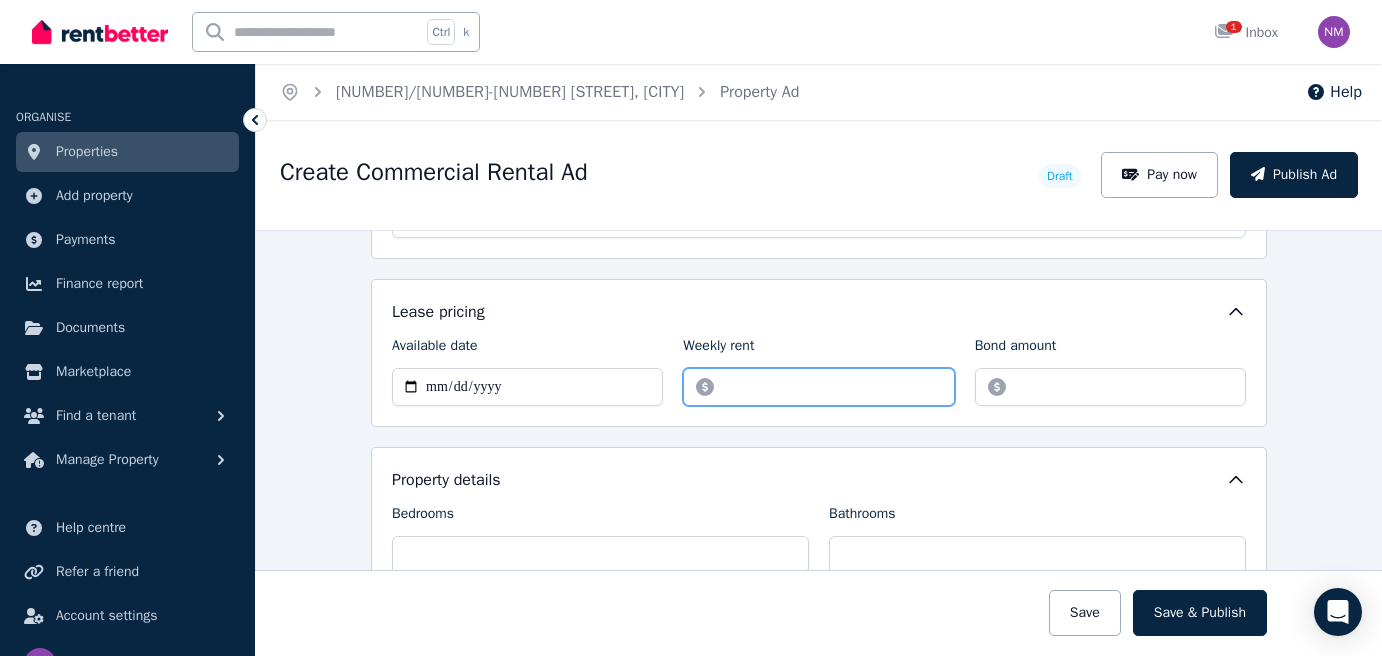 click on "Weekly rent" at bounding box center (818, 387) 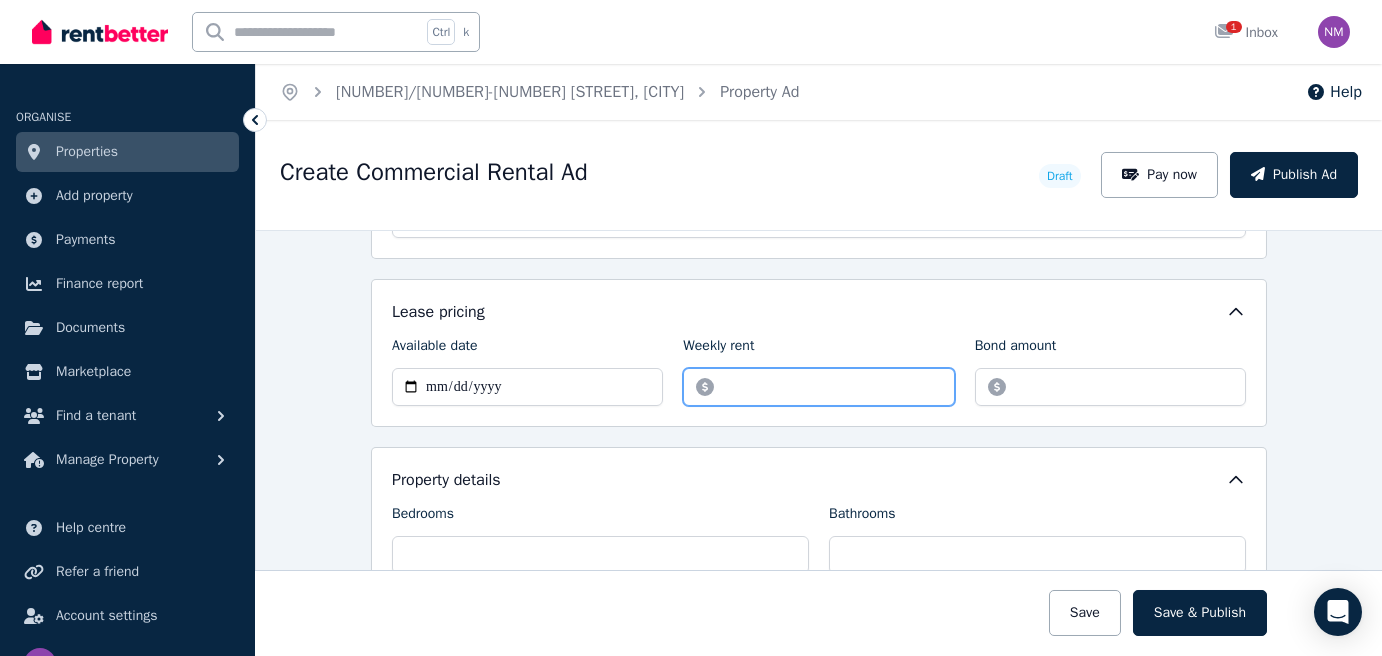 type on "******" 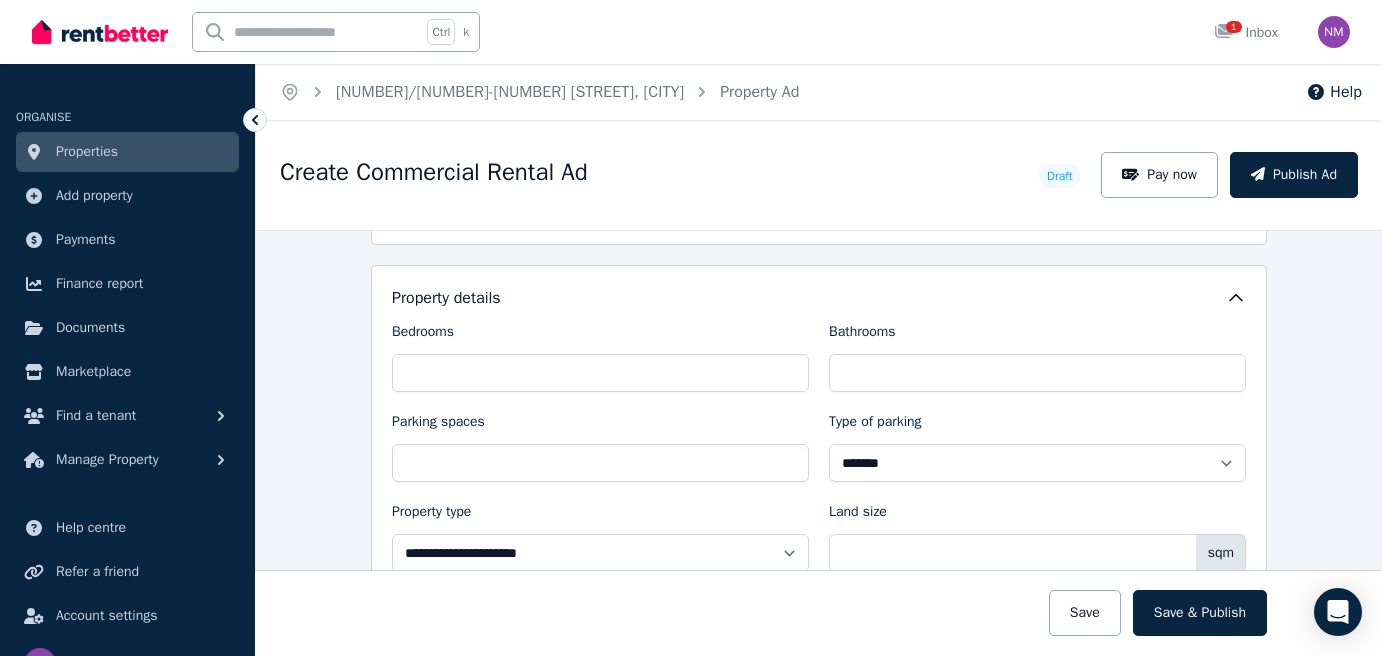 scroll, scrollTop: 800, scrollLeft: 0, axis: vertical 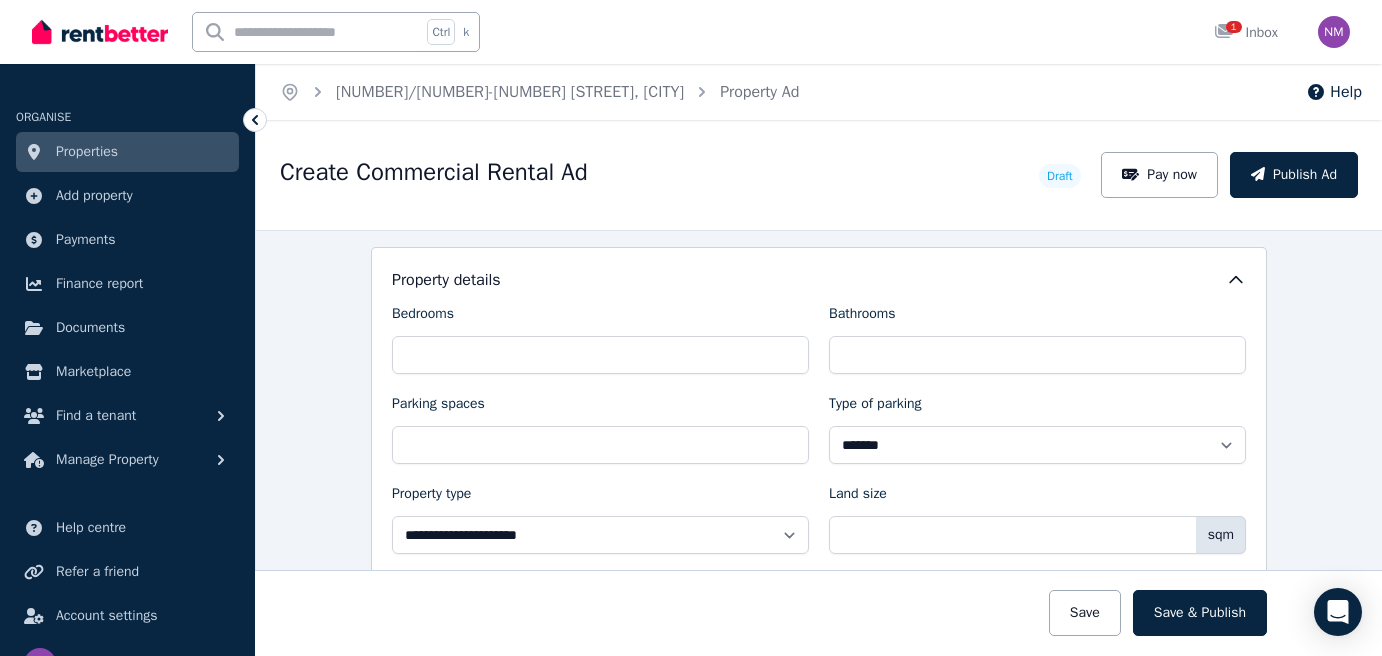 type on "****" 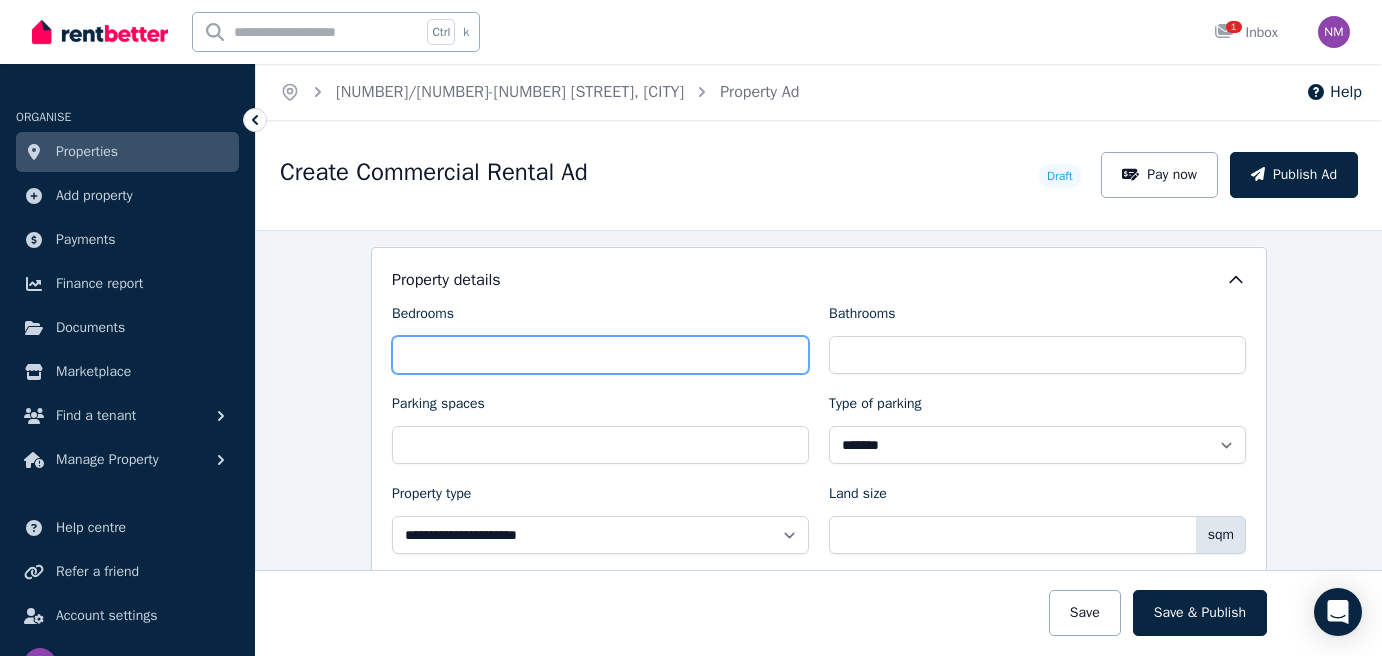 click on "Bedrooms" at bounding box center [600, 355] 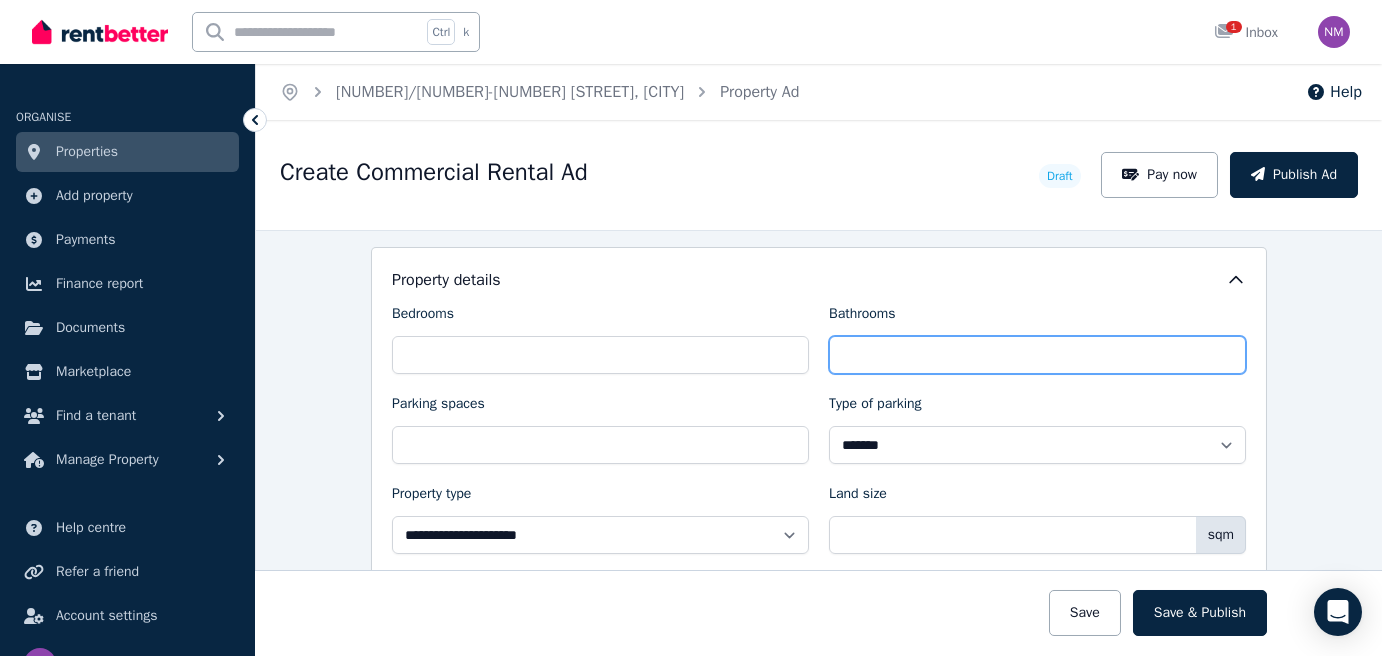 click on "Bathrooms" at bounding box center [1037, 355] 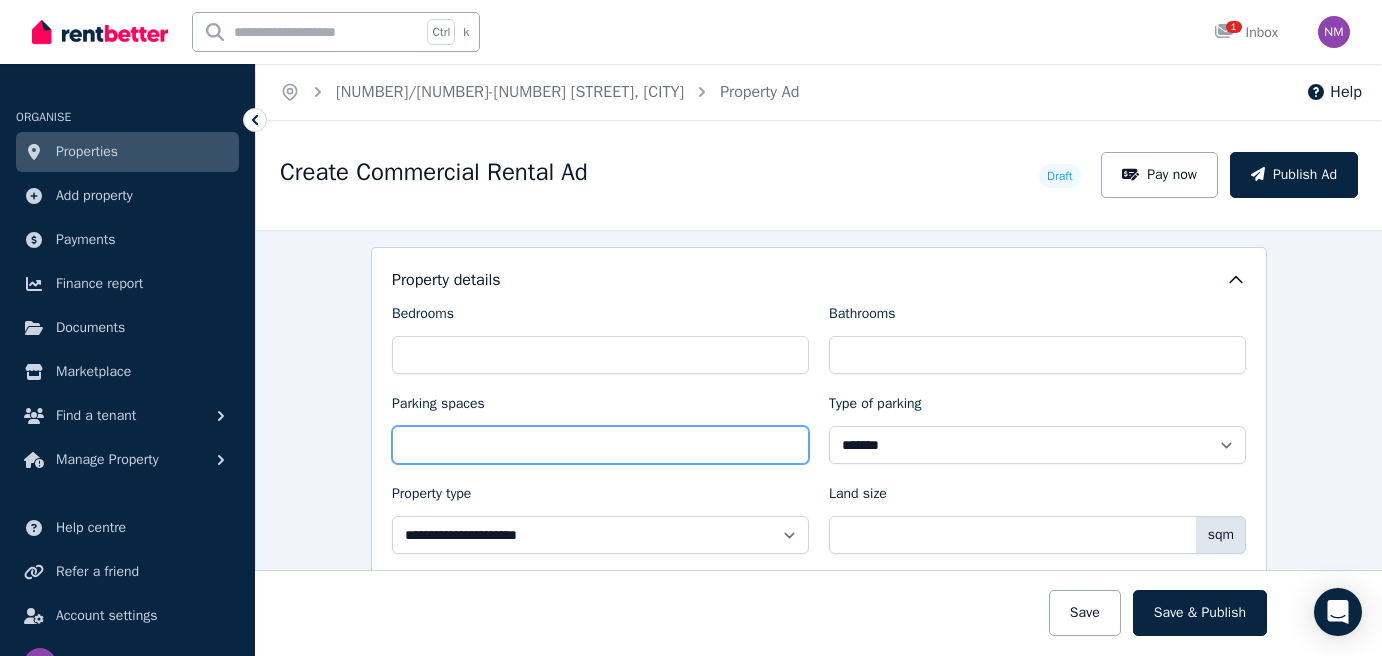 click on "Parking spaces" at bounding box center (600, 445) 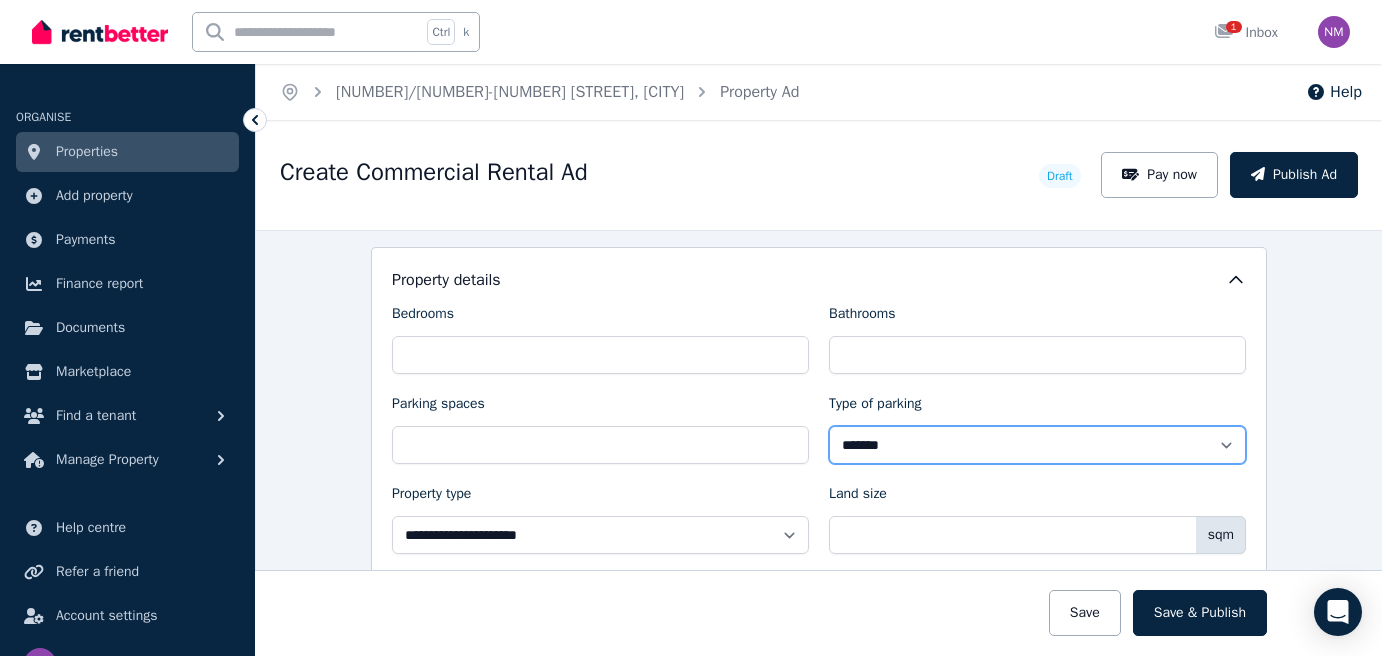 click on "**********" at bounding box center (1037, 445) 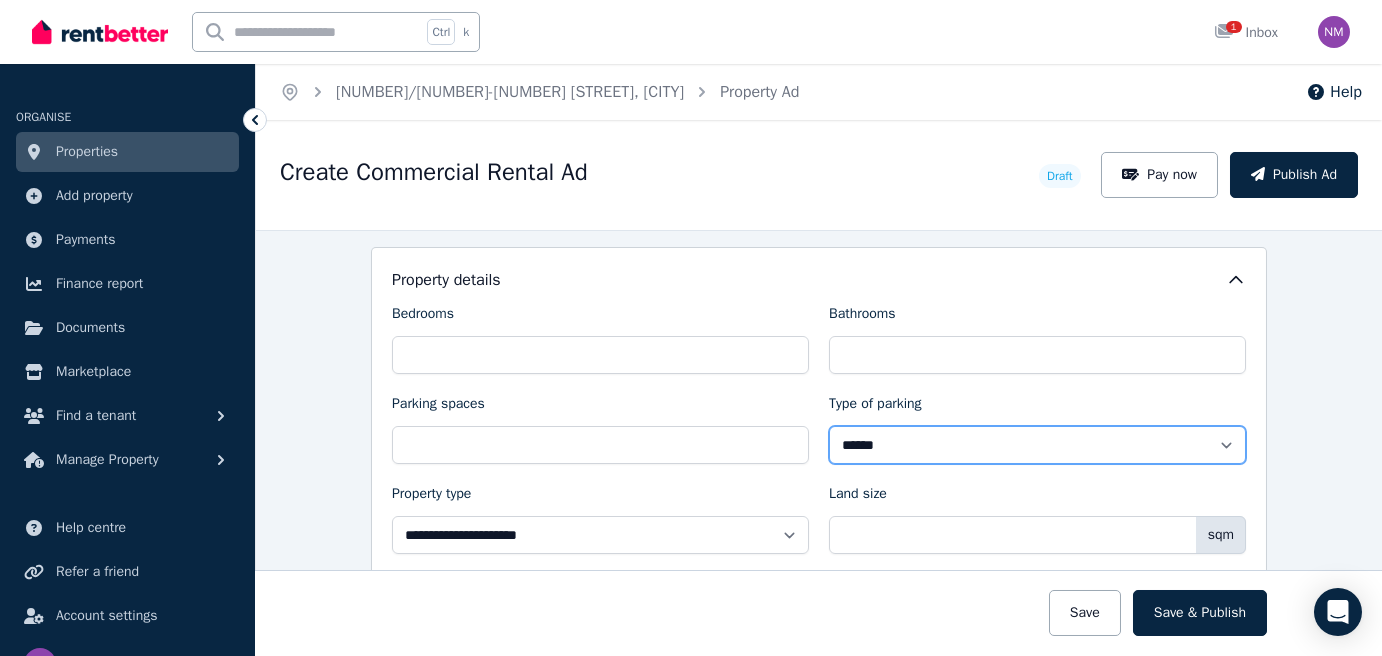 click on "**********" at bounding box center [1037, 445] 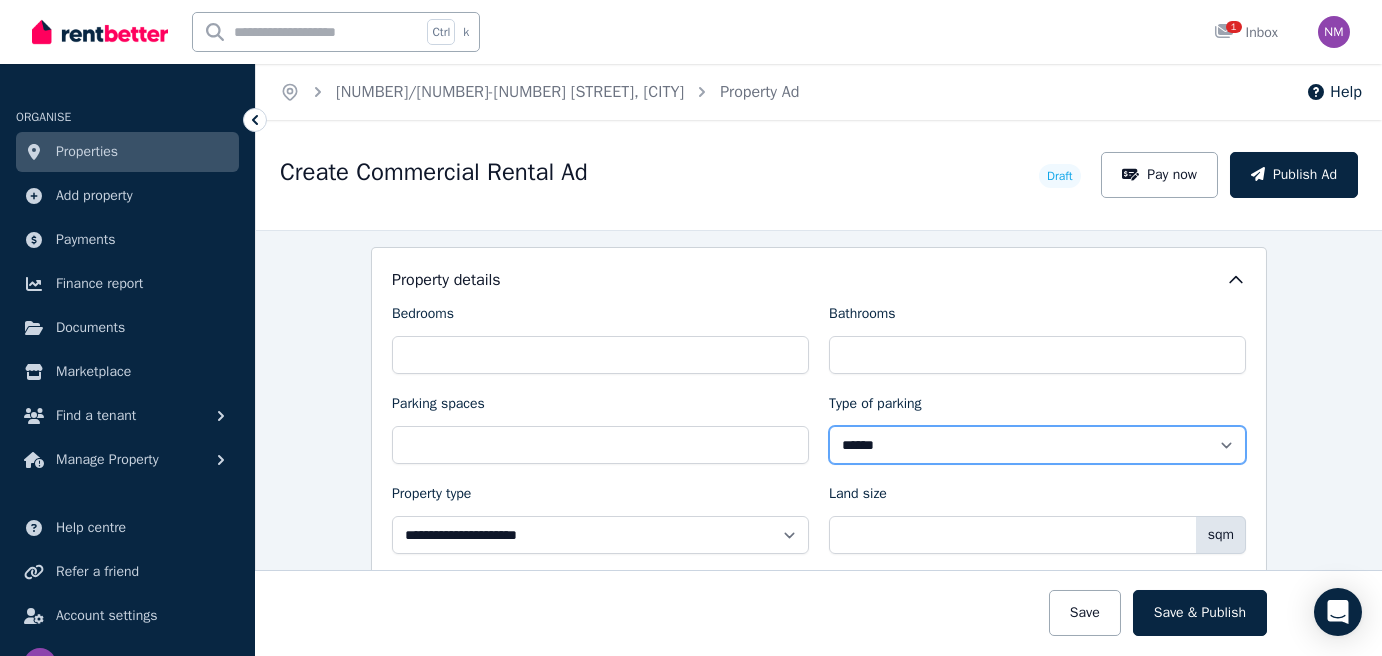 scroll, scrollTop: 900, scrollLeft: 0, axis: vertical 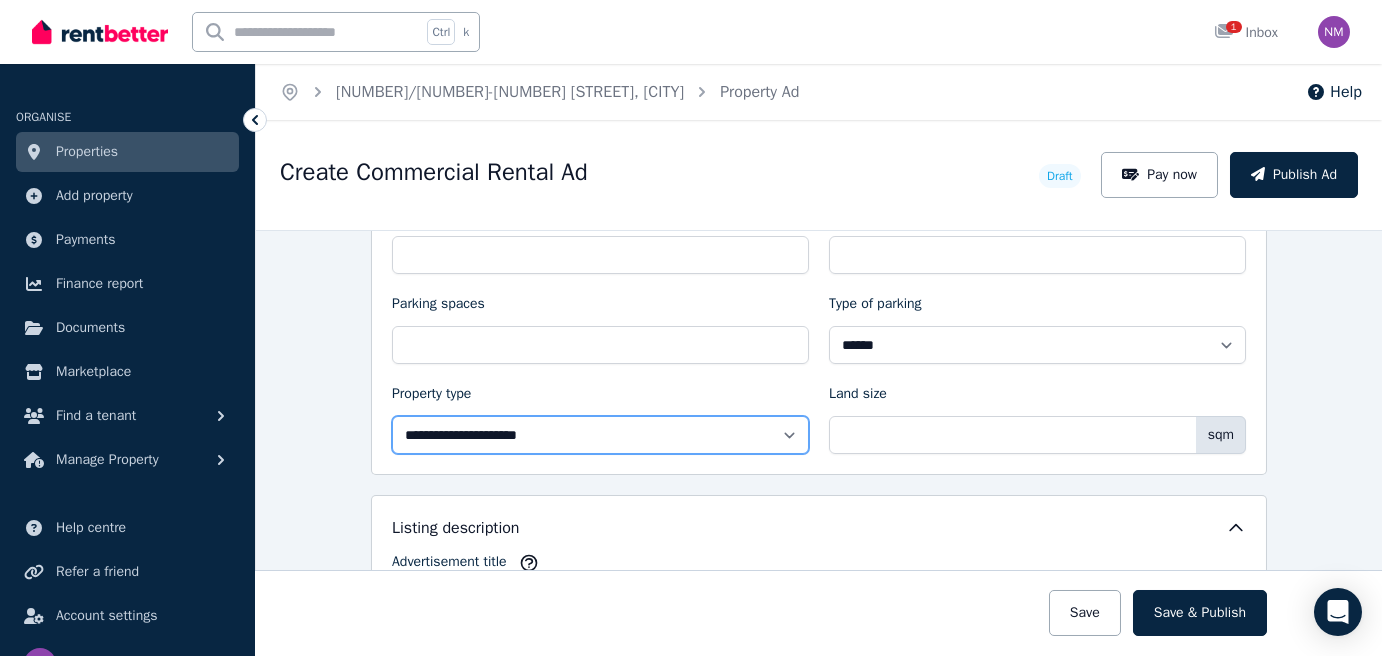 click on "**********" at bounding box center [600, 435] 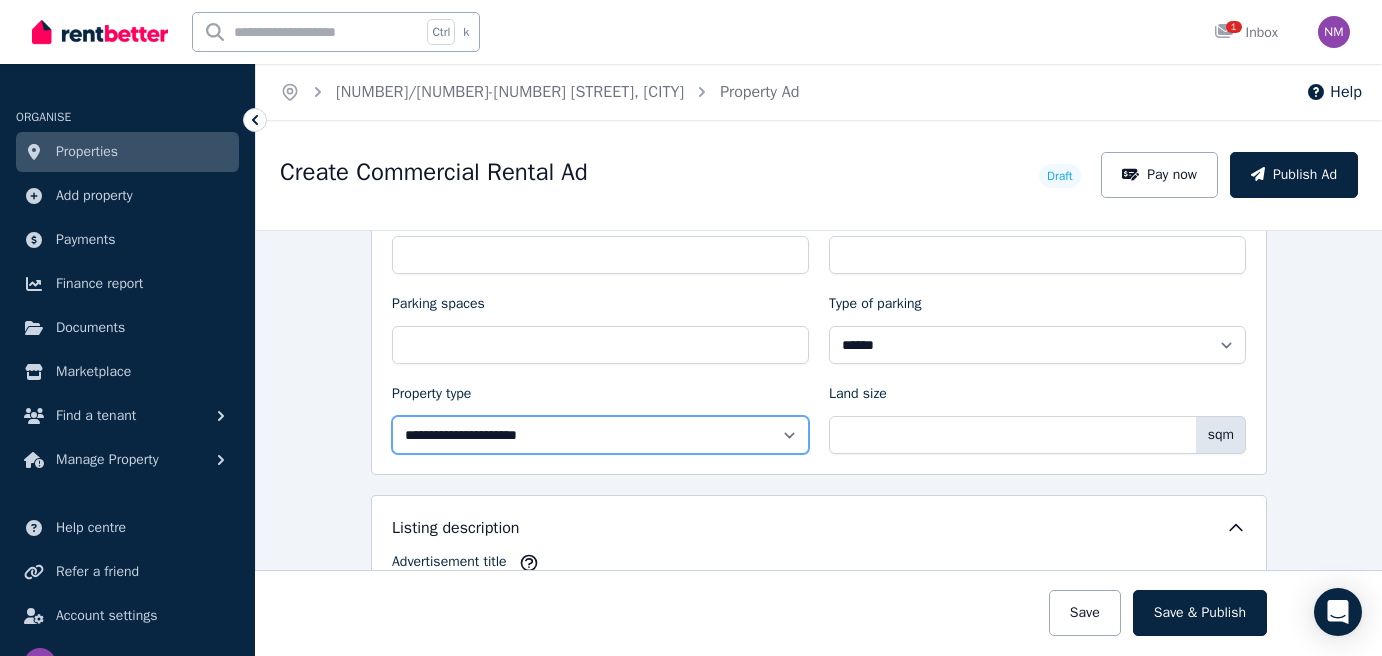 select on "**********" 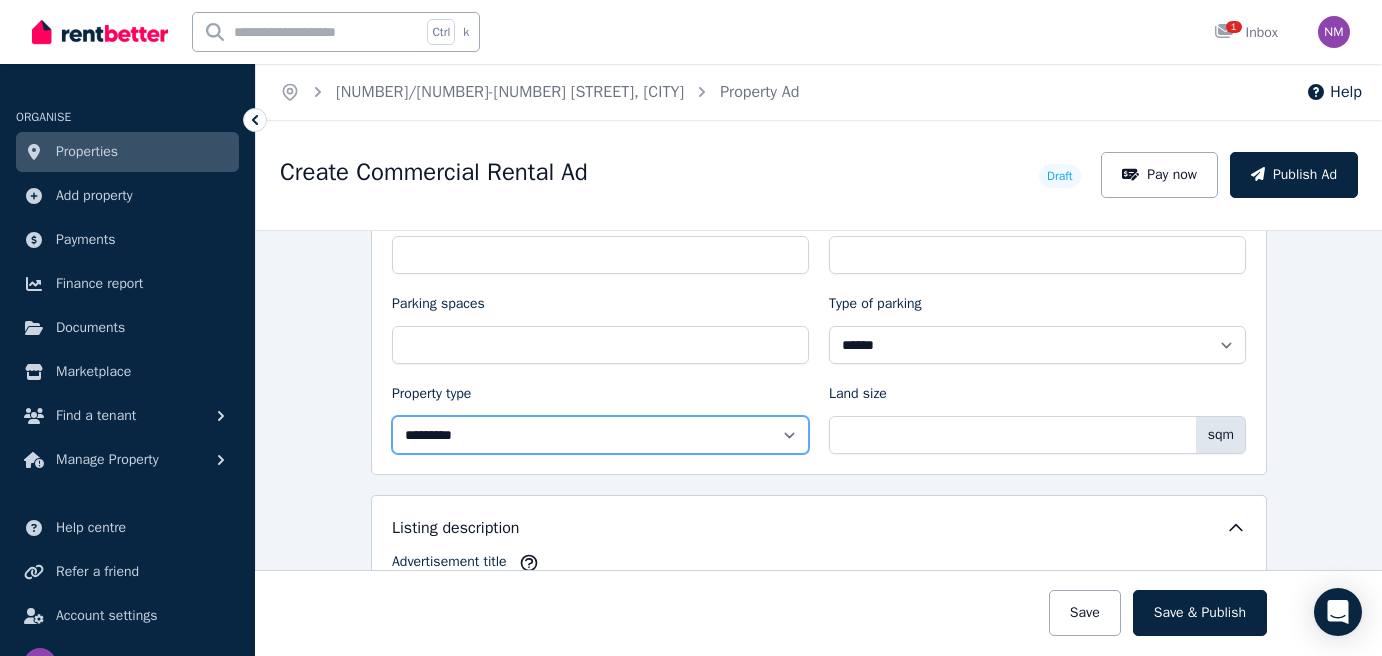 click on "**********" at bounding box center (600, 435) 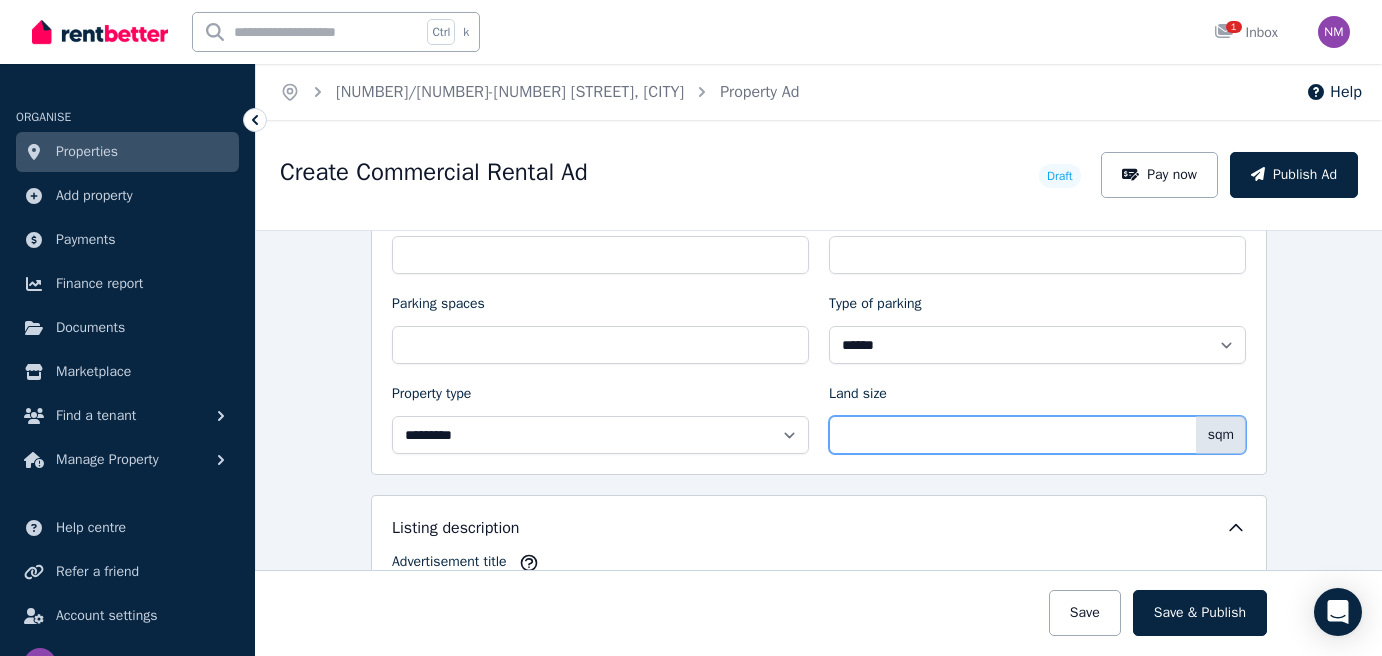 click on "Land size" at bounding box center (1037, 435) 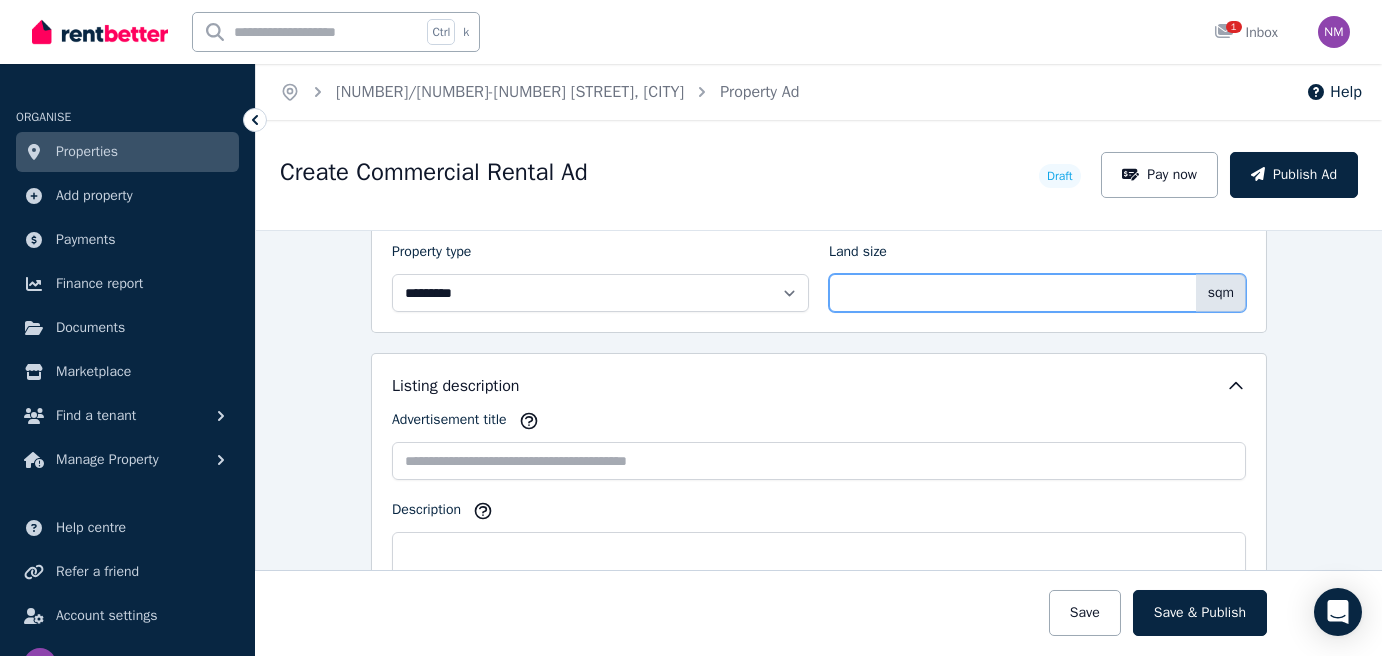 scroll, scrollTop: 1200, scrollLeft: 0, axis: vertical 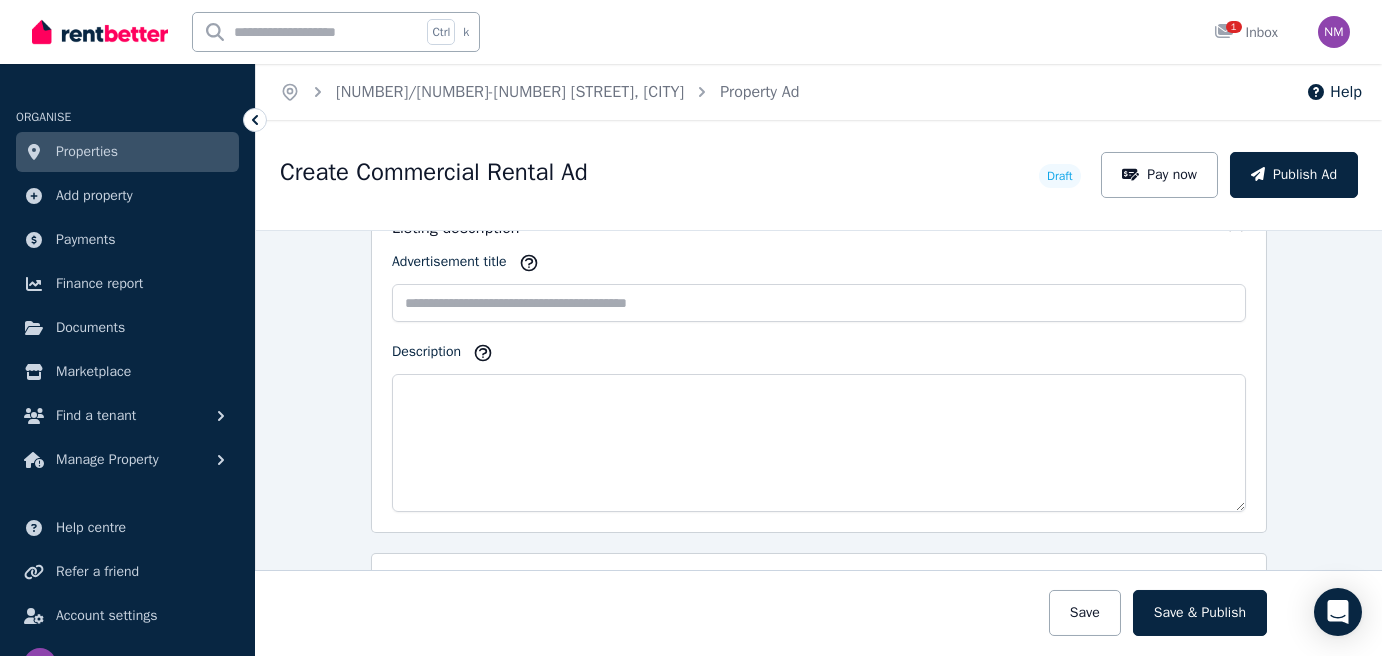 type on "***" 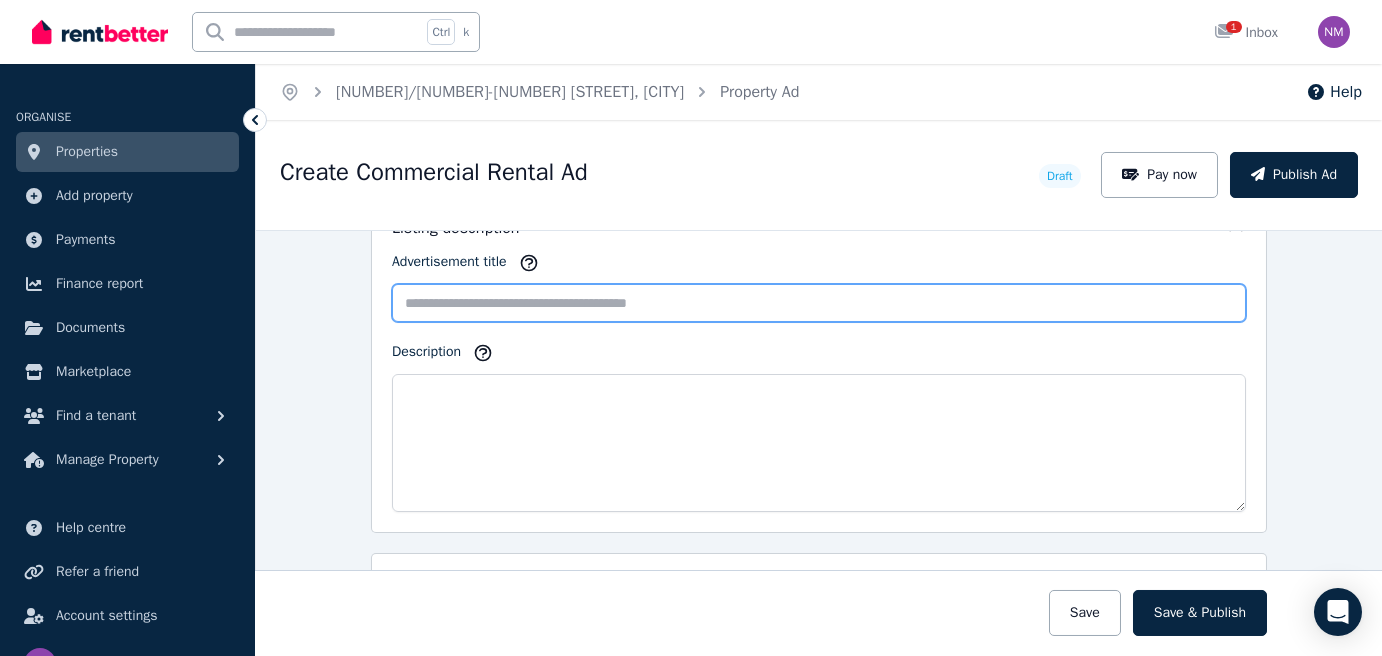 click on "Advertisement title" at bounding box center [819, 303] 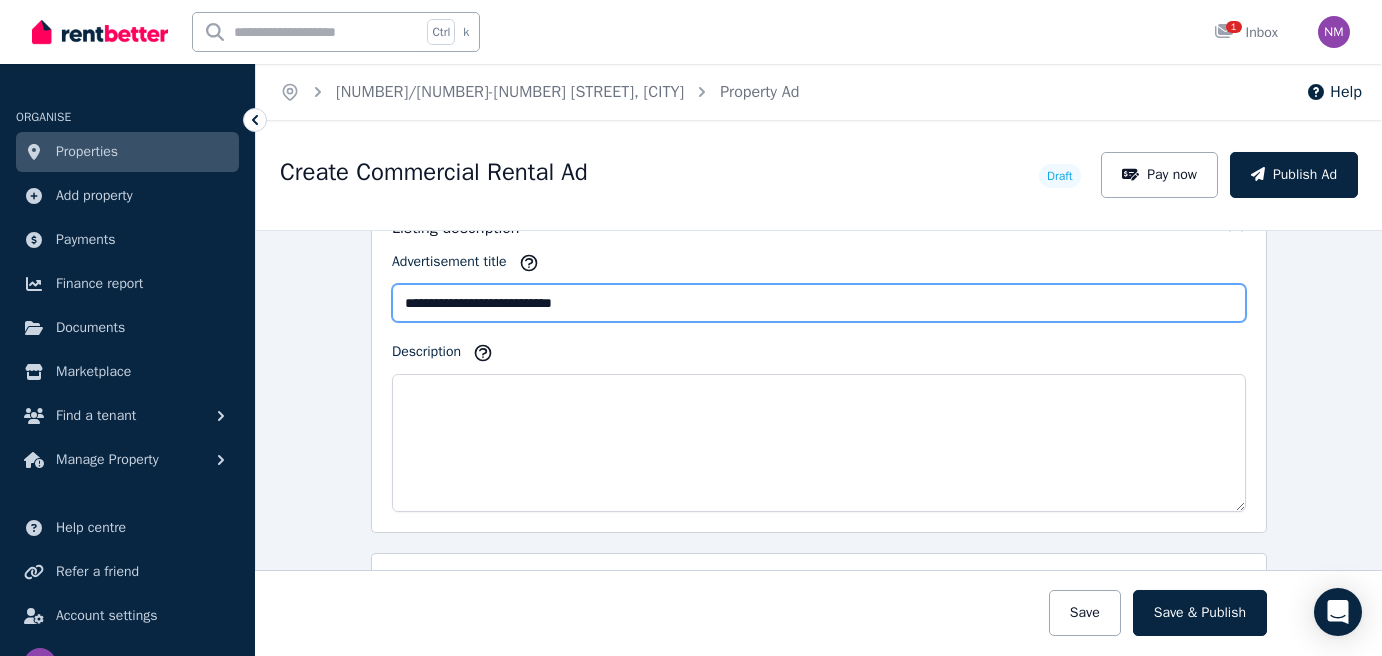 type on "**********" 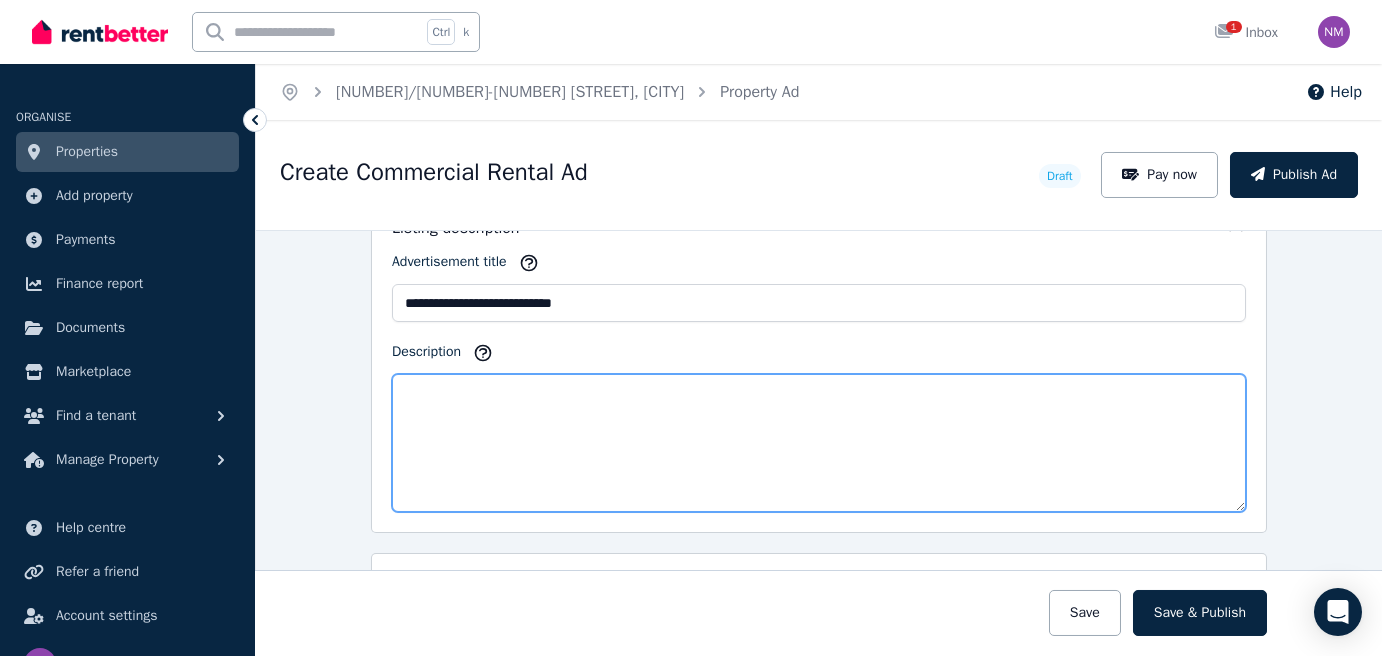 click on "Description" at bounding box center [819, 443] 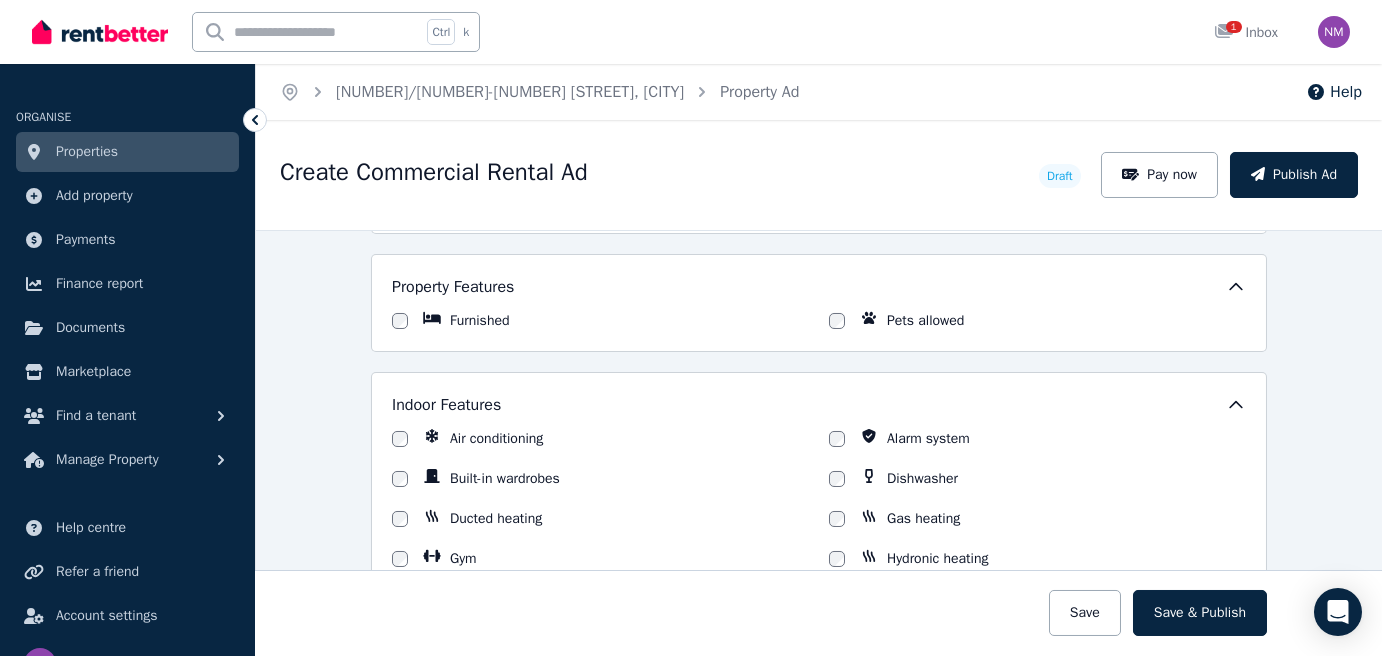 scroll, scrollTop: 1500, scrollLeft: 0, axis: vertical 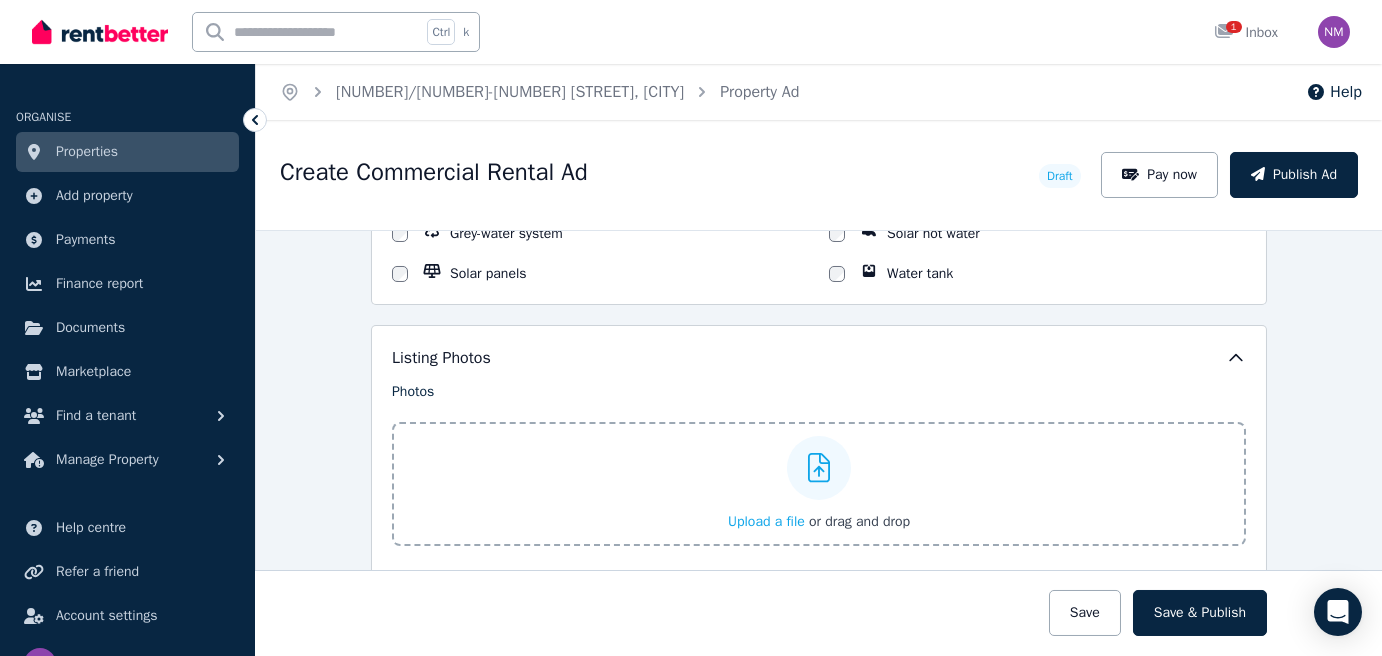 click on "Upload a file   or drag and drop" at bounding box center (819, 484) 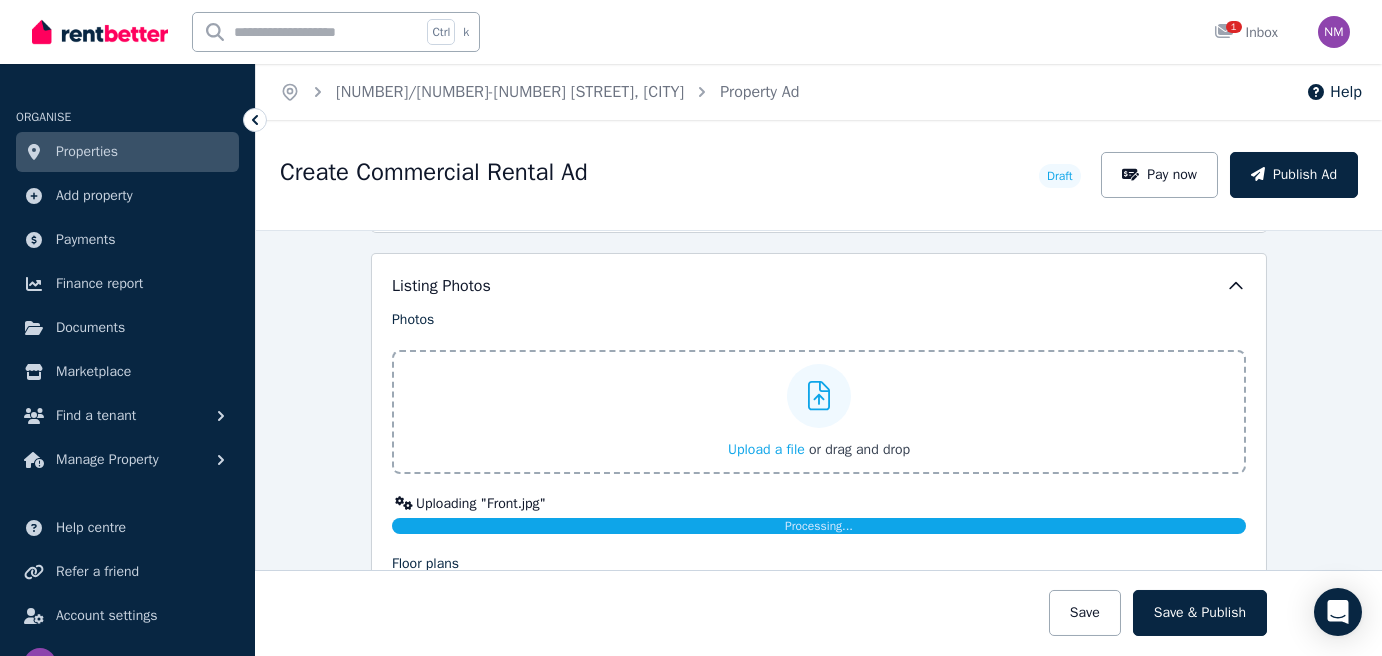 scroll, scrollTop: 2400, scrollLeft: 0, axis: vertical 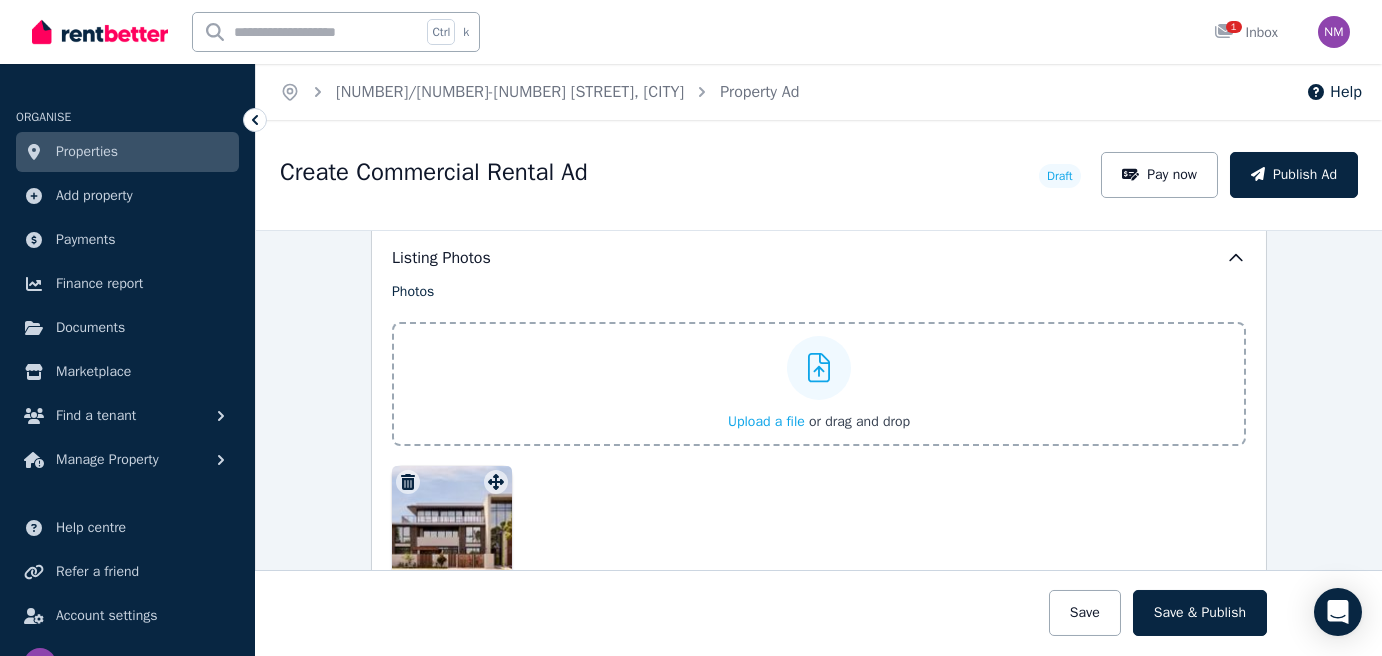 click on "Upload a file" at bounding box center (766, 421) 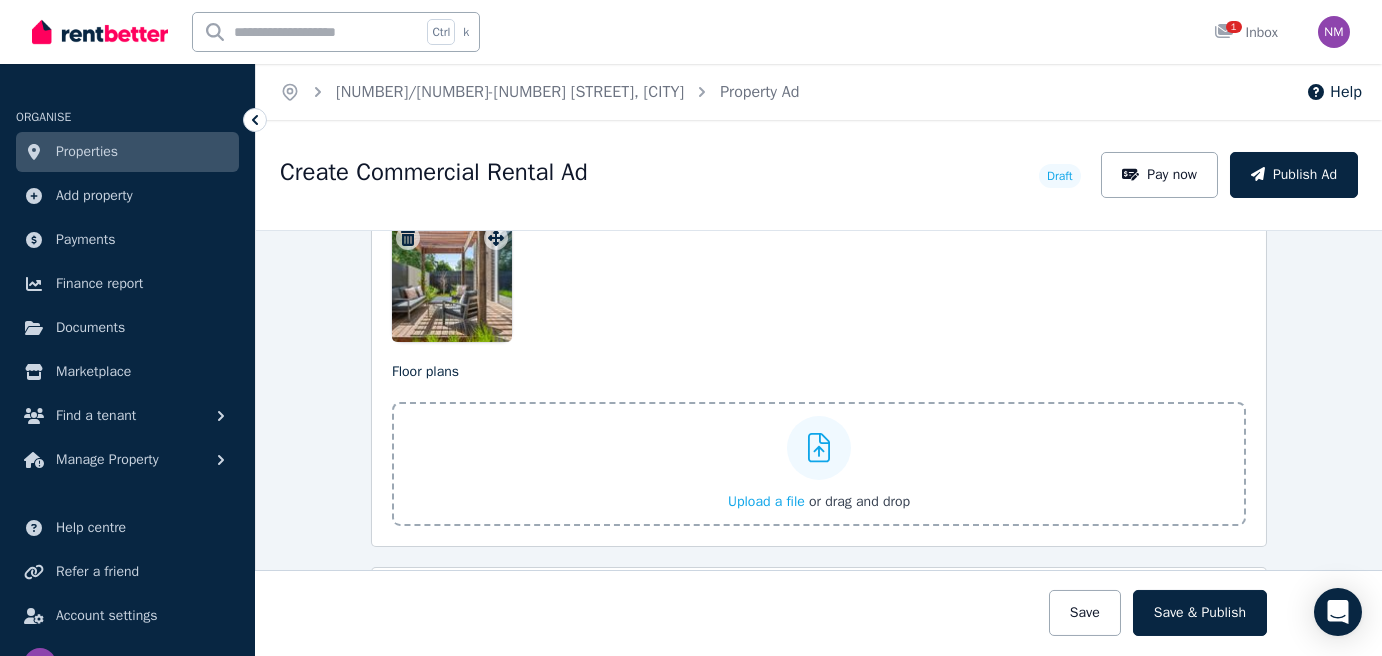 scroll, scrollTop: 2800, scrollLeft: 0, axis: vertical 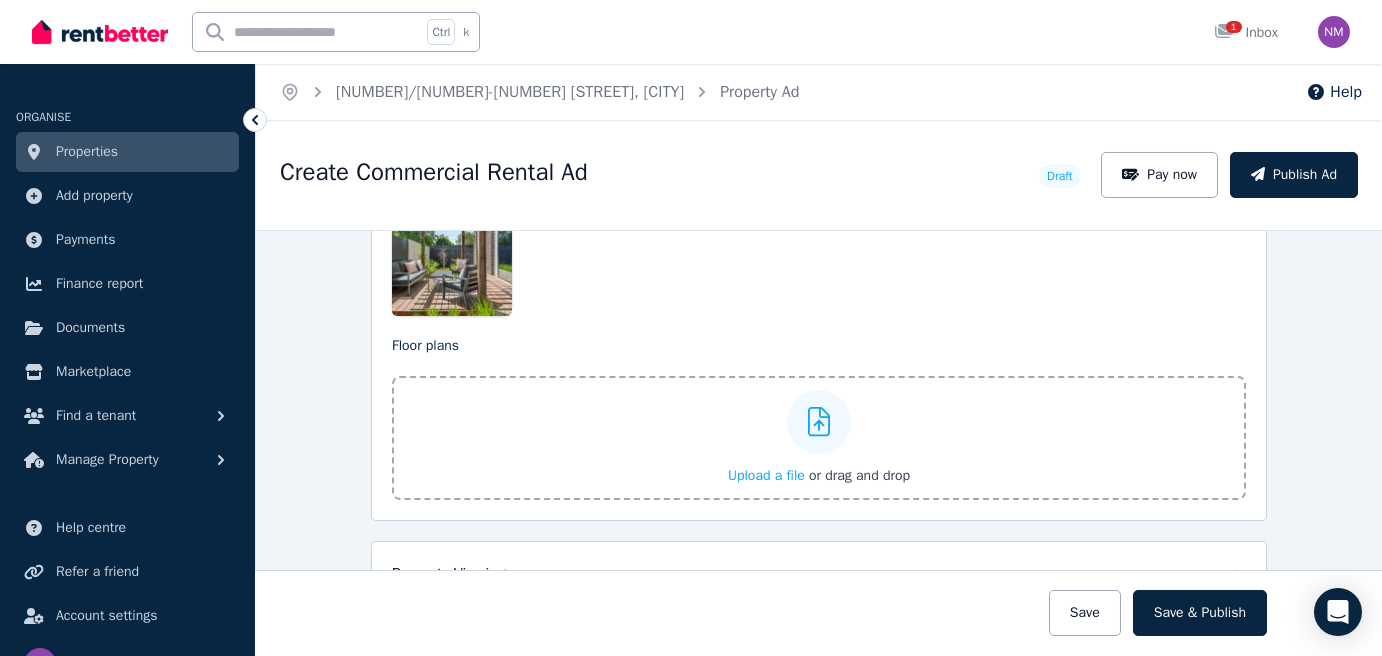 click on "Upload a file" at bounding box center (766, 475) 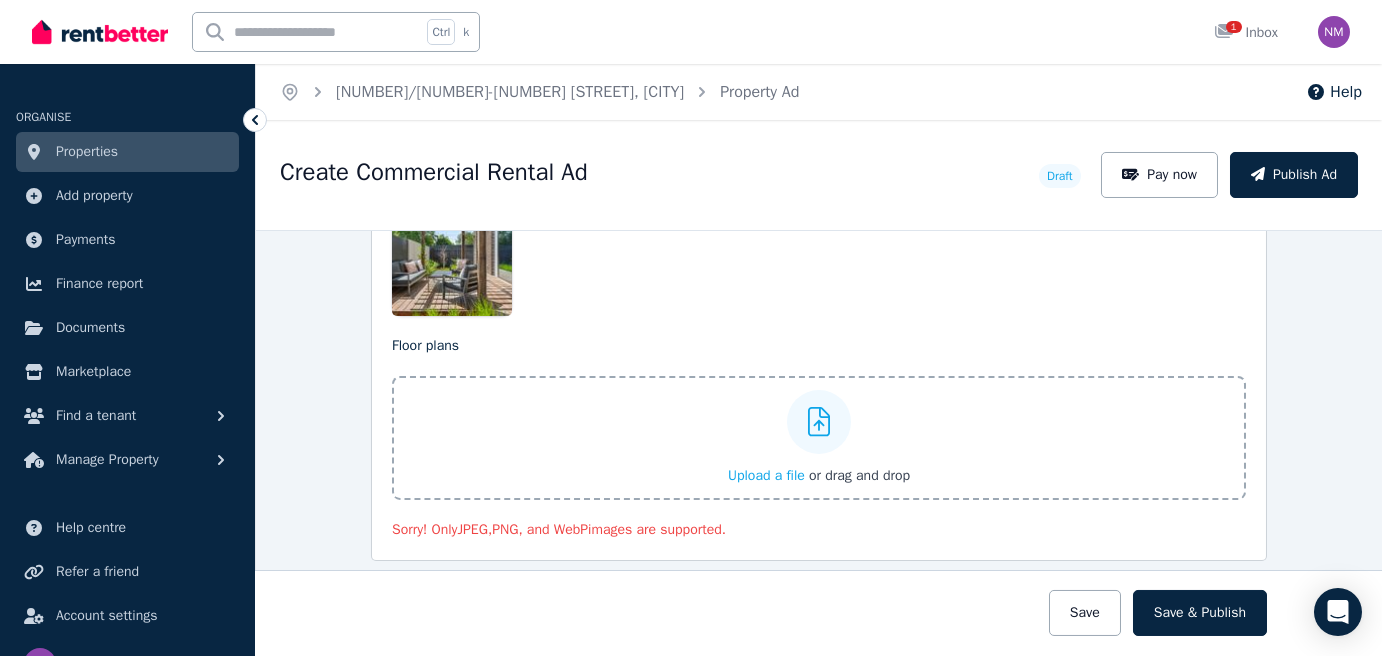 type 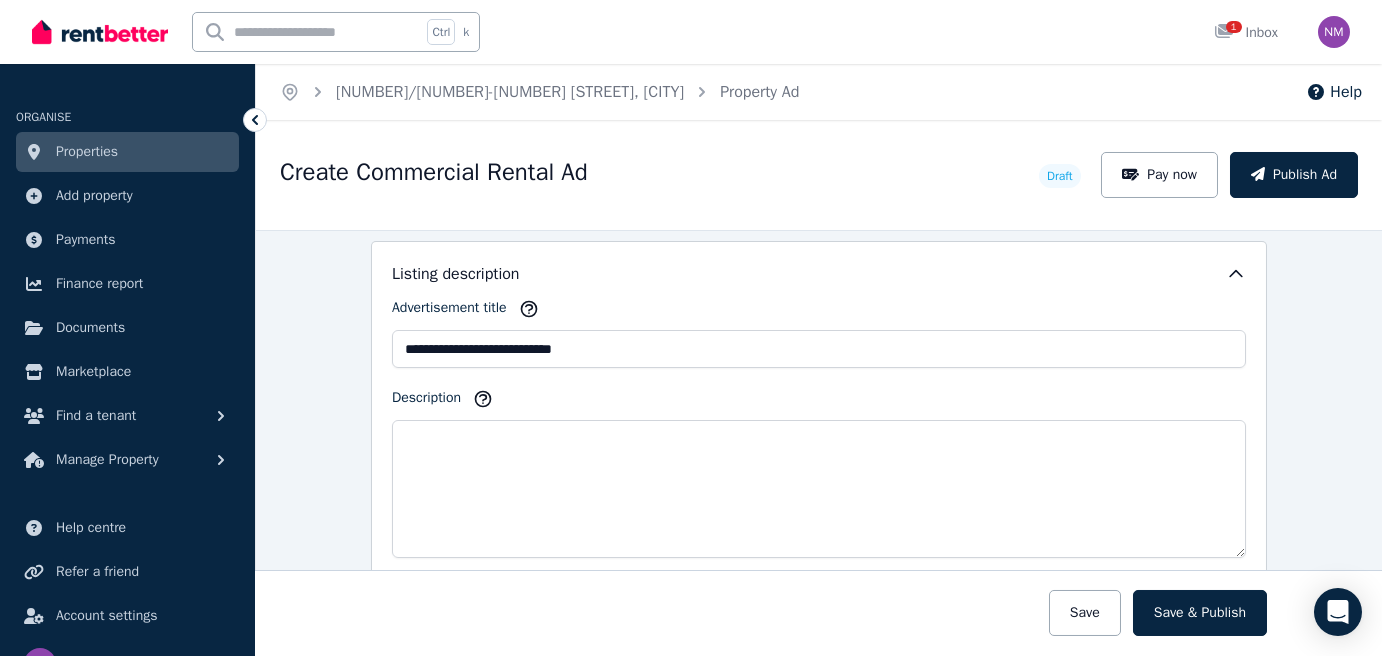 scroll, scrollTop: 1200, scrollLeft: 0, axis: vertical 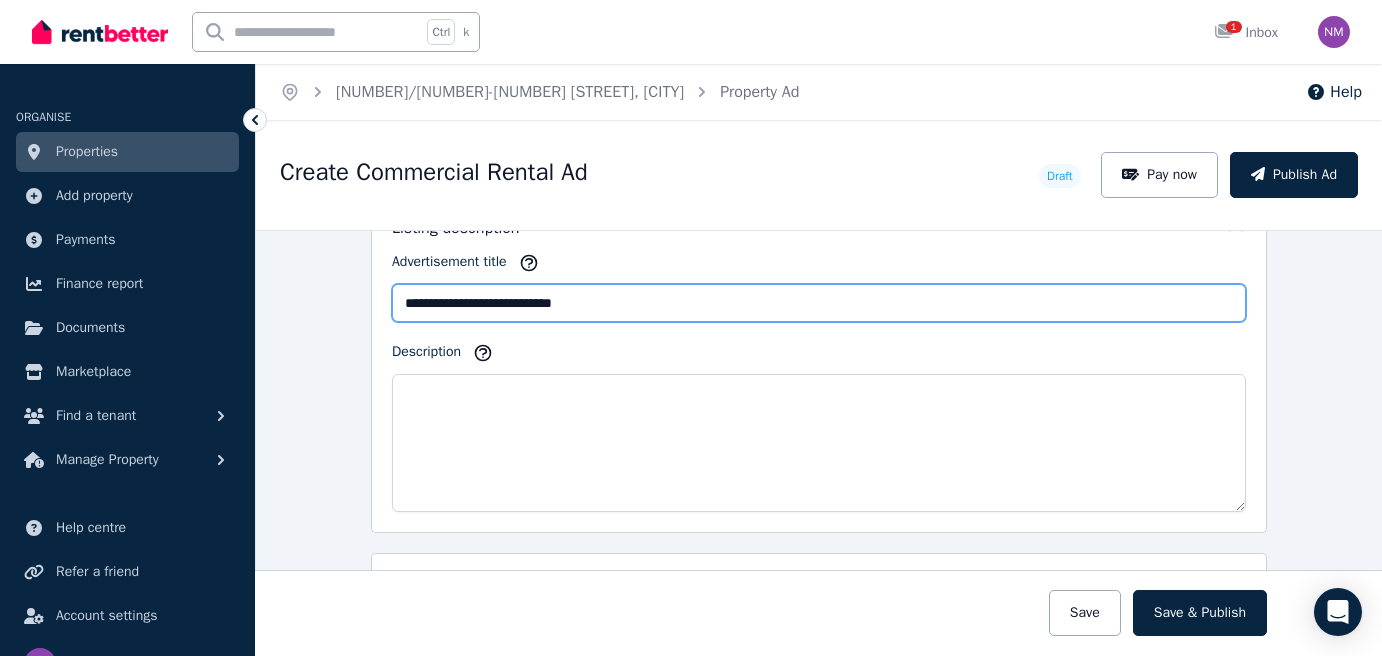 click on "**********" at bounding box center [819, 303] 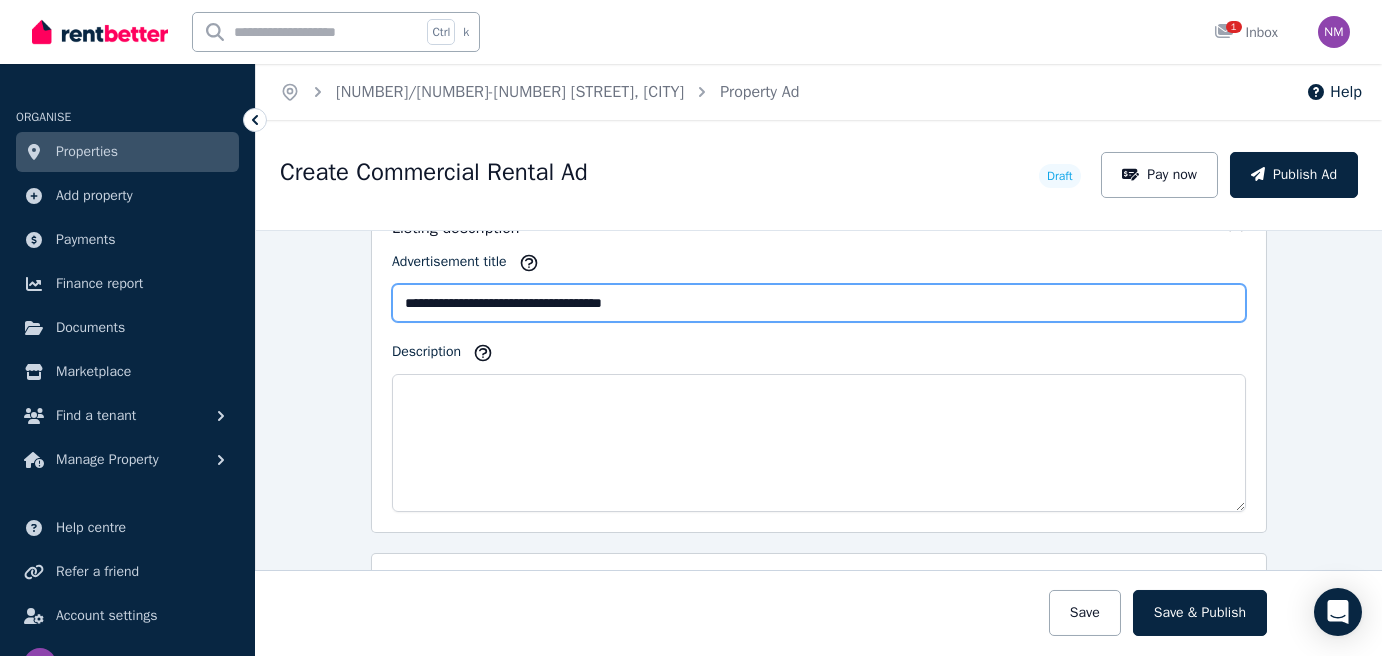 drag, startPoint x: 638, startPoint y: 287, endPoint x: 820, endPoint y: 280, distance: 182.13457 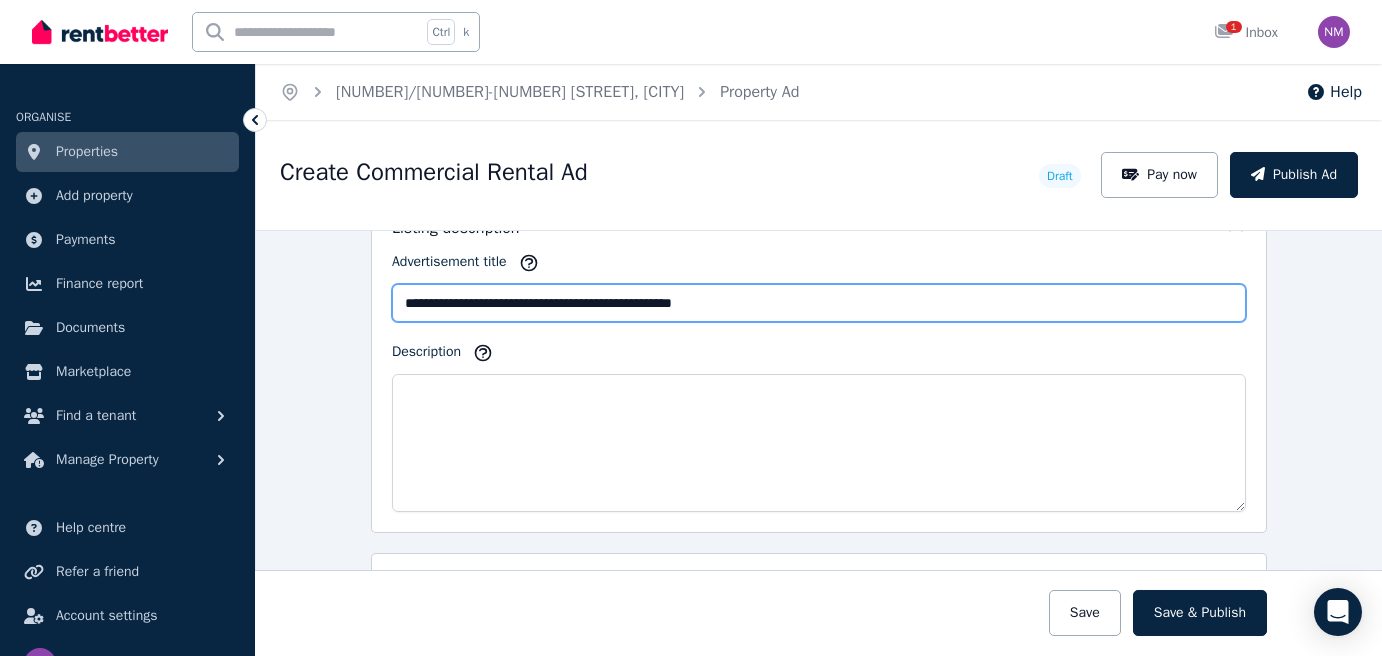 type on "**********" 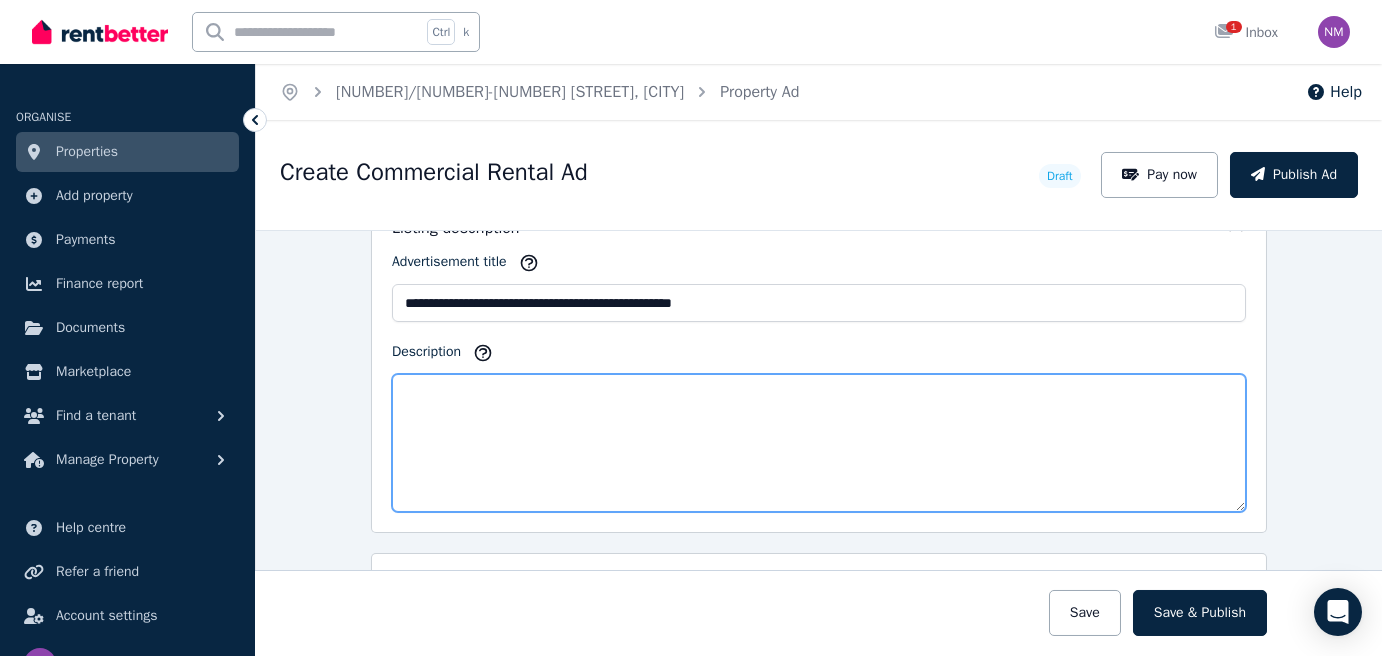 click on "Description" at bounding box center [819, 443] 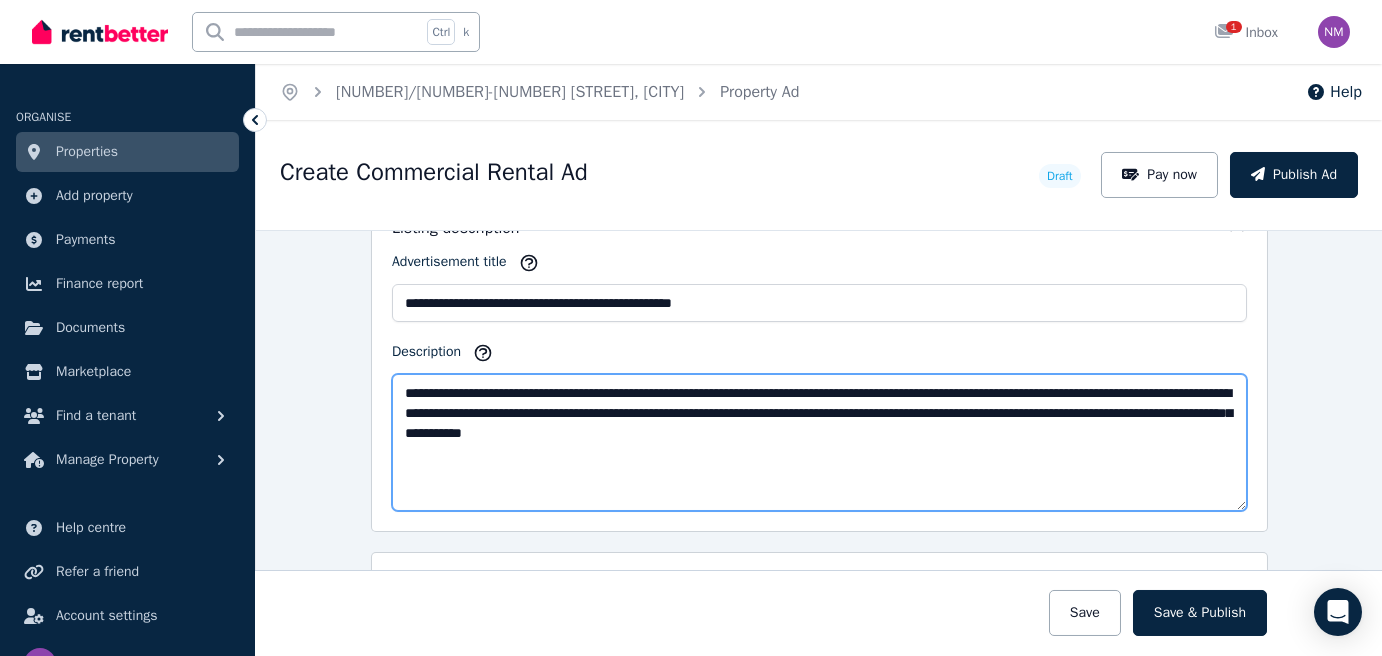click on "**********" at bounding box center (819, 442) 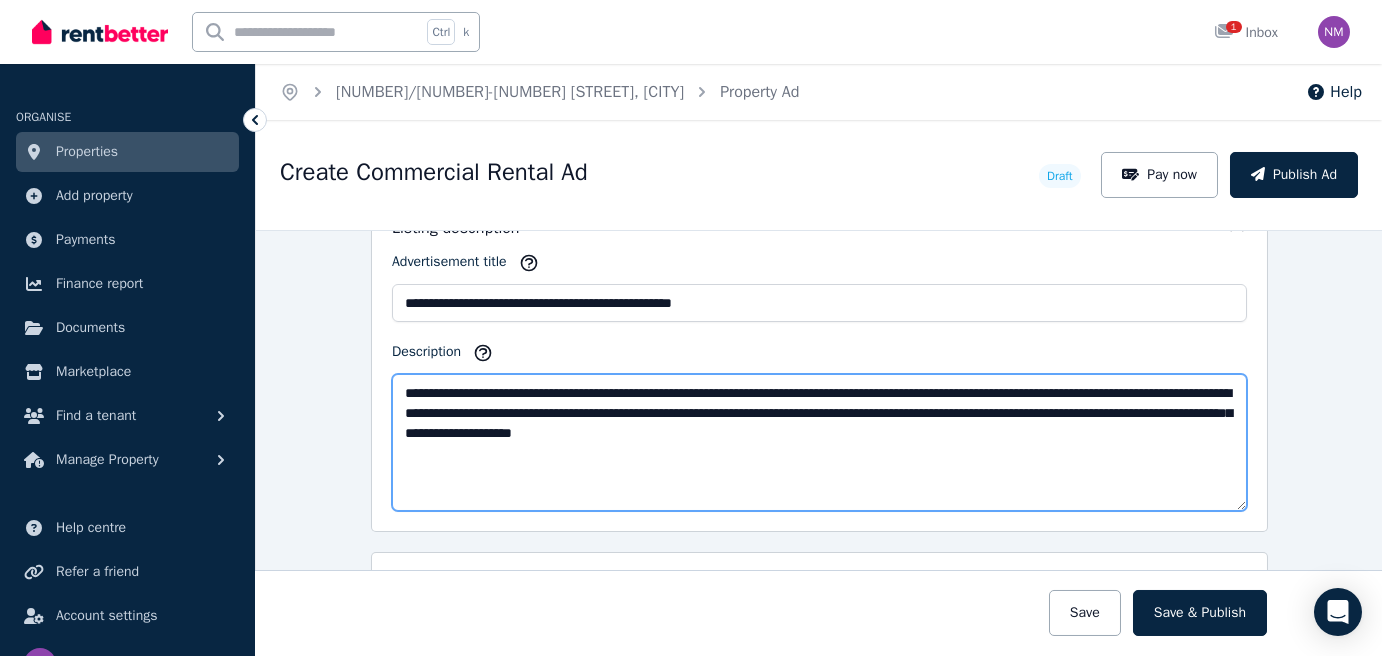 drag, startPoint x: 797, startPoint y: 384, endPoint x: 811, endPoint y: 395, distance: 17.804493 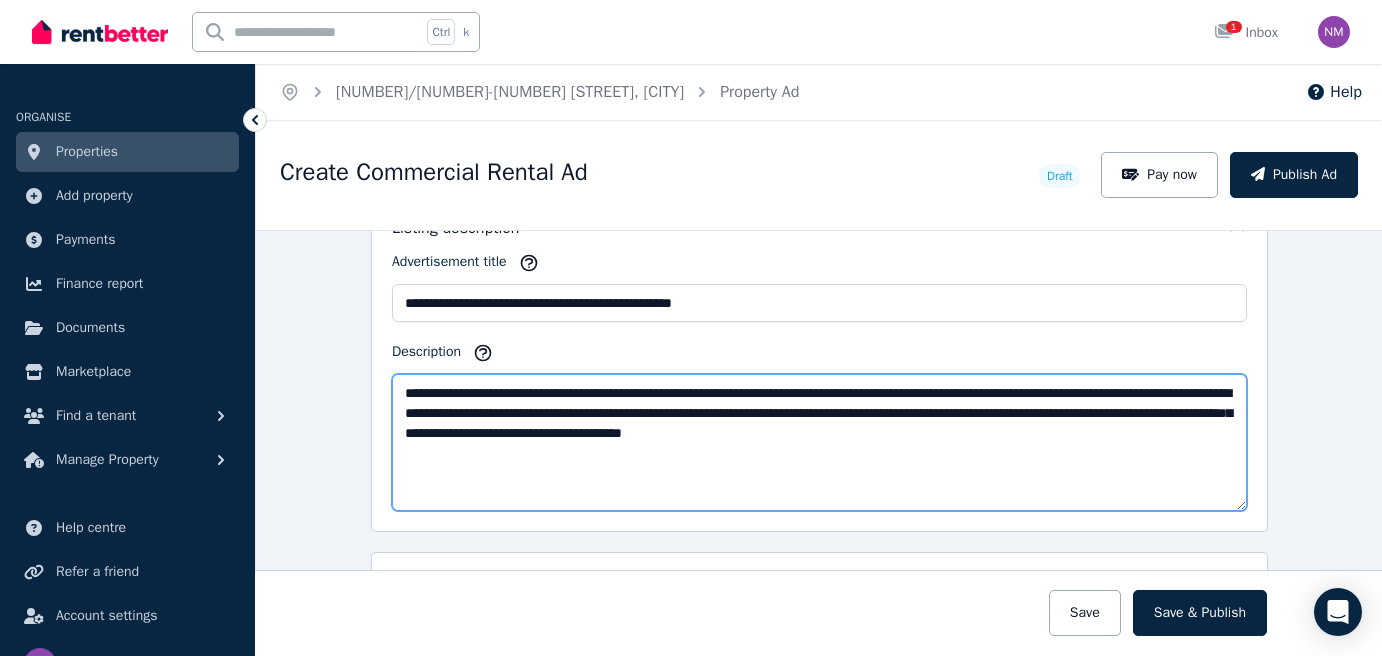 drag, startPoint x: 941, startPoint y: 384, endPoint x: 956, endPoint y: 395, distance: 18.601076 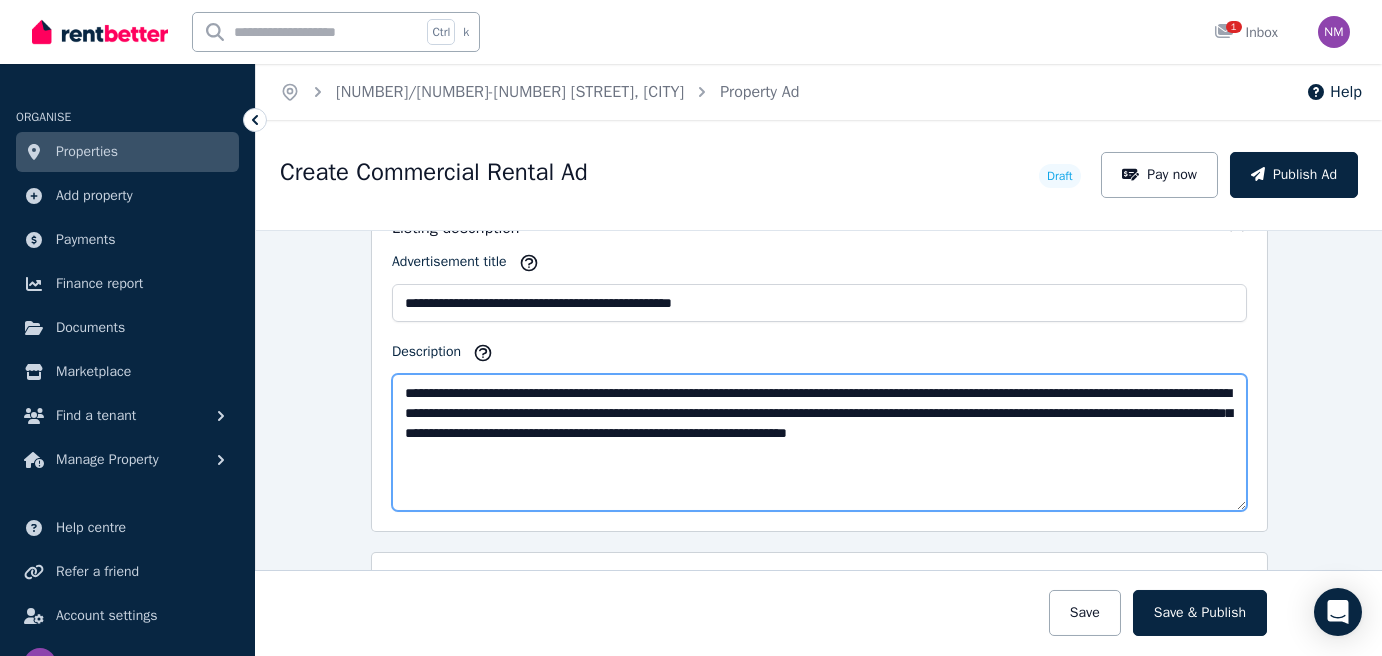 click on "**********" at bounding box center [819, 442] 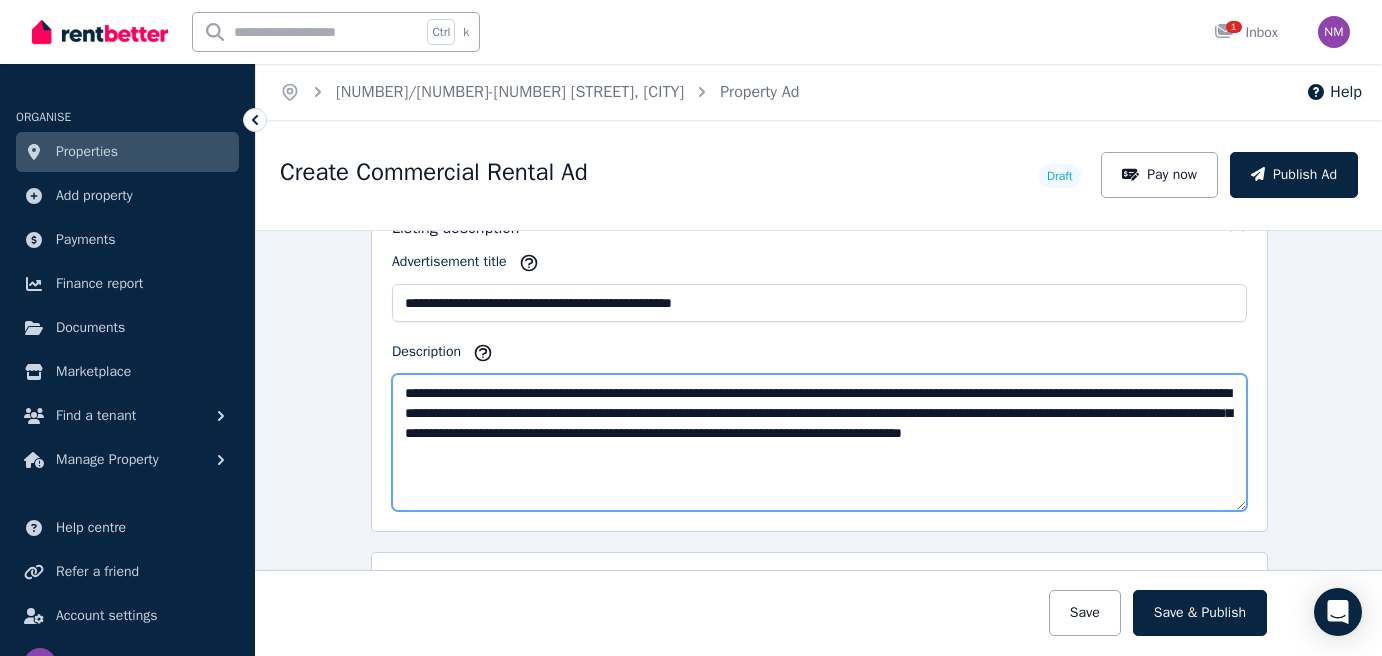 click on "**********" at bounding box center [819, 442] 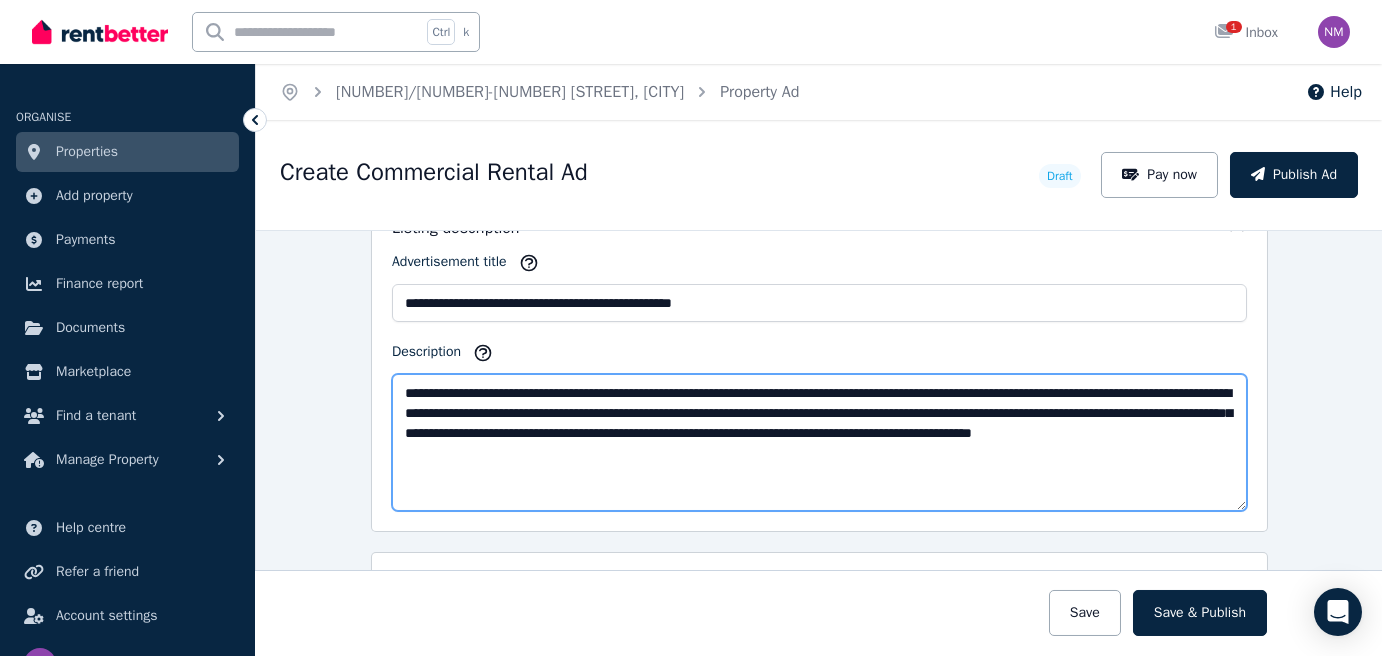 click on "**********" at bounding box center [819, 442] 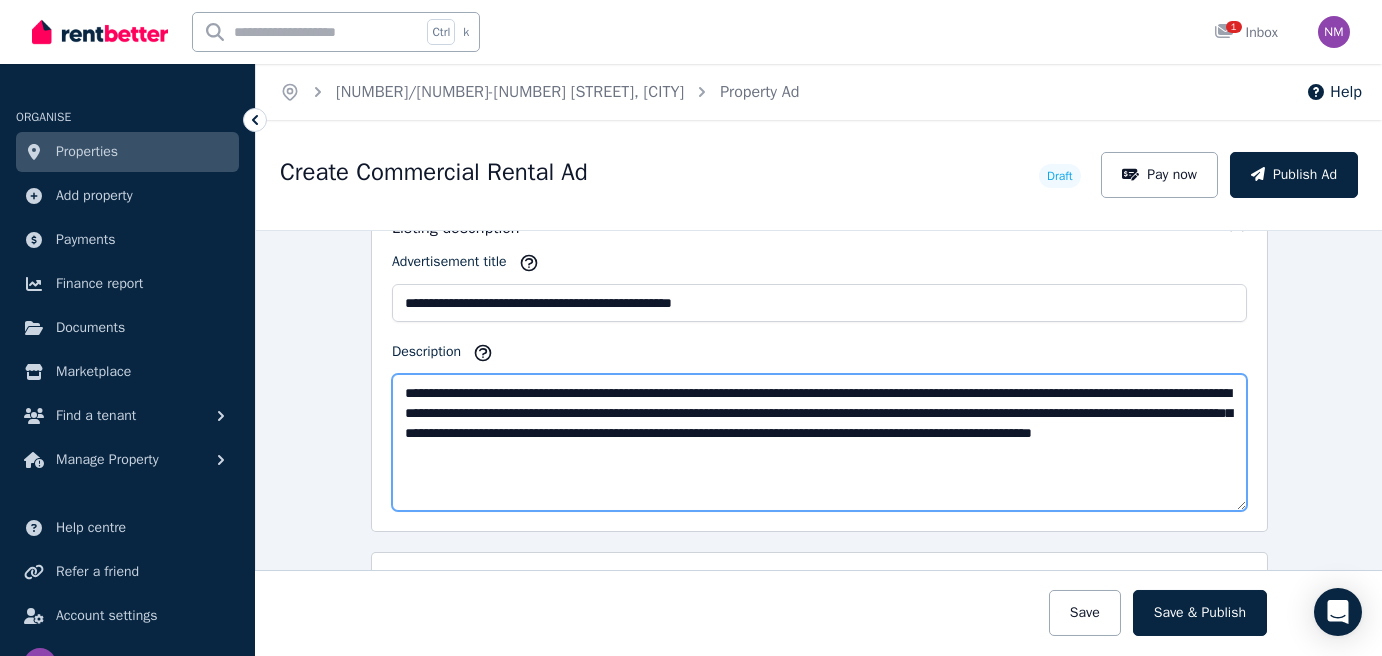 click on "**********" at bounding box center (819, 442) 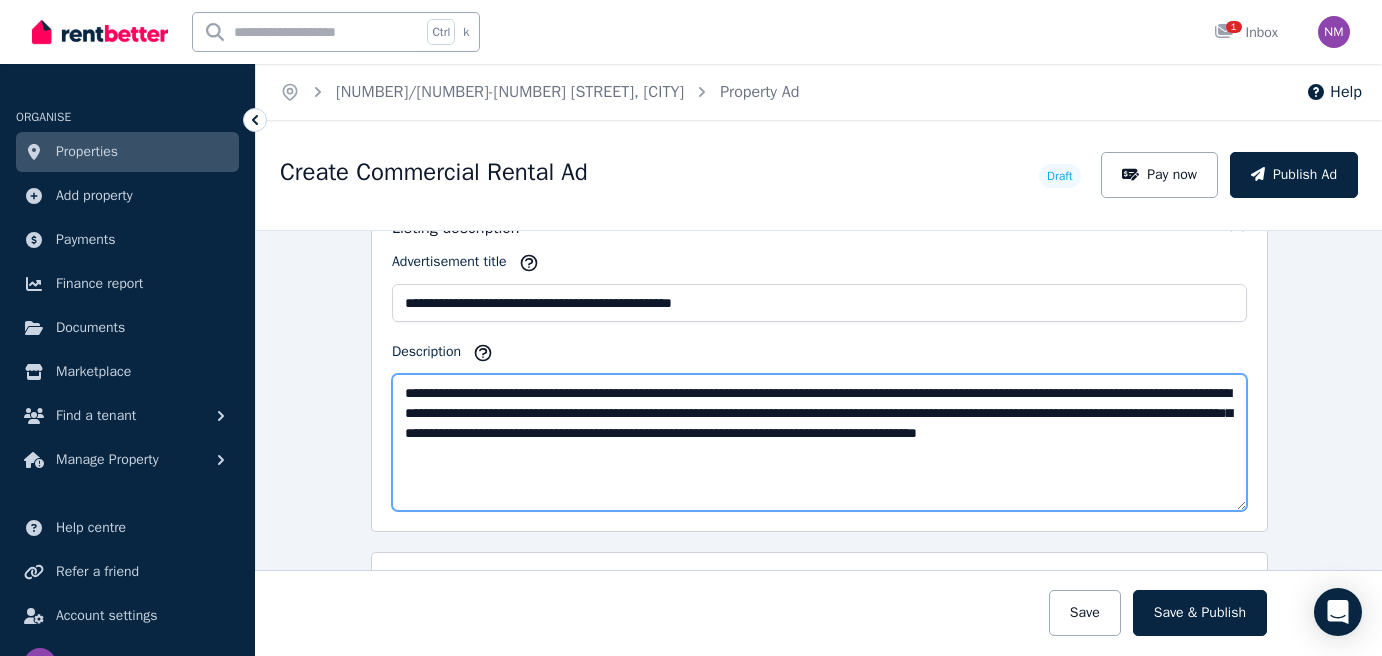 drag, startPoint x: 402, startPoint y: 384, endPoint x: 389, endPoint y: 383, distance: 13.038404 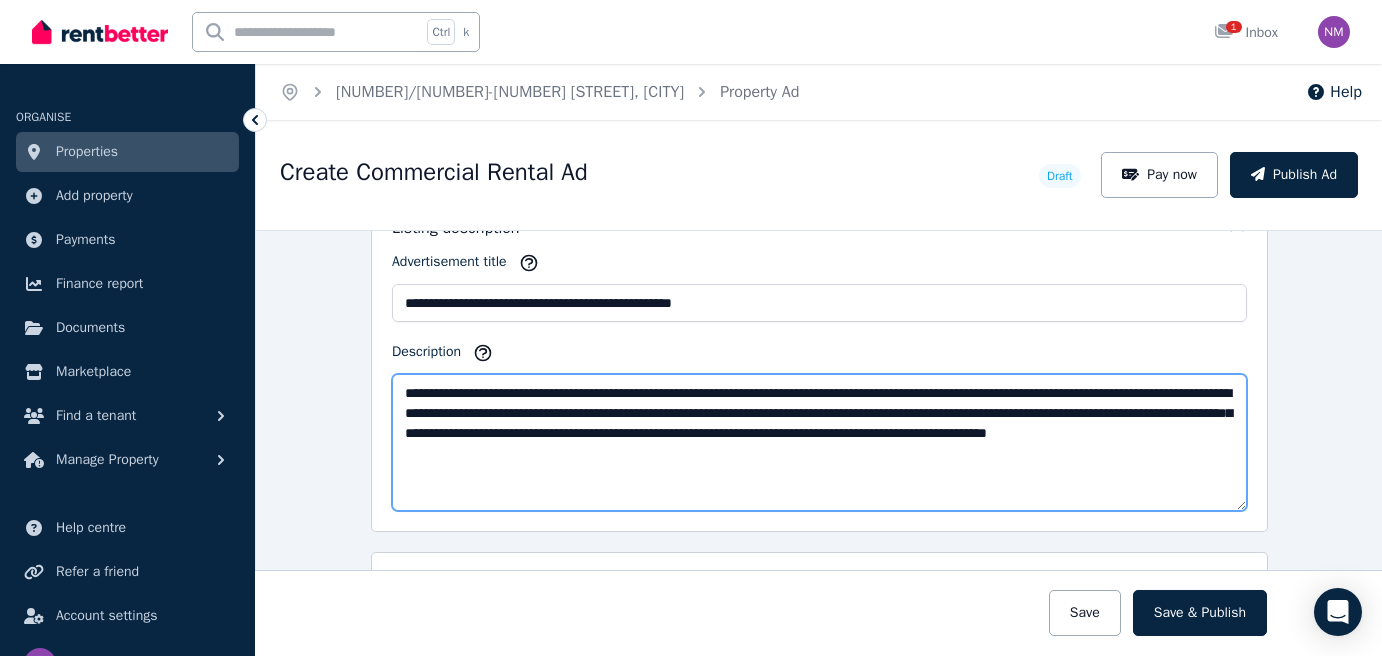 click on "**********" at bounding box center (819, 442) 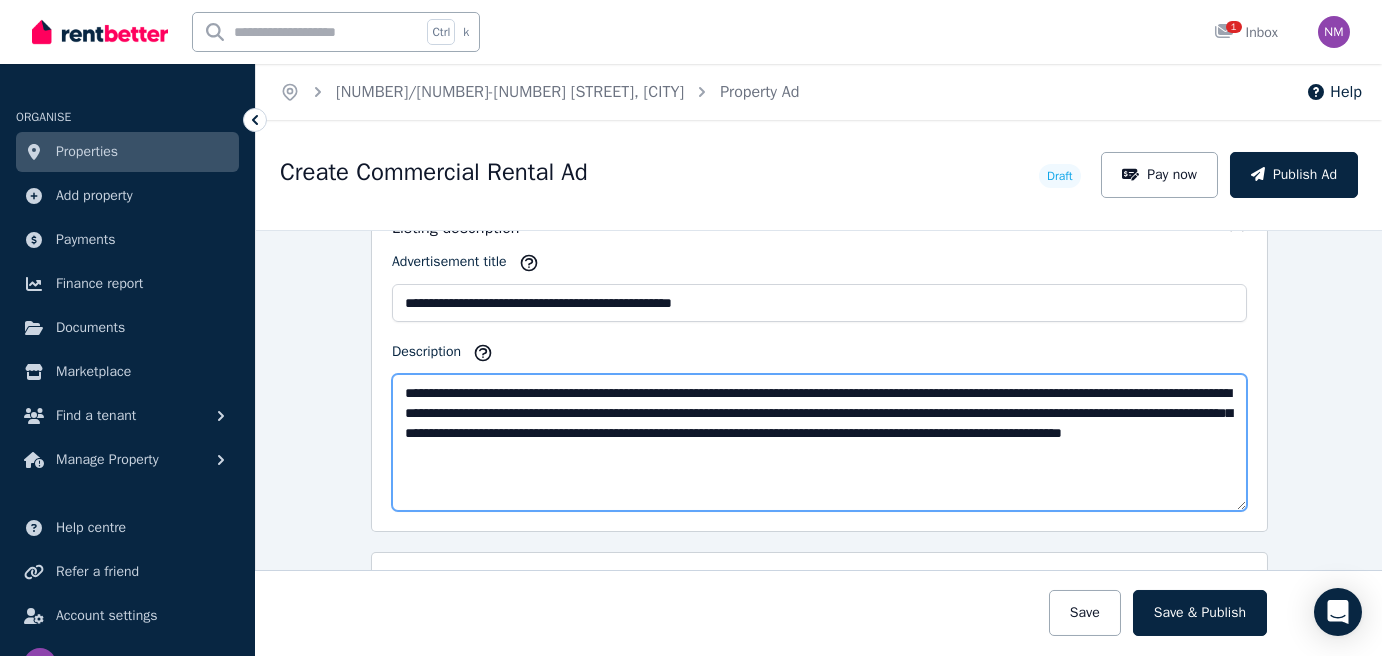 click on "**********" at bounding box center [819, 442] 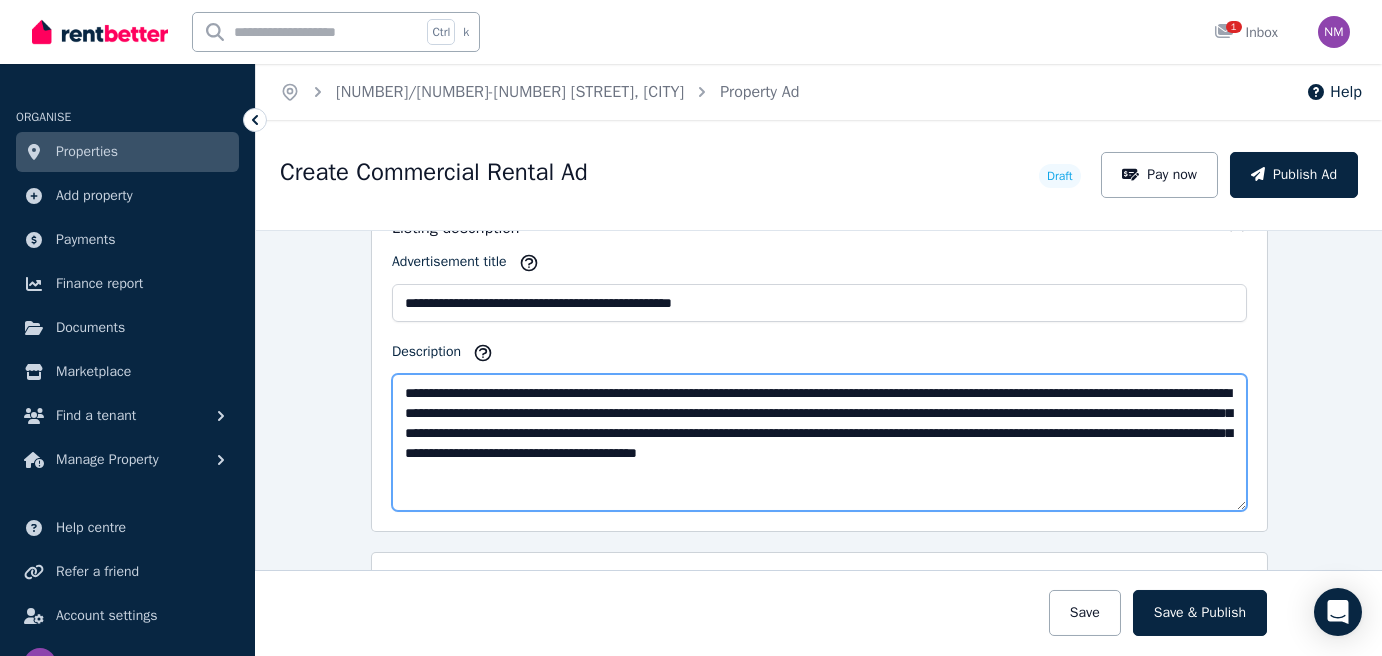 drag, startPoint x: 436, startPoint y: 422, endPoint x: 399, endPoint y: 422, distance: 37 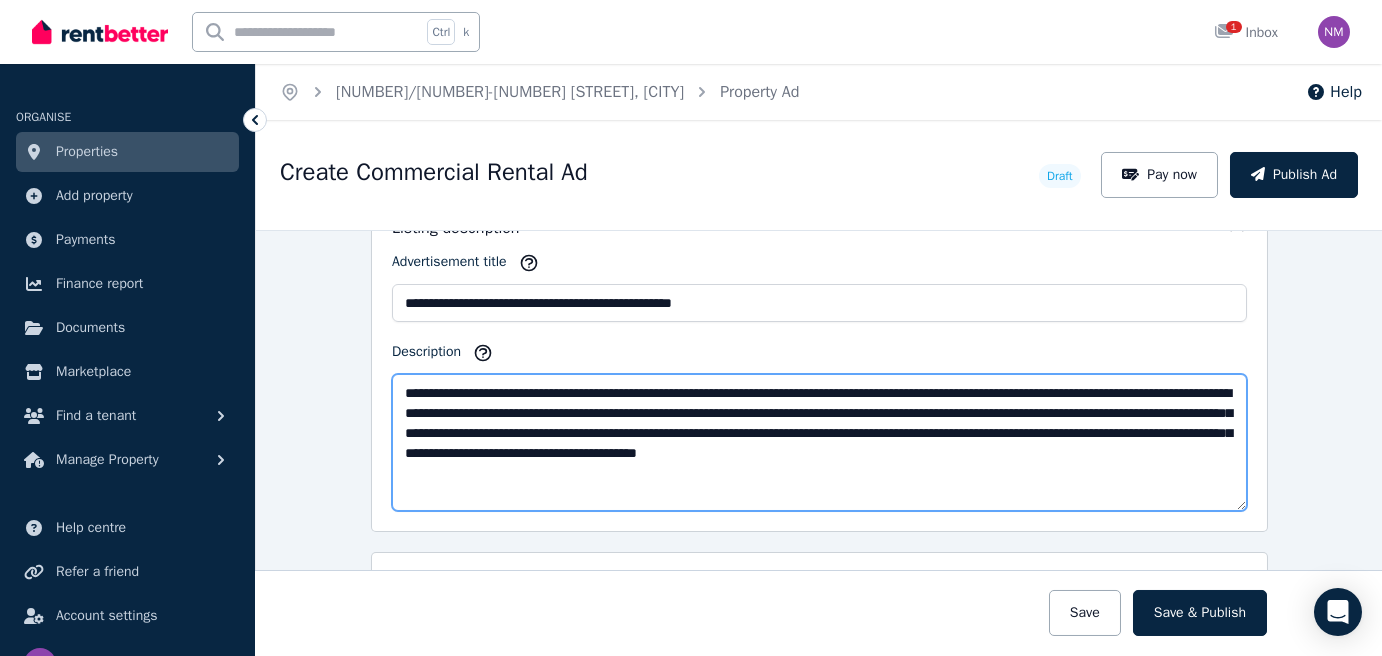 click on "**********" at bounding box center [819, 442] 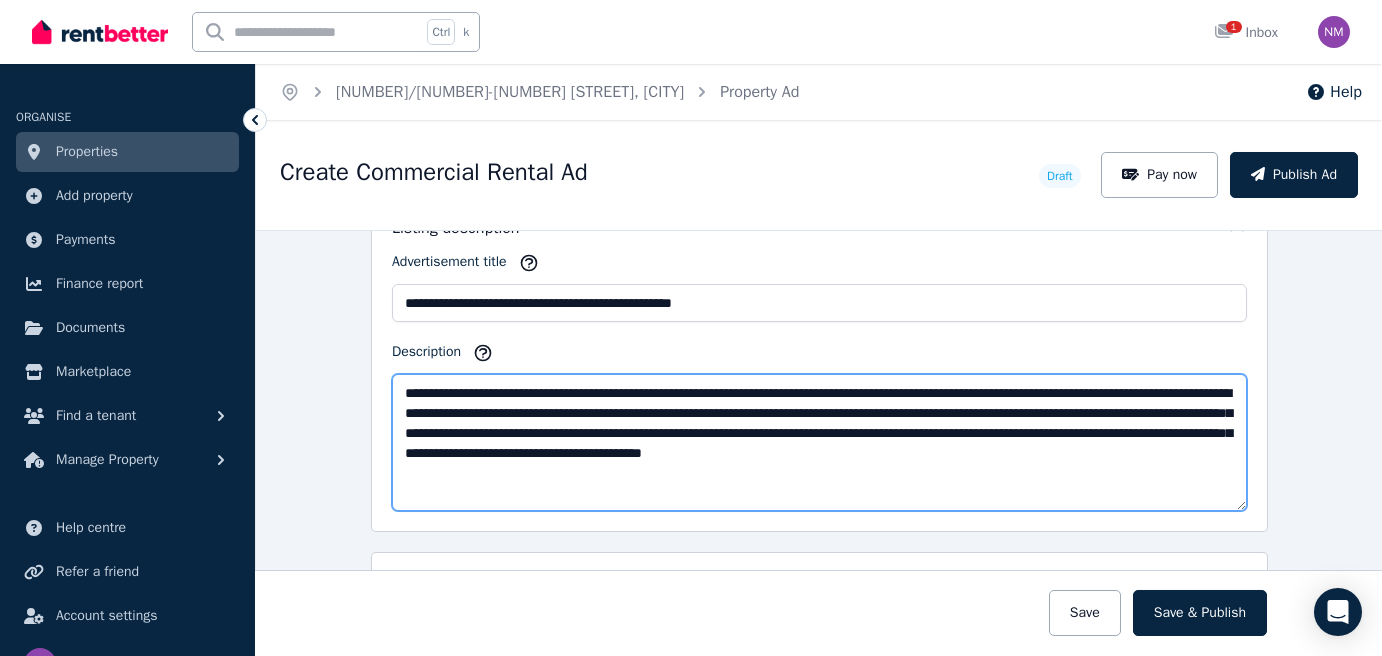 click on "**********" at bounding box center (819, 442) 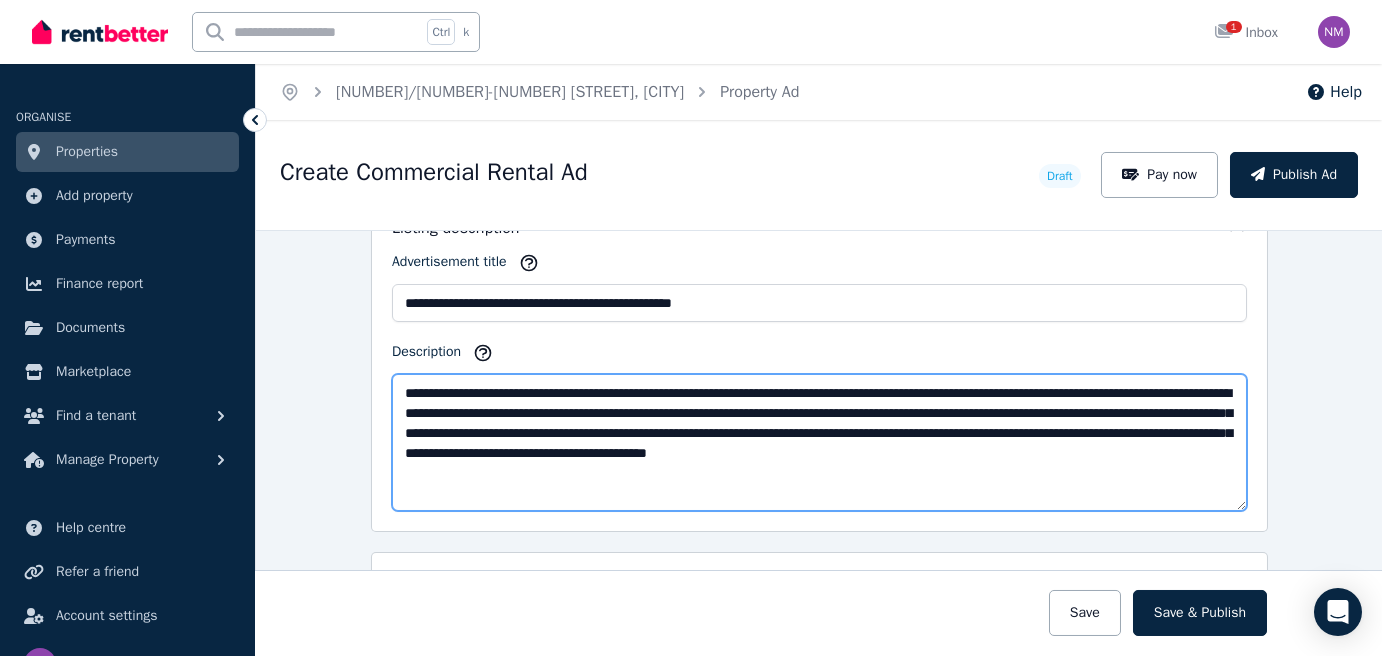 click on "**********" at bounding box center [819, 442] 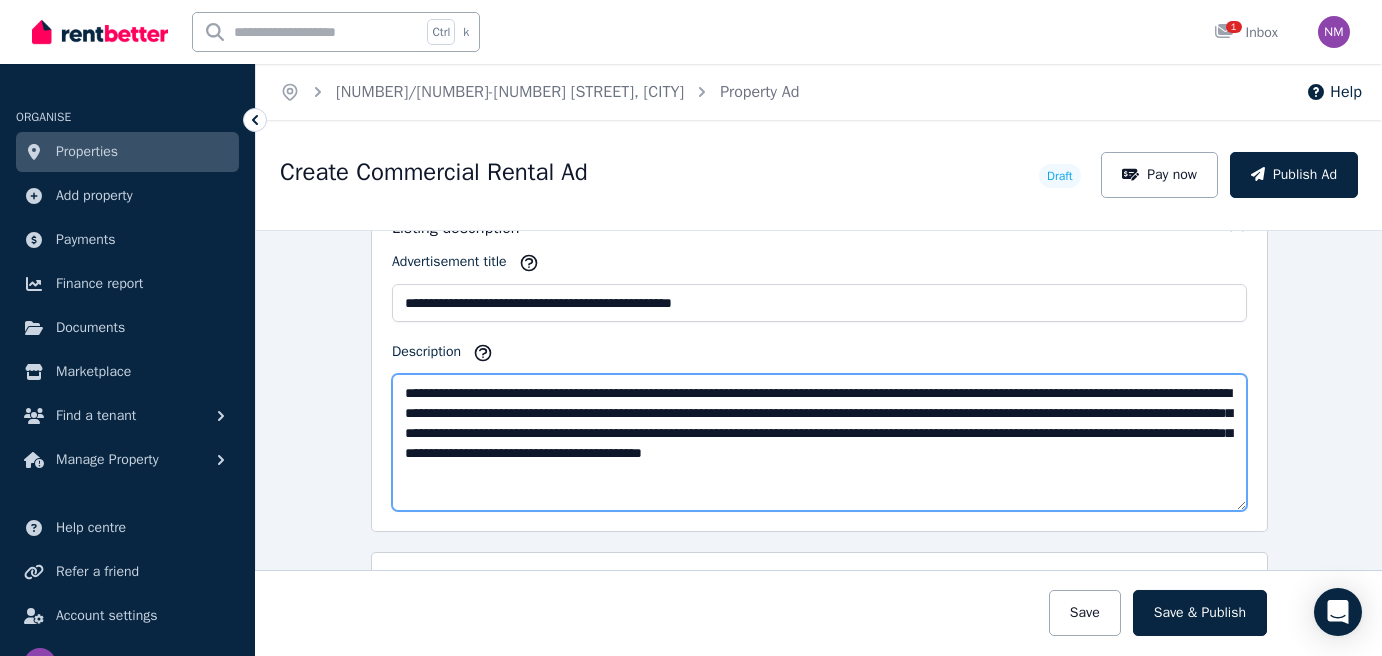 click on "**********" at bounding box center (819, 442) 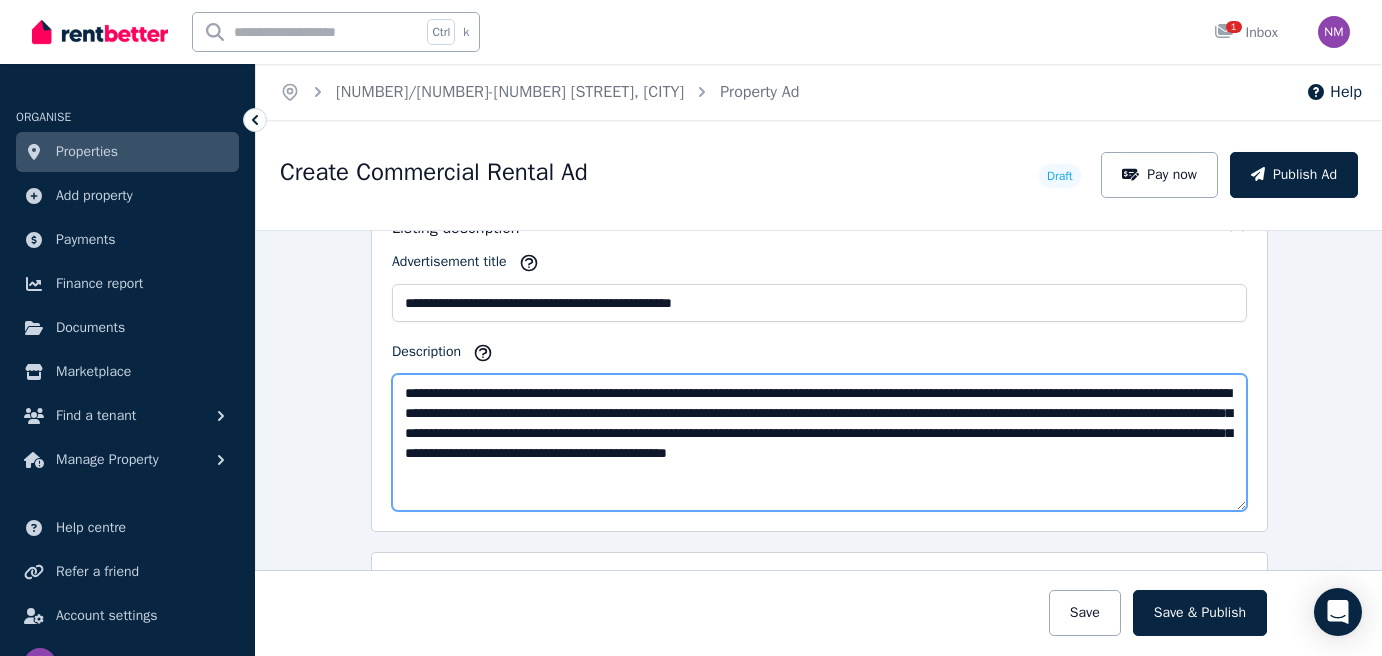 click on "**********" at bounding box center (819, 442) 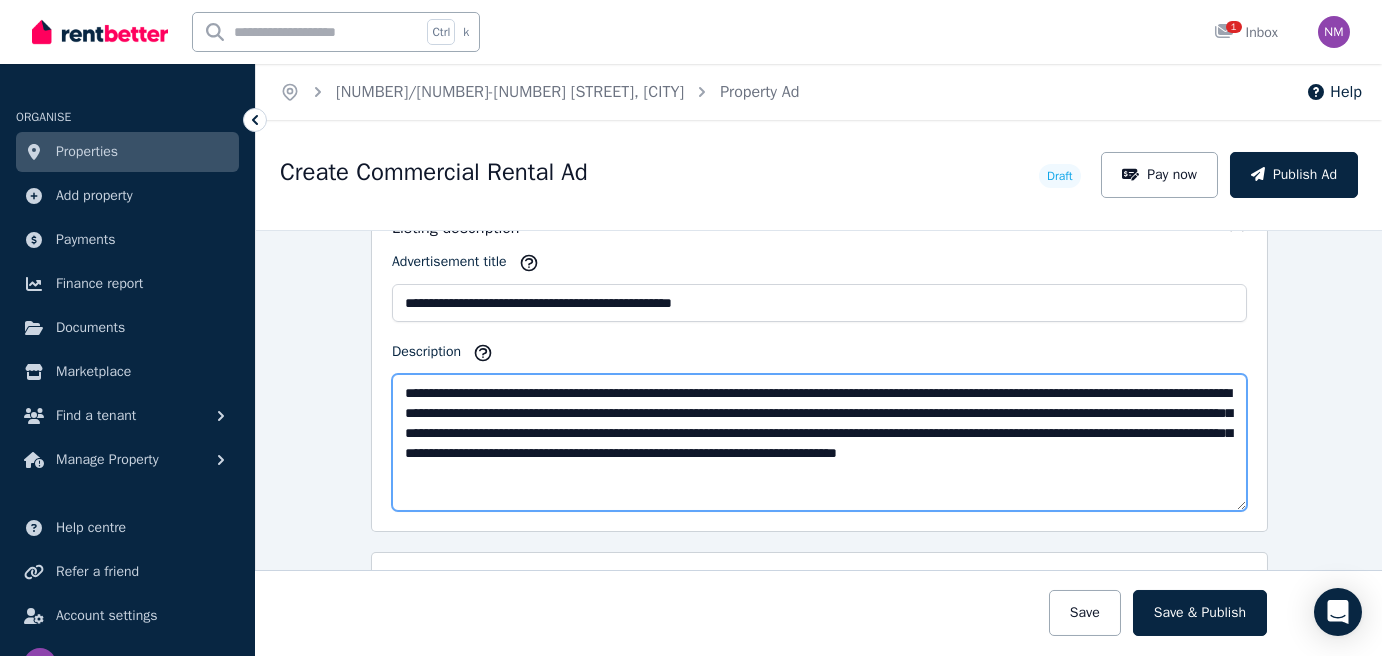 click on "**********" at bounding box center [819, 442] 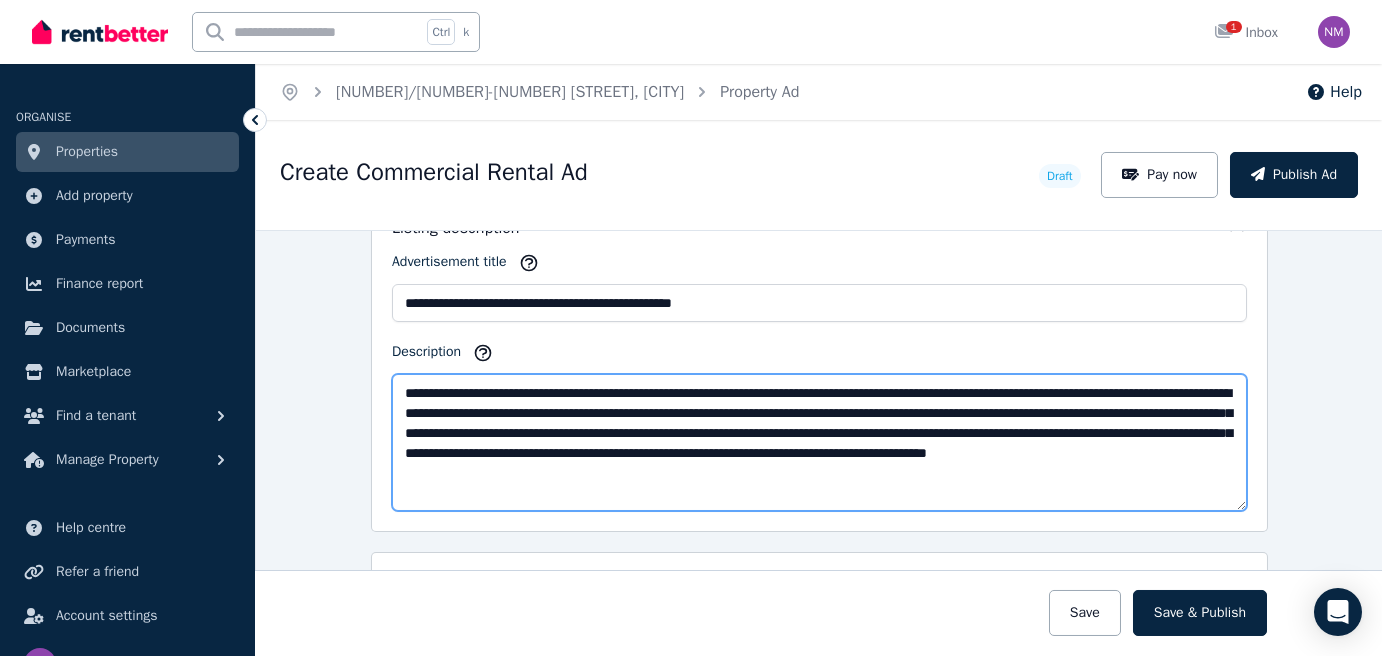 click on "**********" at bounding box center (819, 442) 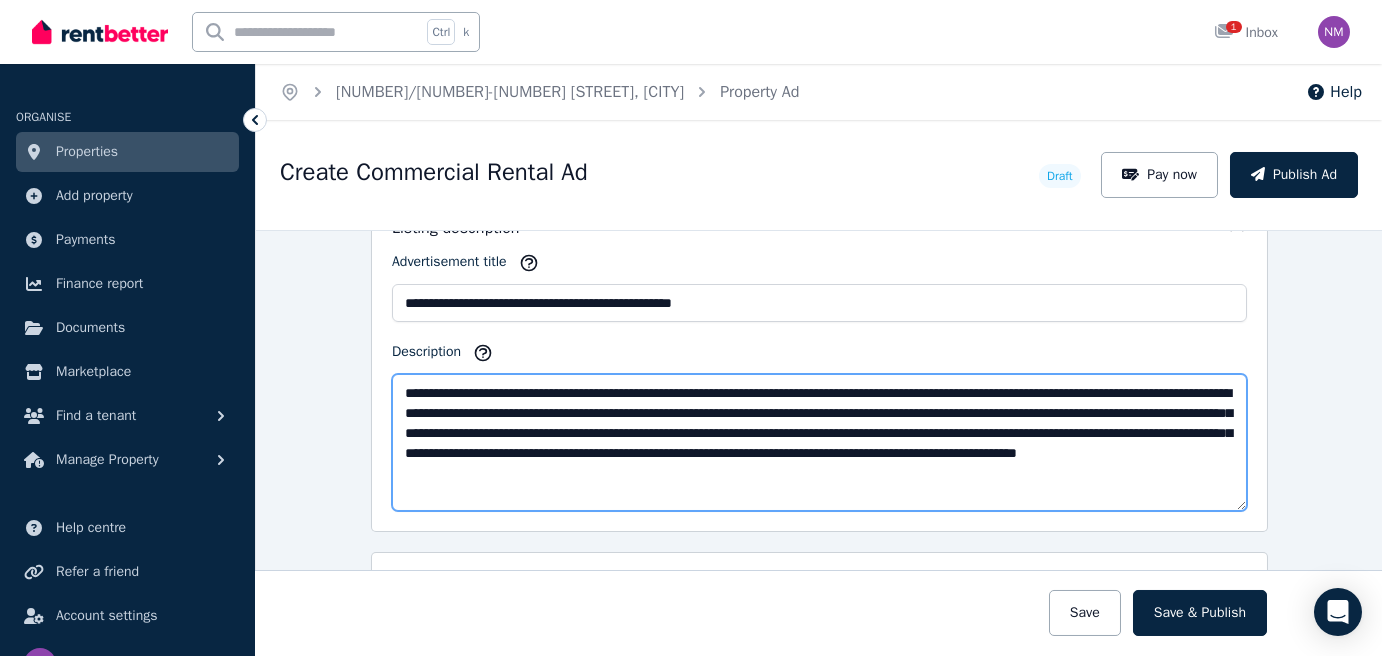 click on "**********" at bounding box center [819, 442] 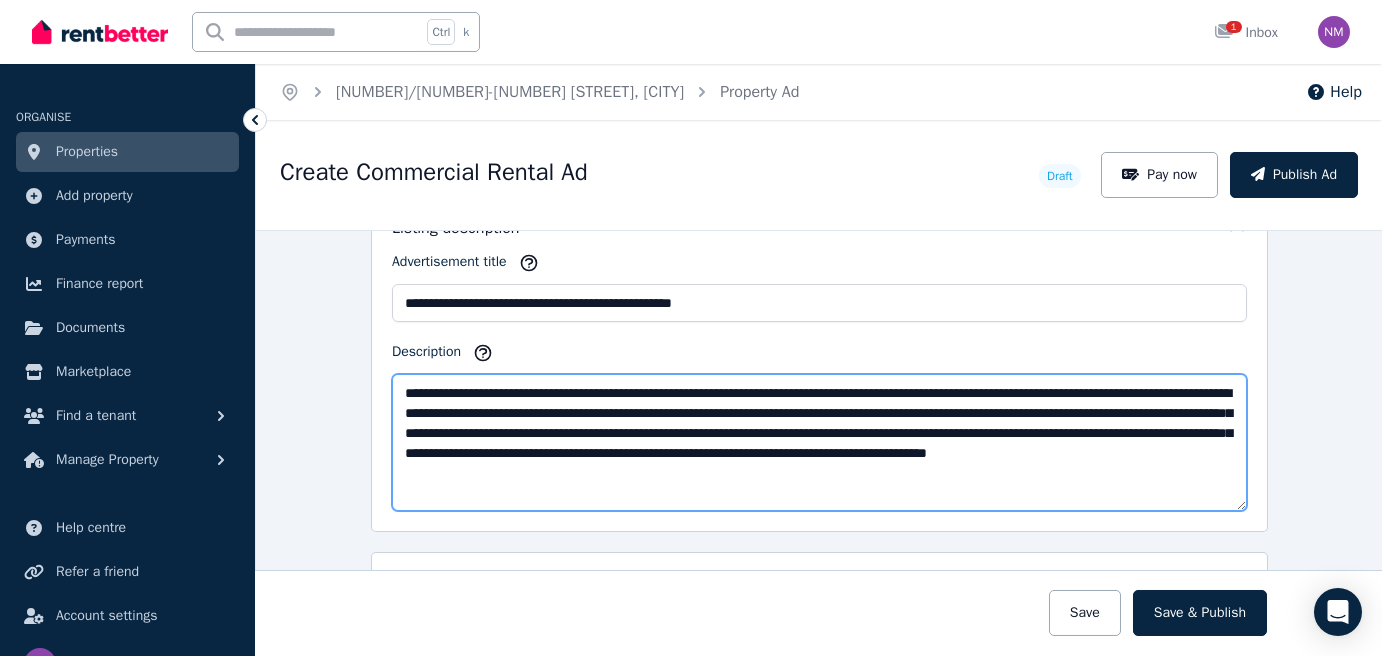 click on "**********" at bounding box center (819, 442) 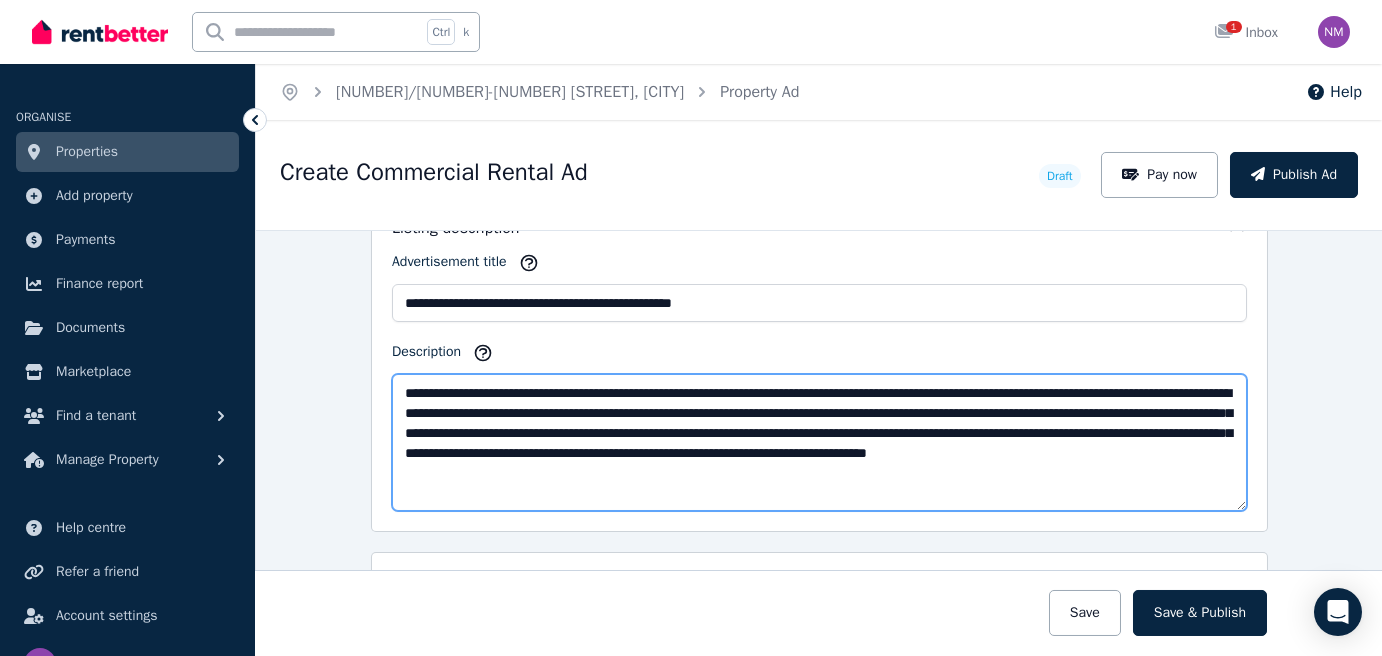 click on "**********" at bounding box center (819, 442) 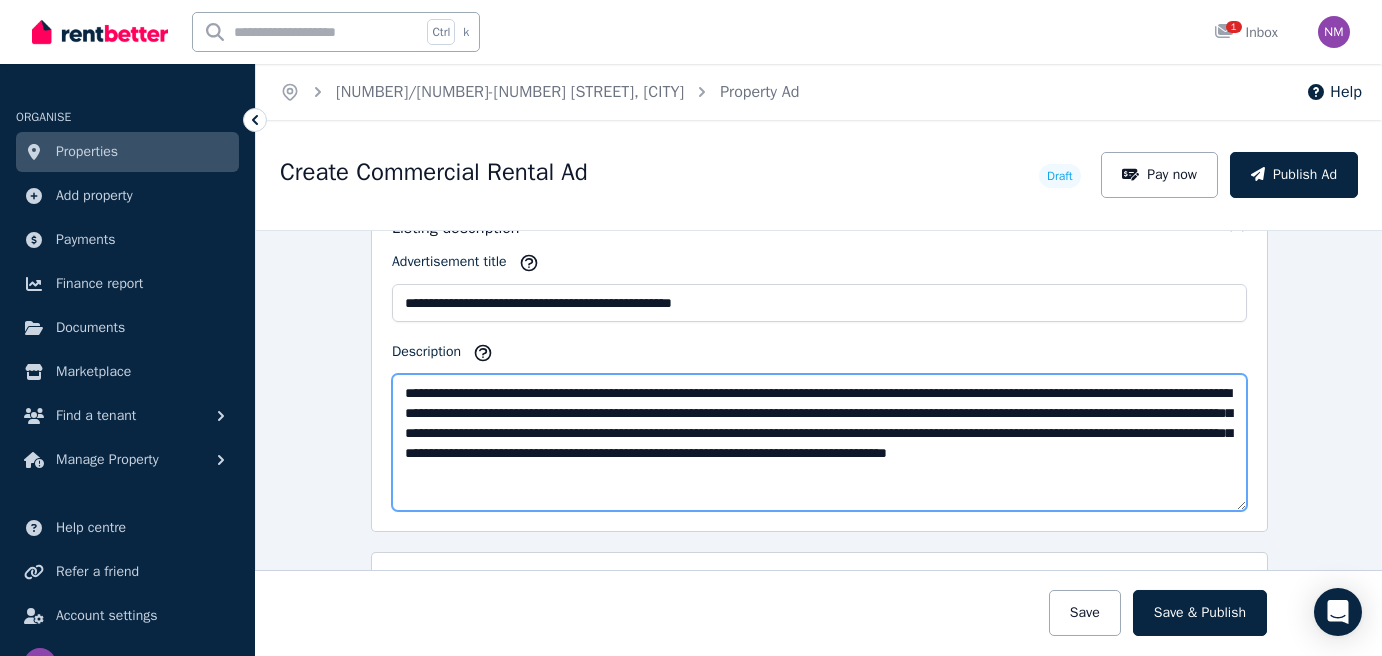 click on "**********" at bounding box center [819, 442] 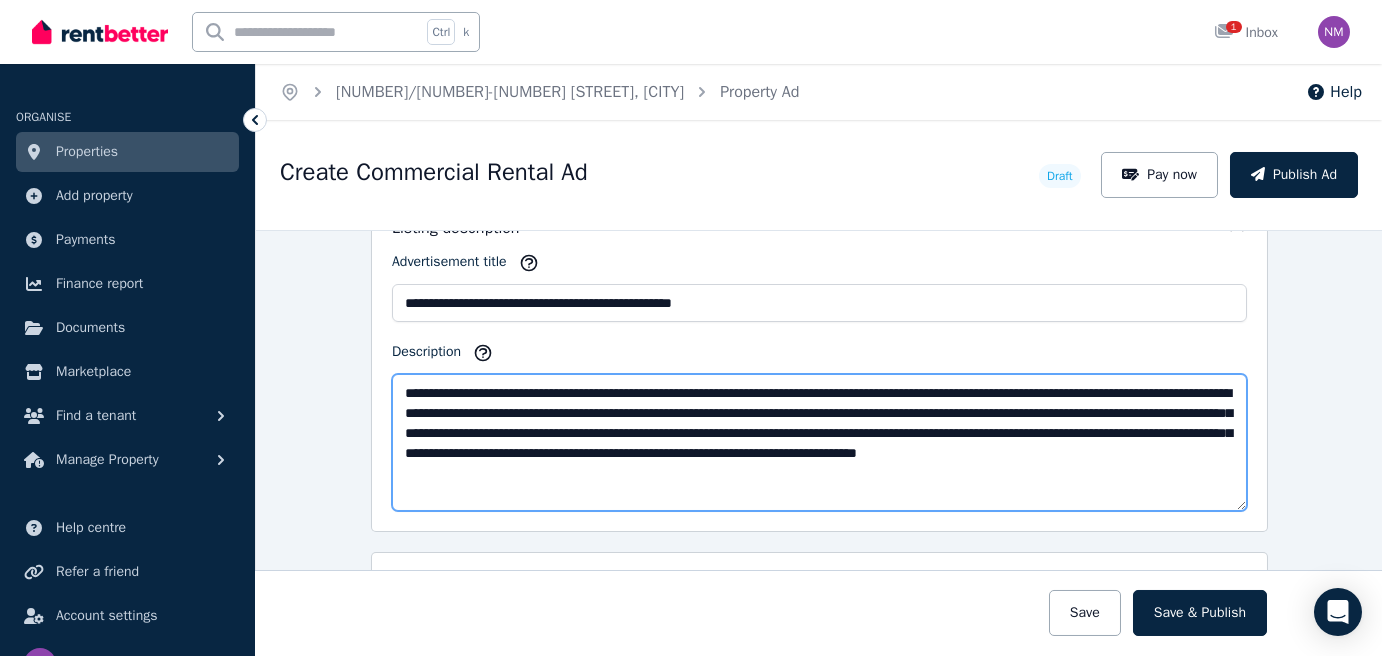 click on "**********" at bounding box center (819, 442) 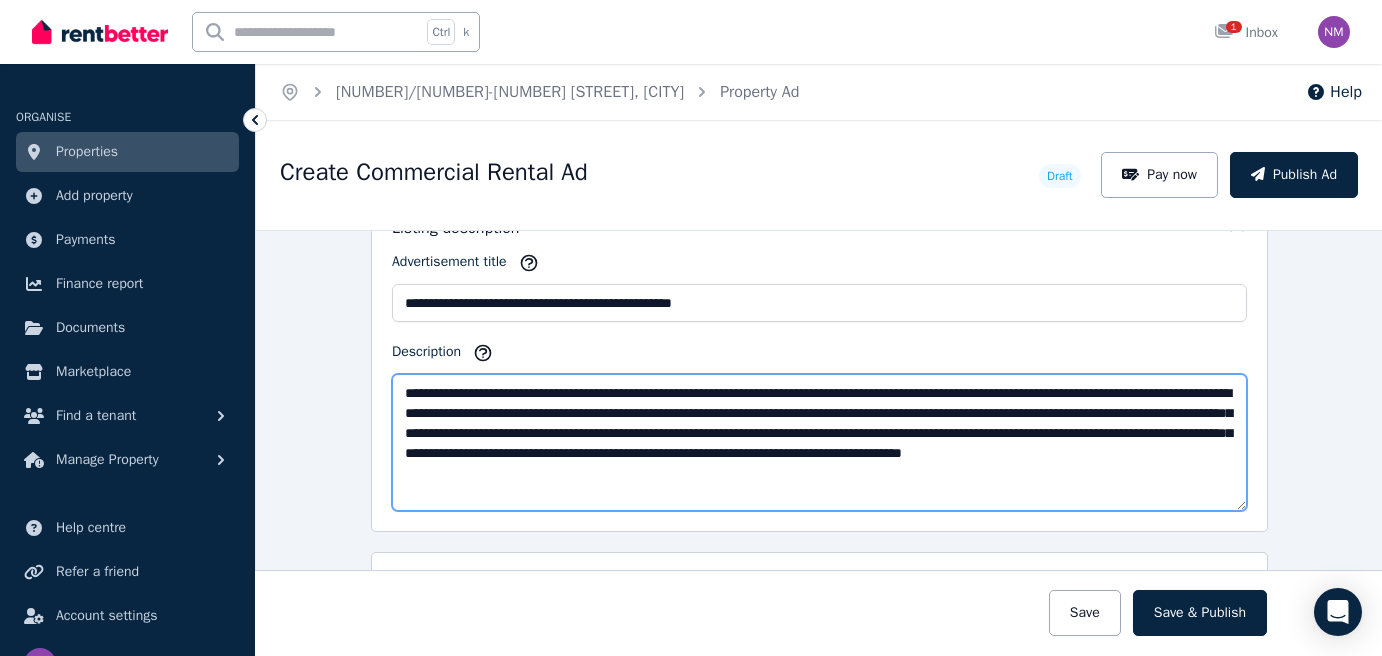 click on "**********" at bounding box center (819, 442) 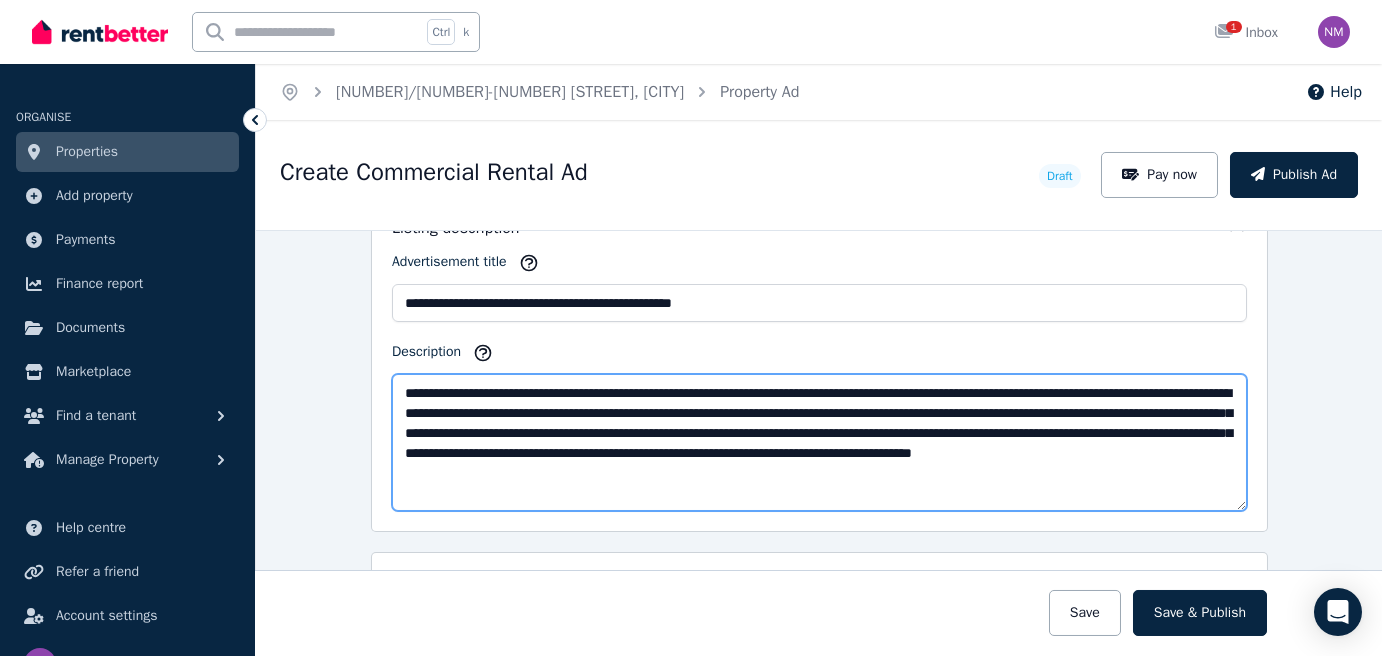click on "**********" at bounding box center [819, 442] 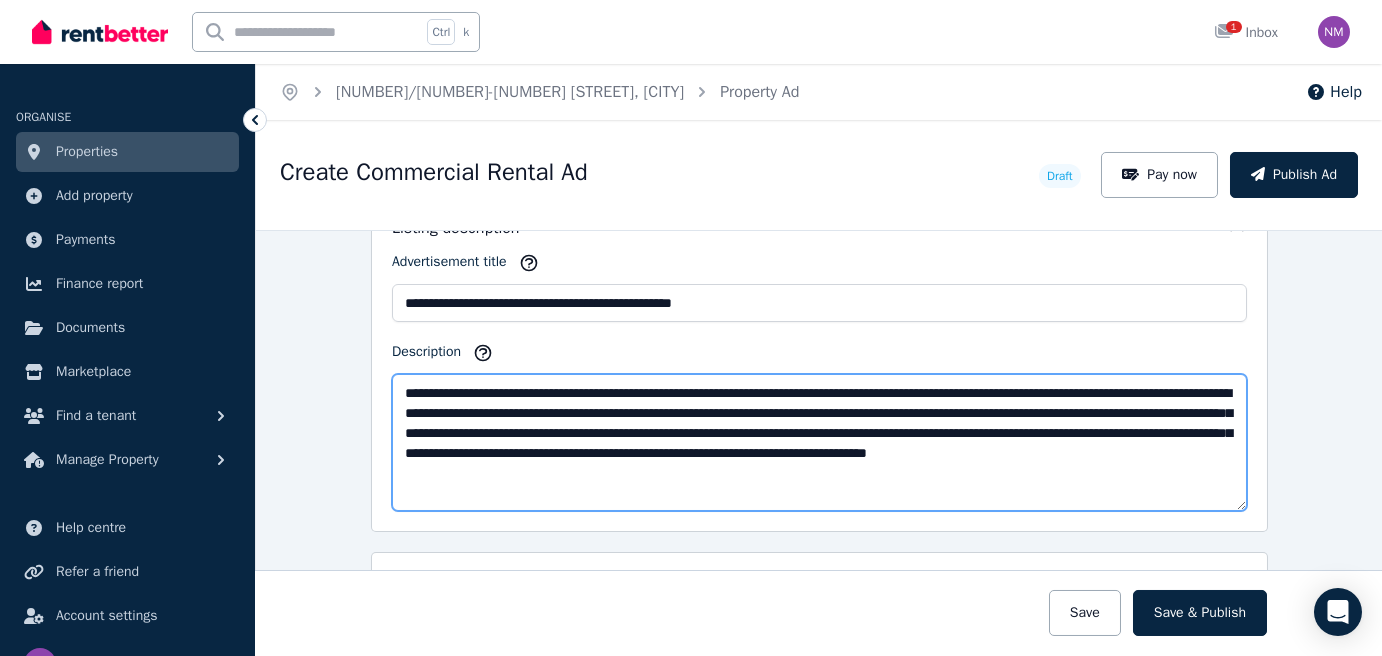 click on "**********" at bounding box center [819, 442] 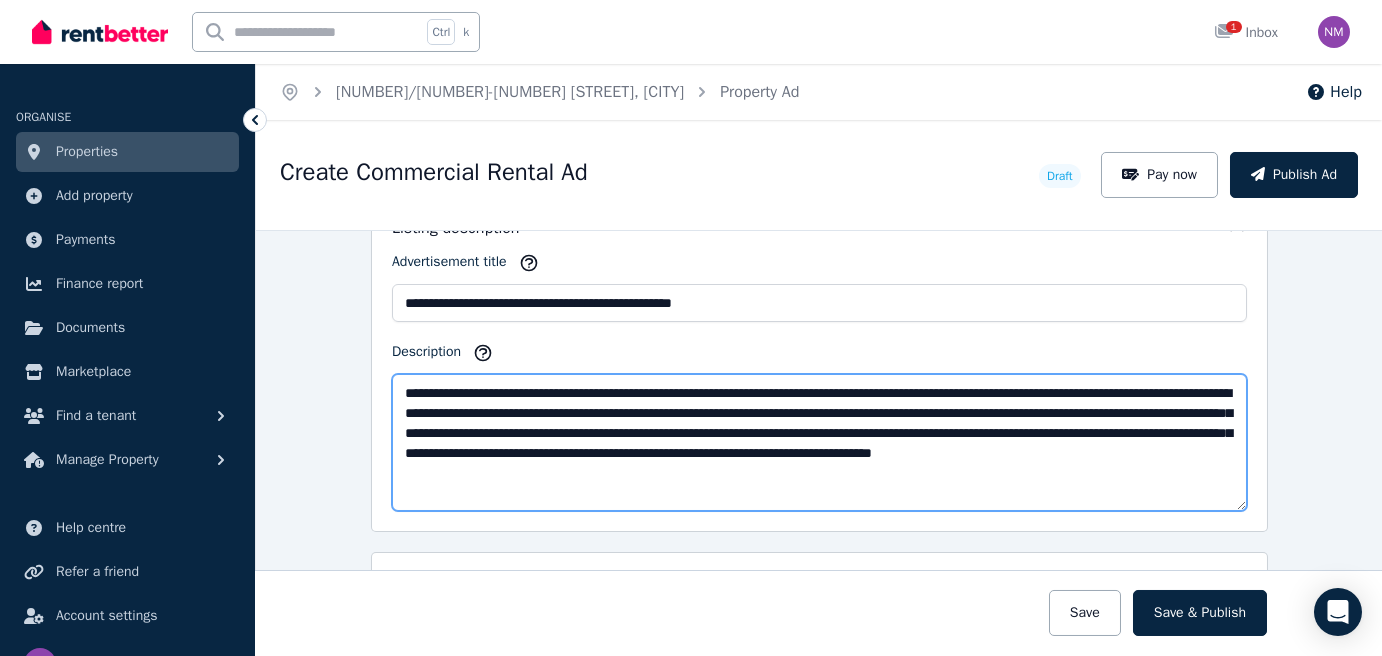 click on "**********" at bounding box center (819, 442) 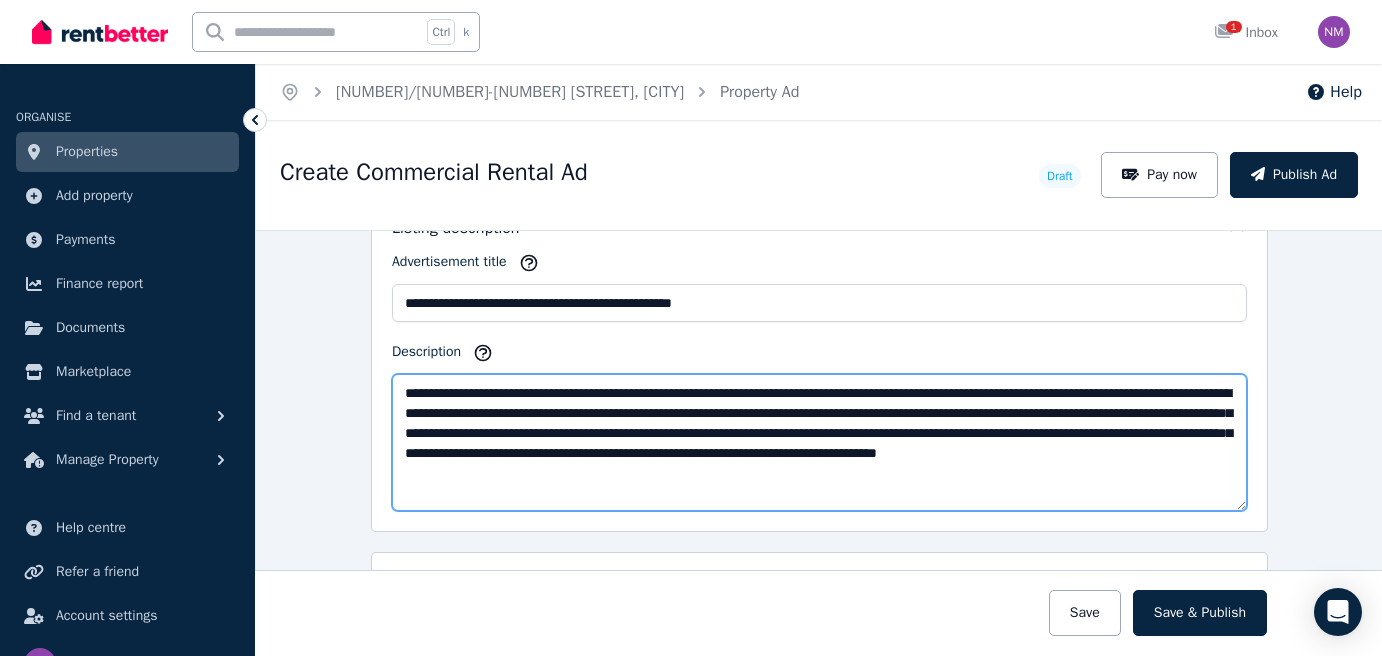 click on "**********" at bounding box center [819, 442] 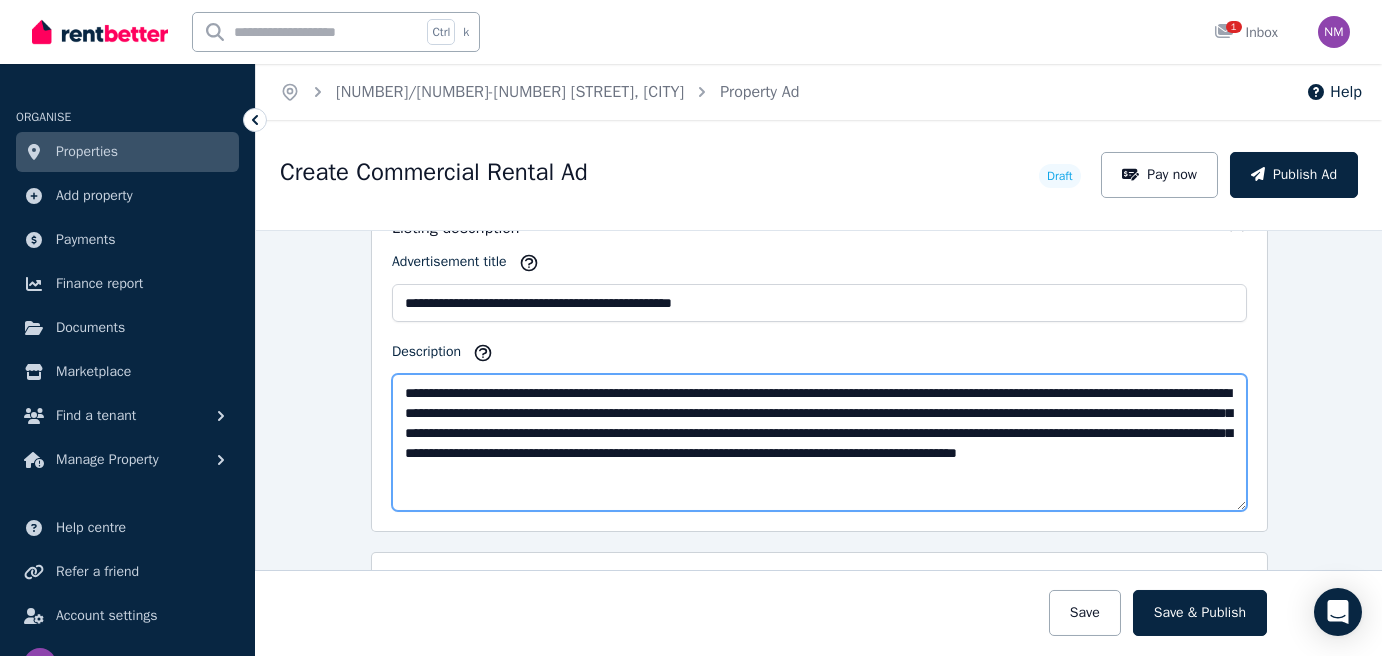 click on "**********" at bounding box center (819, 442) 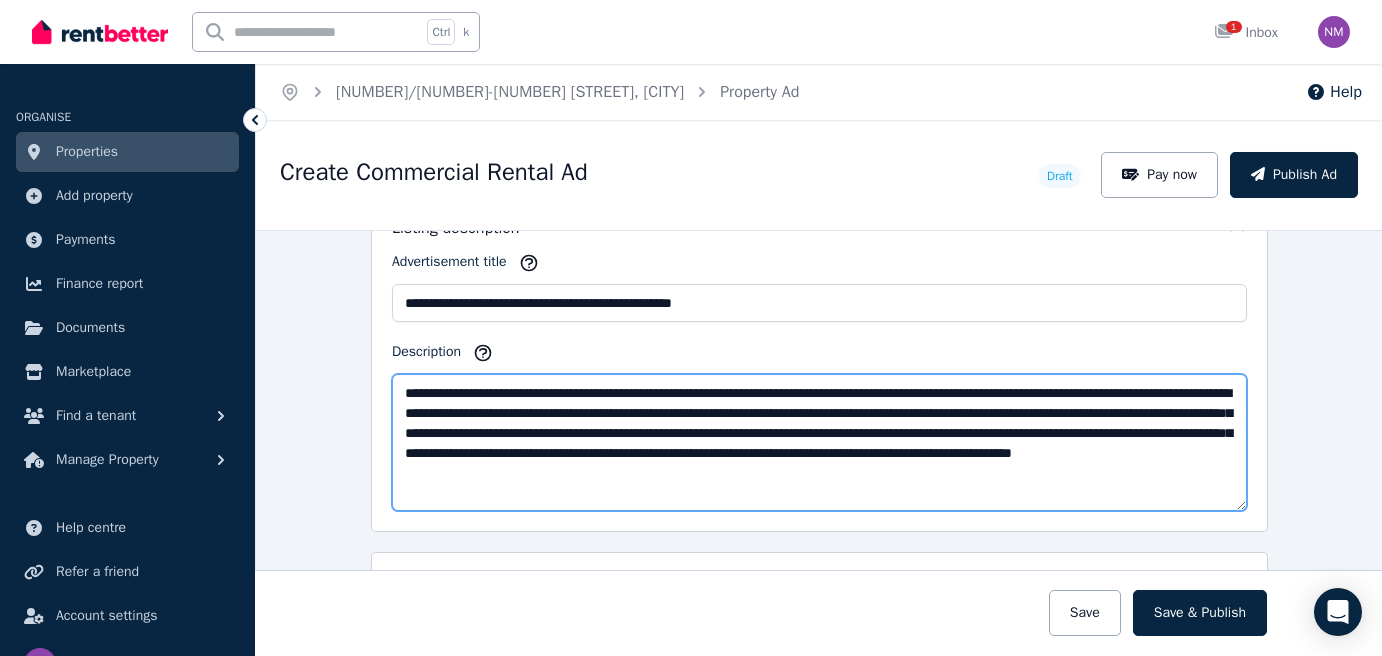click on "**********" at bounding box center (819, 442) 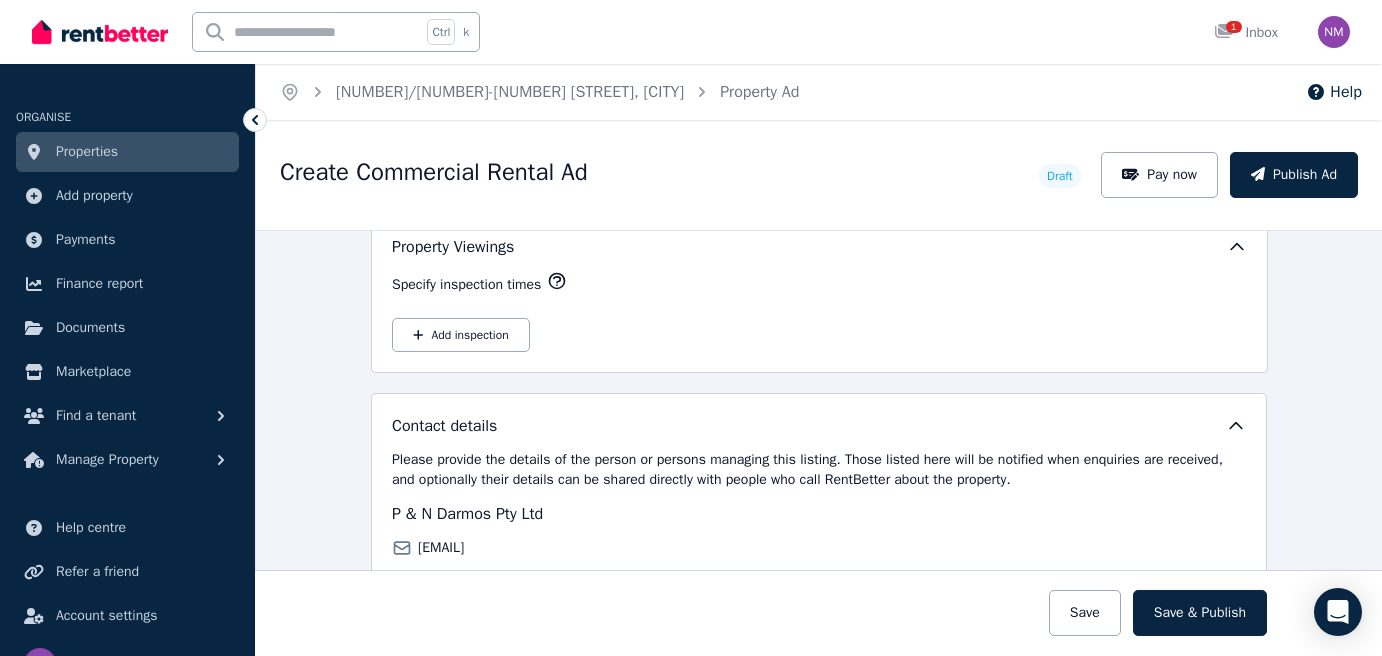 scroll, scrollTop: 3366, scrollLeft: 0, axis: vertical 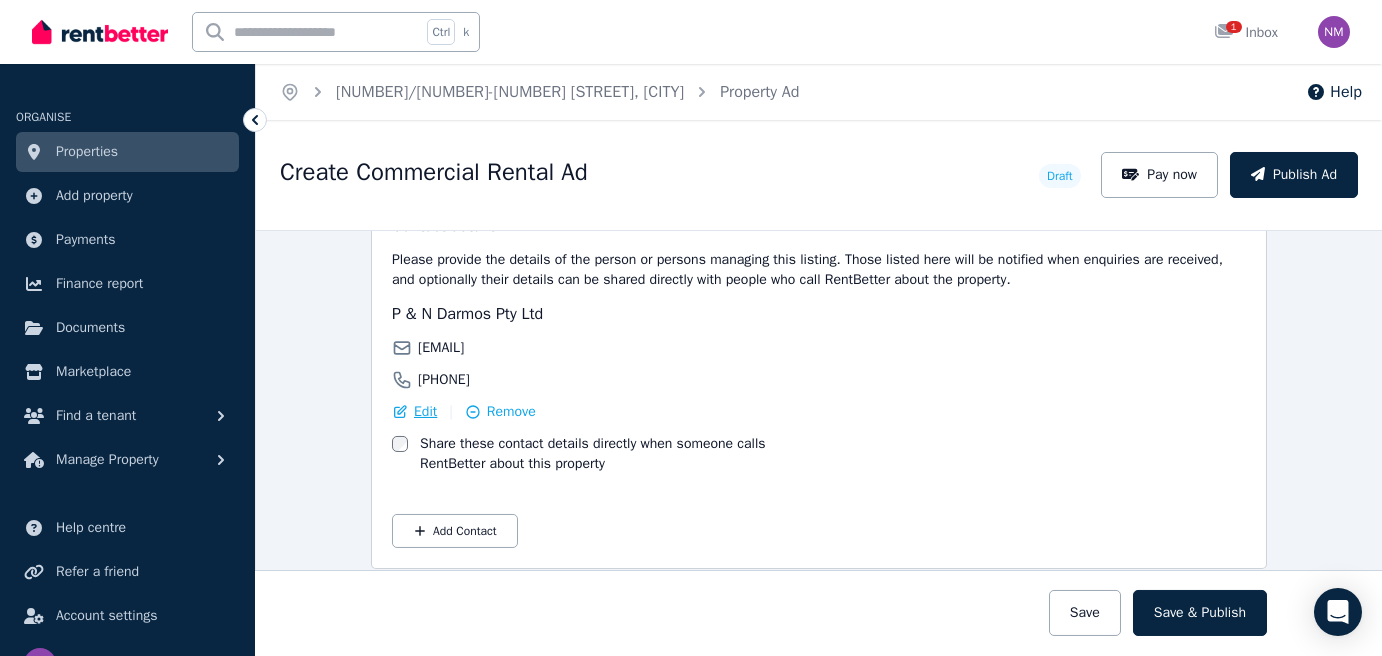 type on "**********" 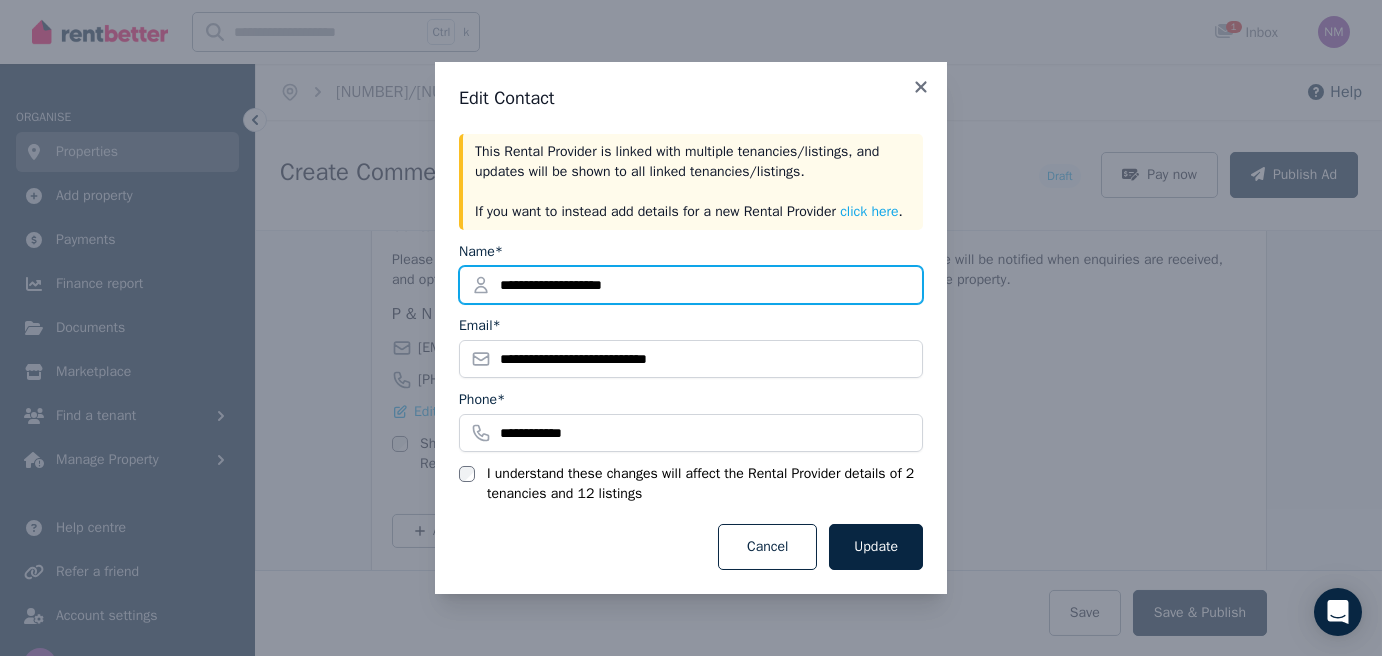 drag, startPoint x: 502, startPoint y: 274, endPoint x: 385, endPoint y: 274, distance: 117 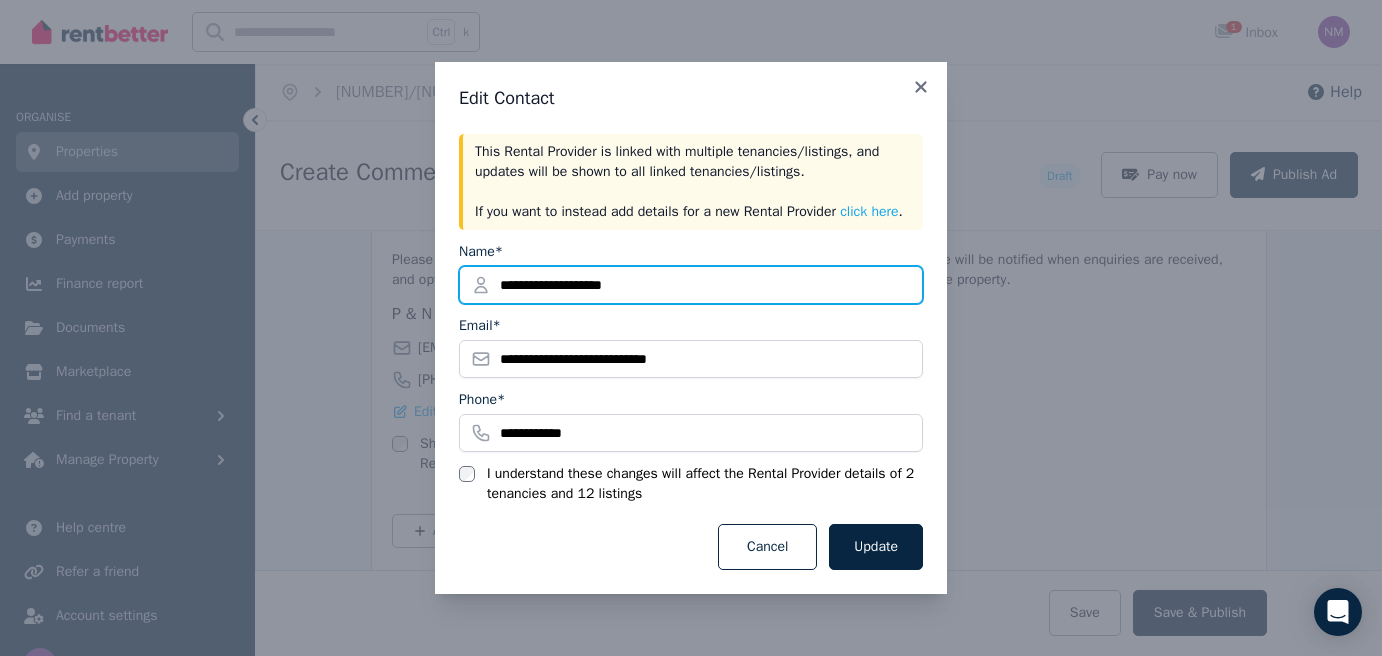click on "**********" at bounding box center [691, 328] 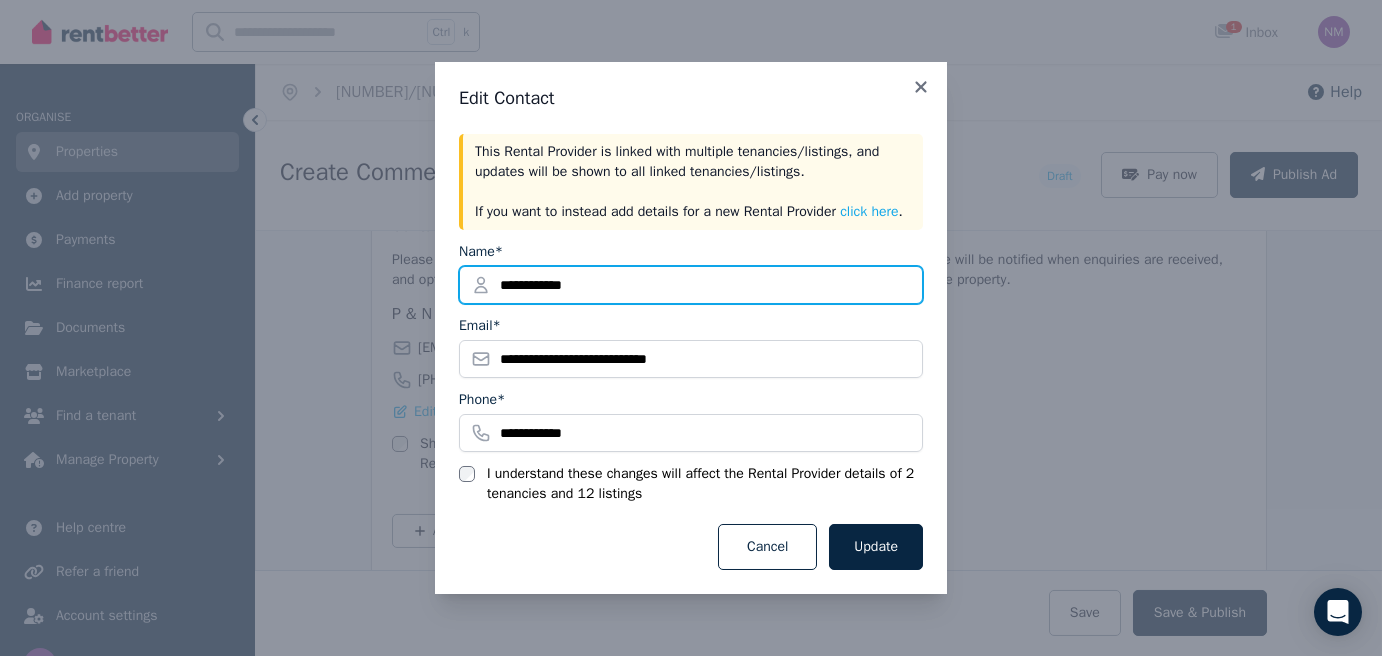 type on "**********" 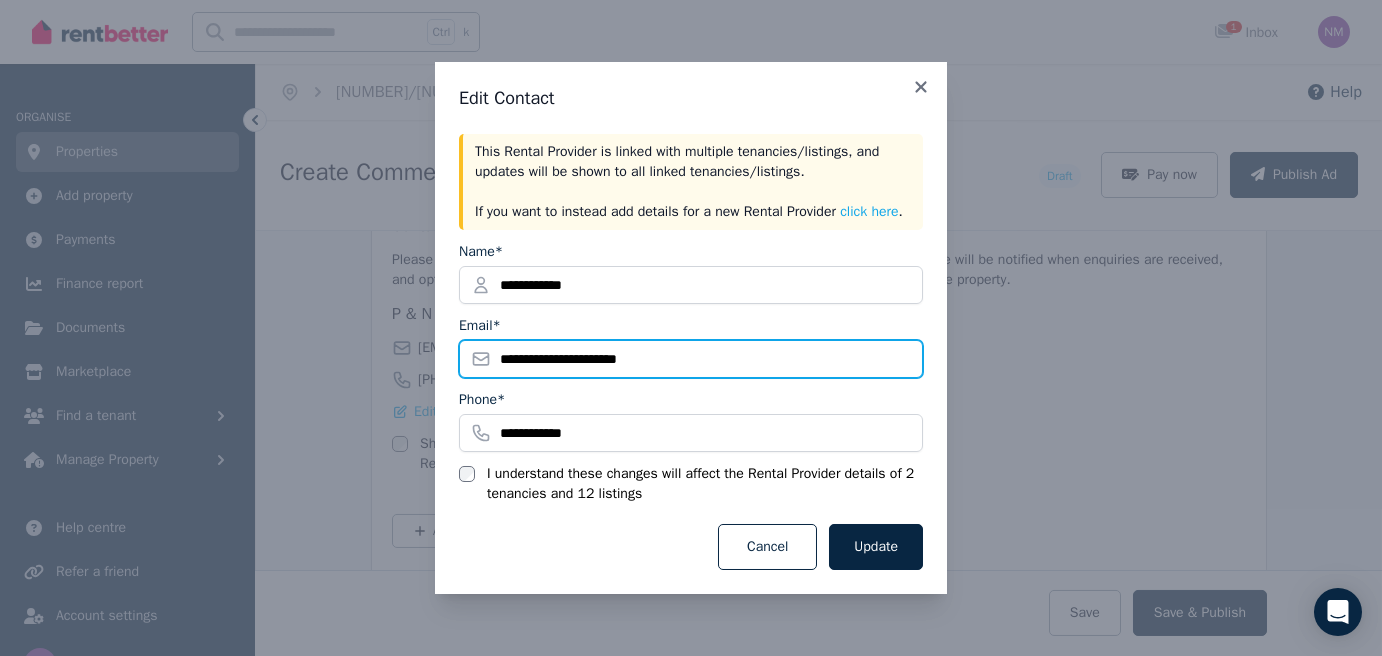 type on "**********" 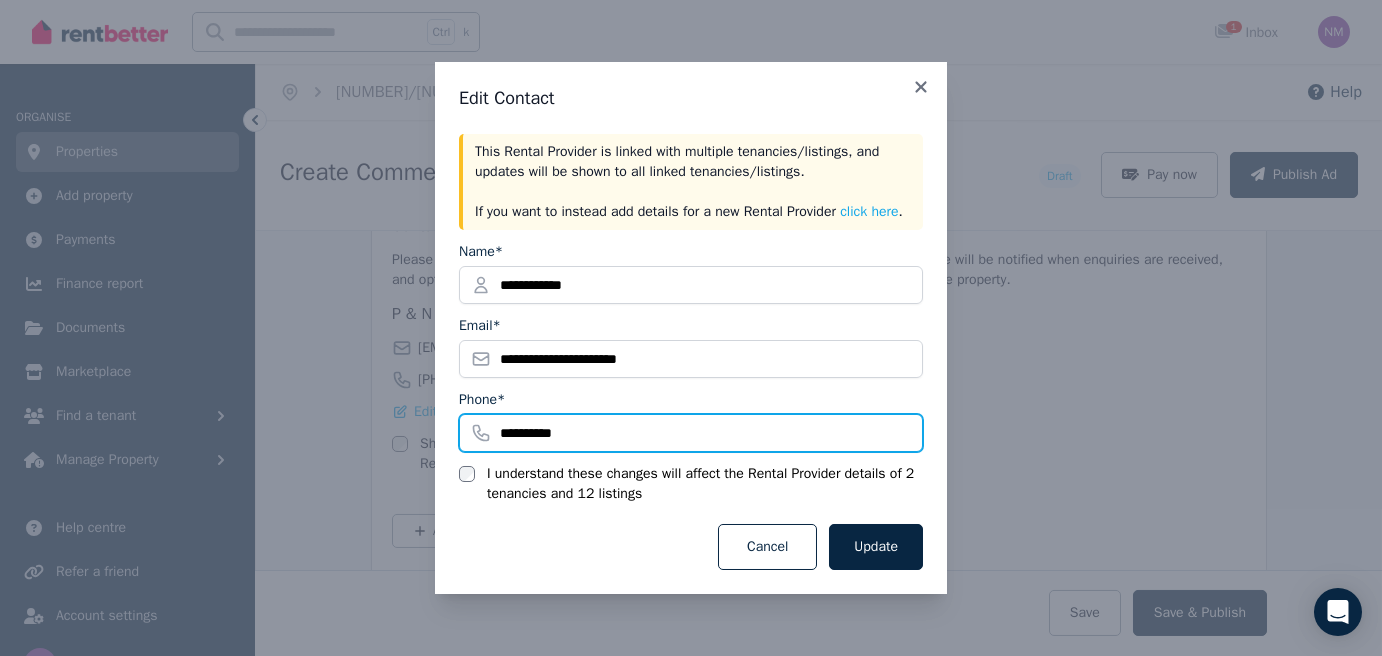 type on "**********" 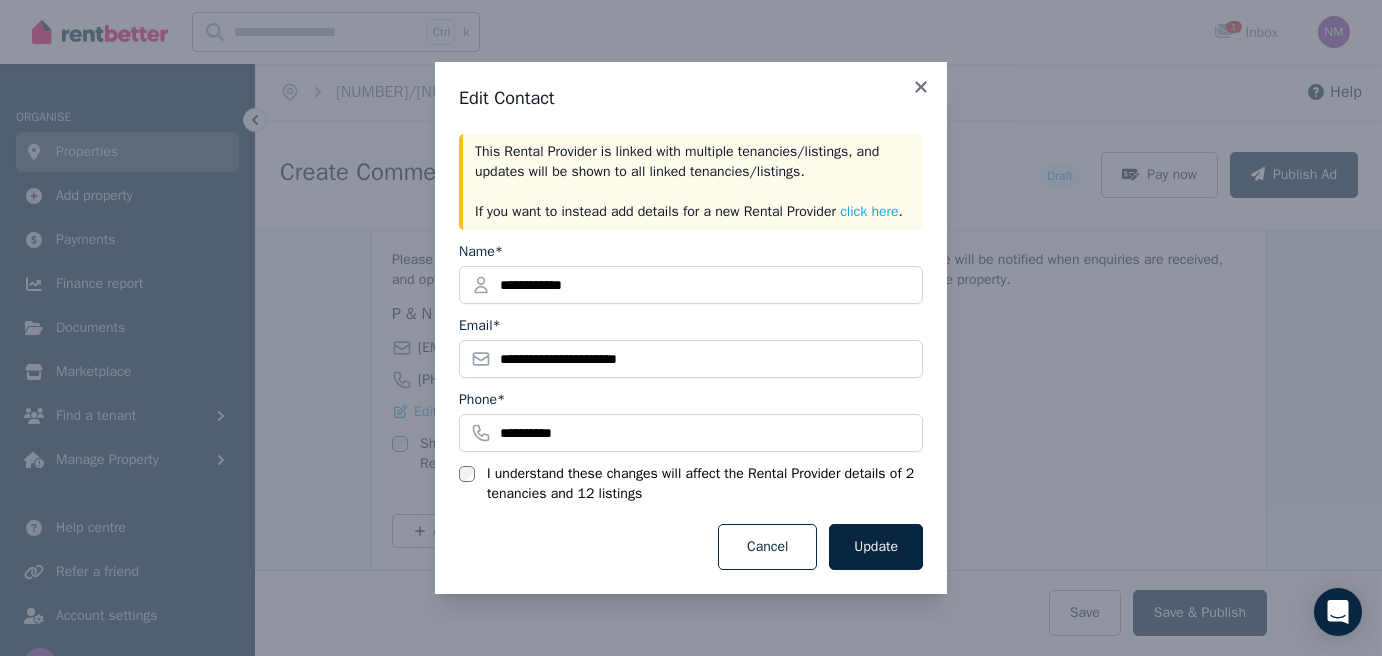 click on "Update" at bounding box center [876, 547] 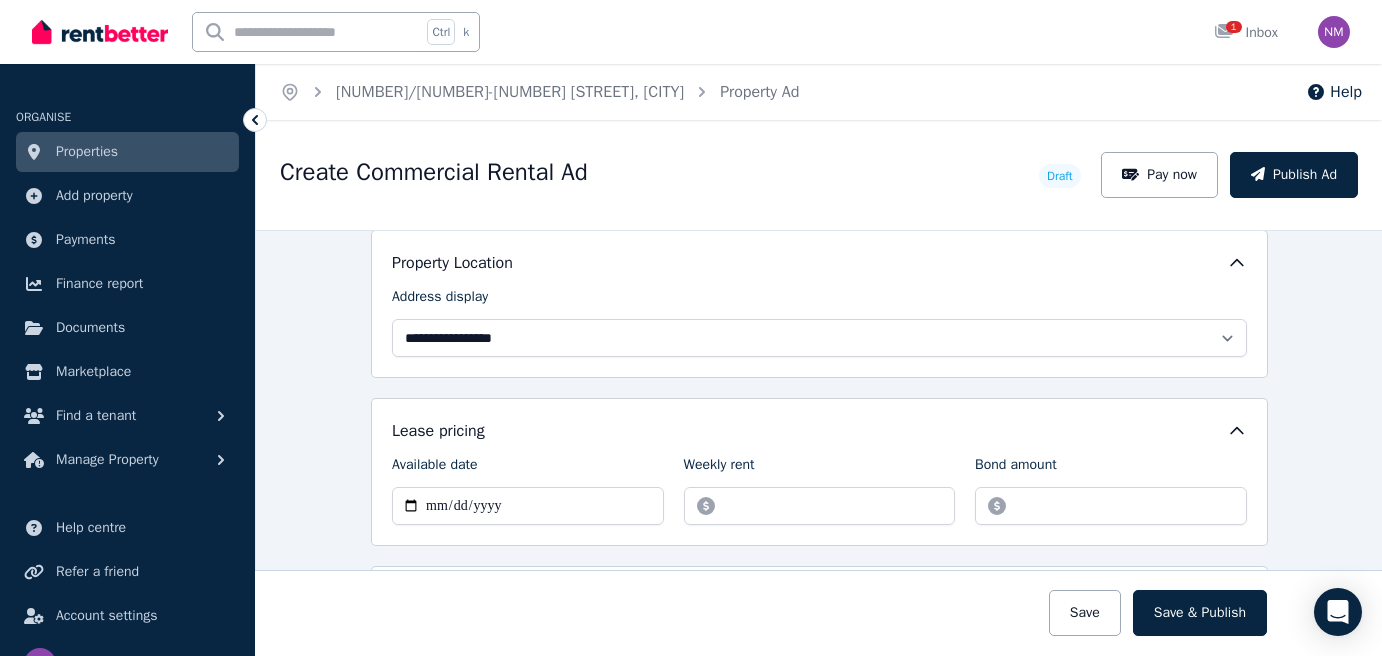 scroll, scrollTop: 466, scrollLeft: 0, axis: vertical 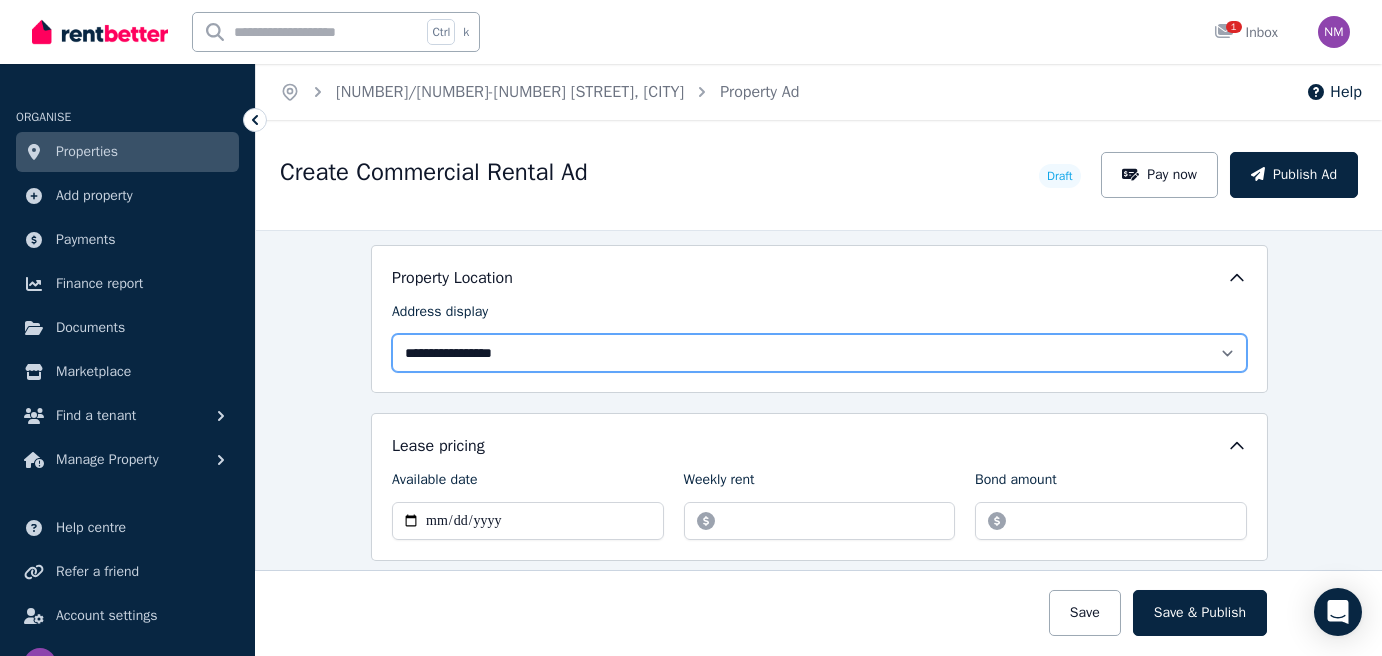 click on "**********" at bounding box center (819, 353) 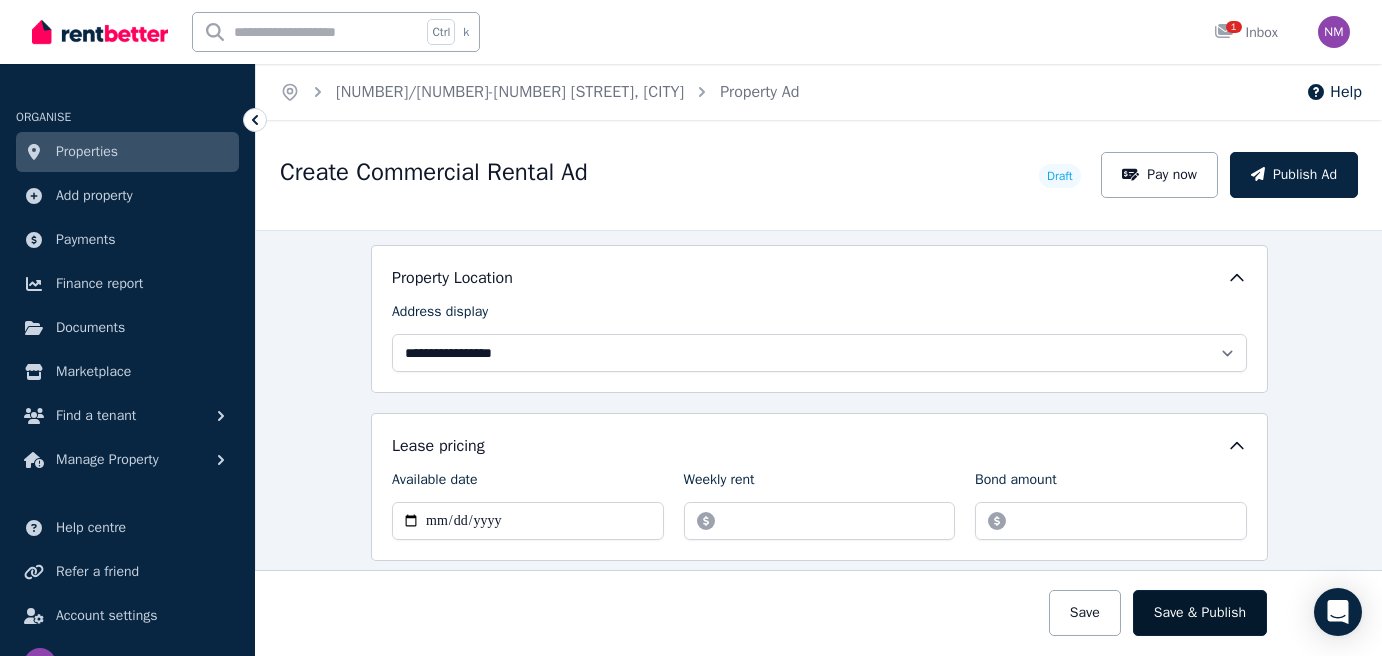 click on "Save & Publish" at bounding box center (1200, 613) 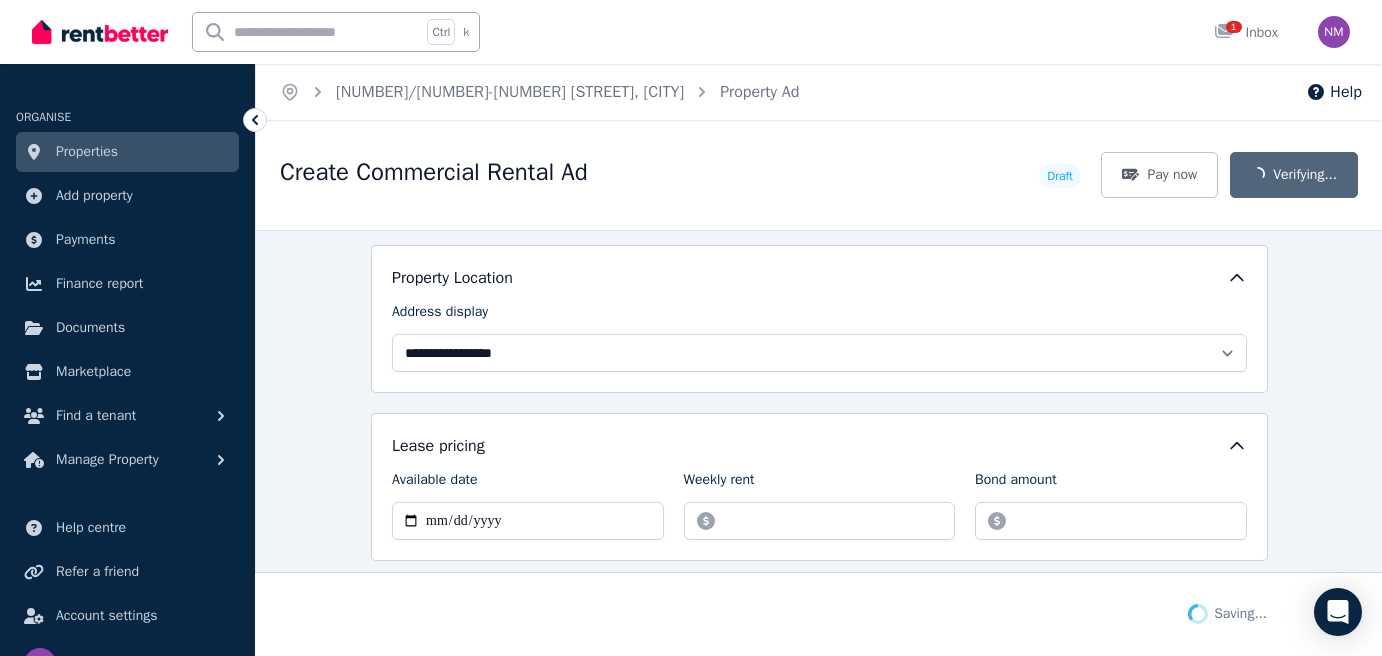 scroll, scrollTop: 622, scrollLeft: 0, axis: vertical 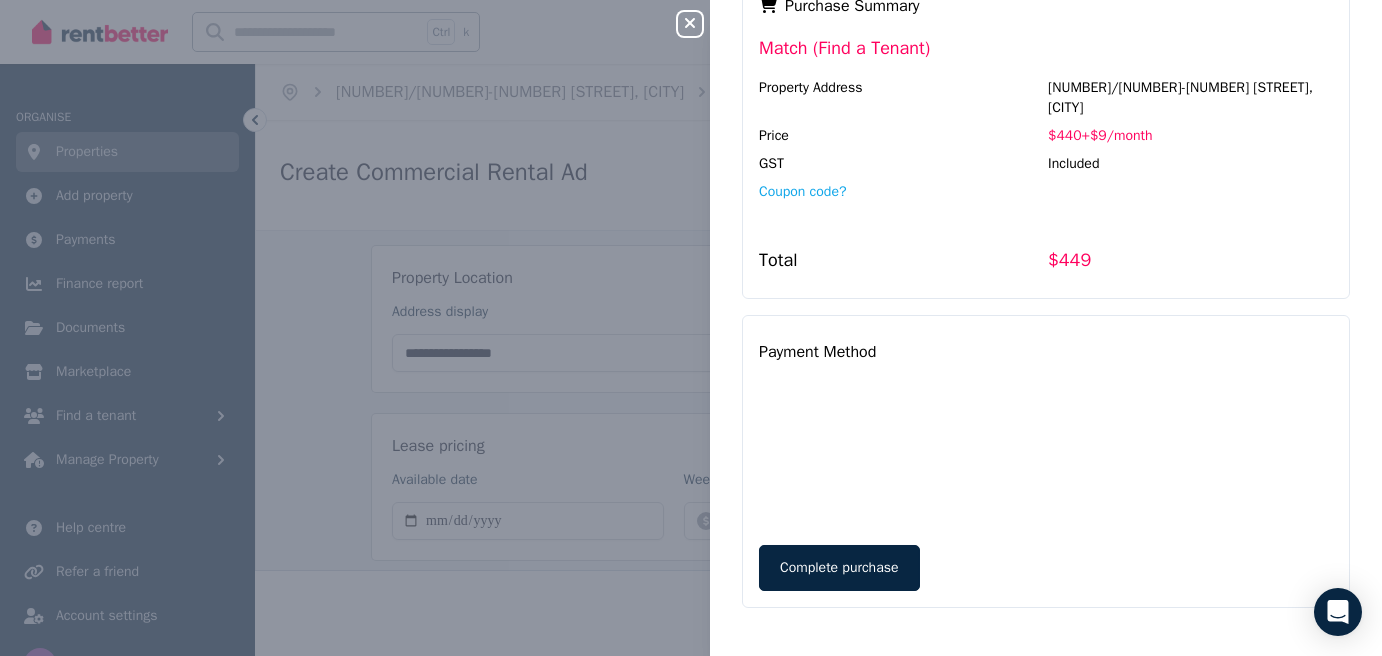 click 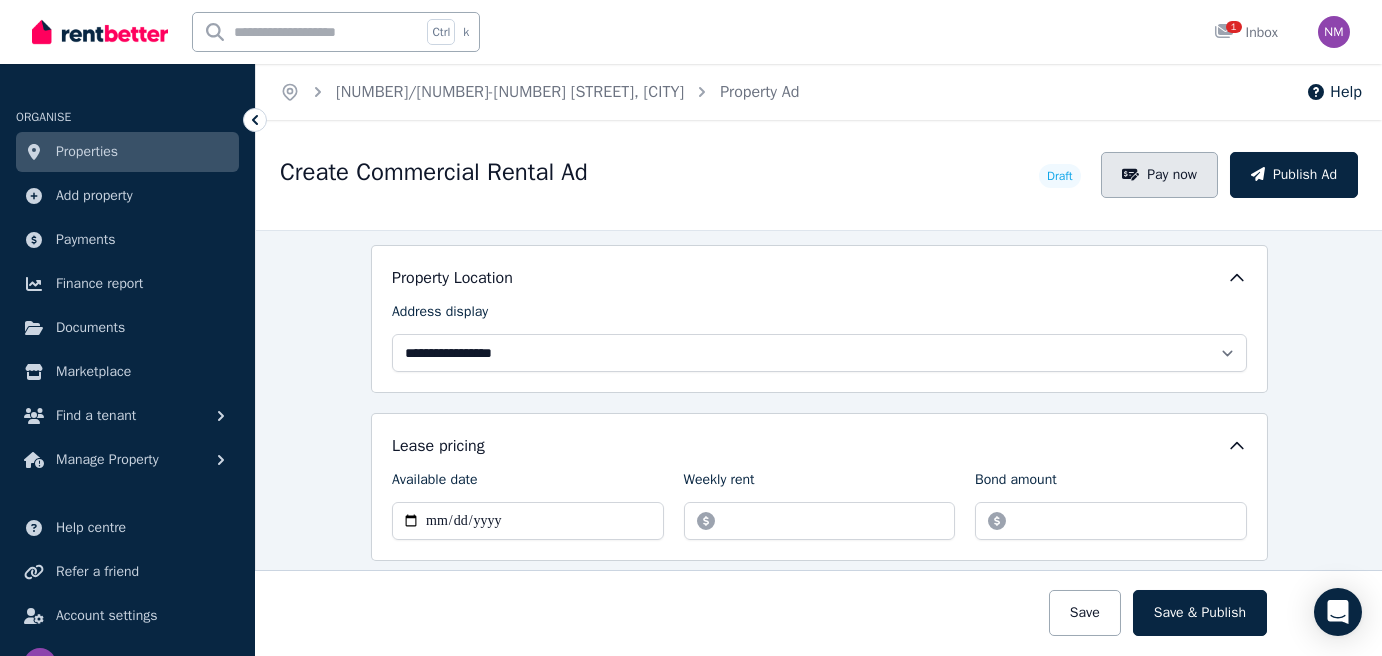 click on "Pay now" at bounding box center [1159, 175] 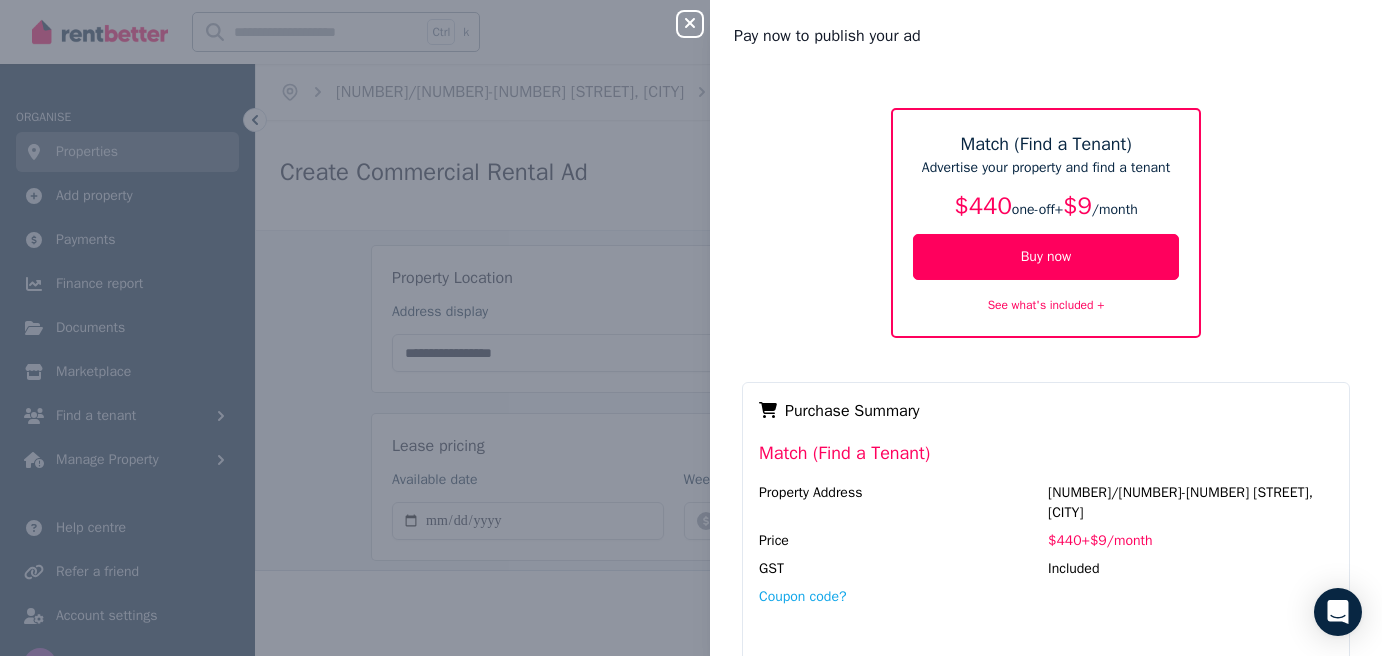 click on "See what's included +" at bounding box center [1046, 305] 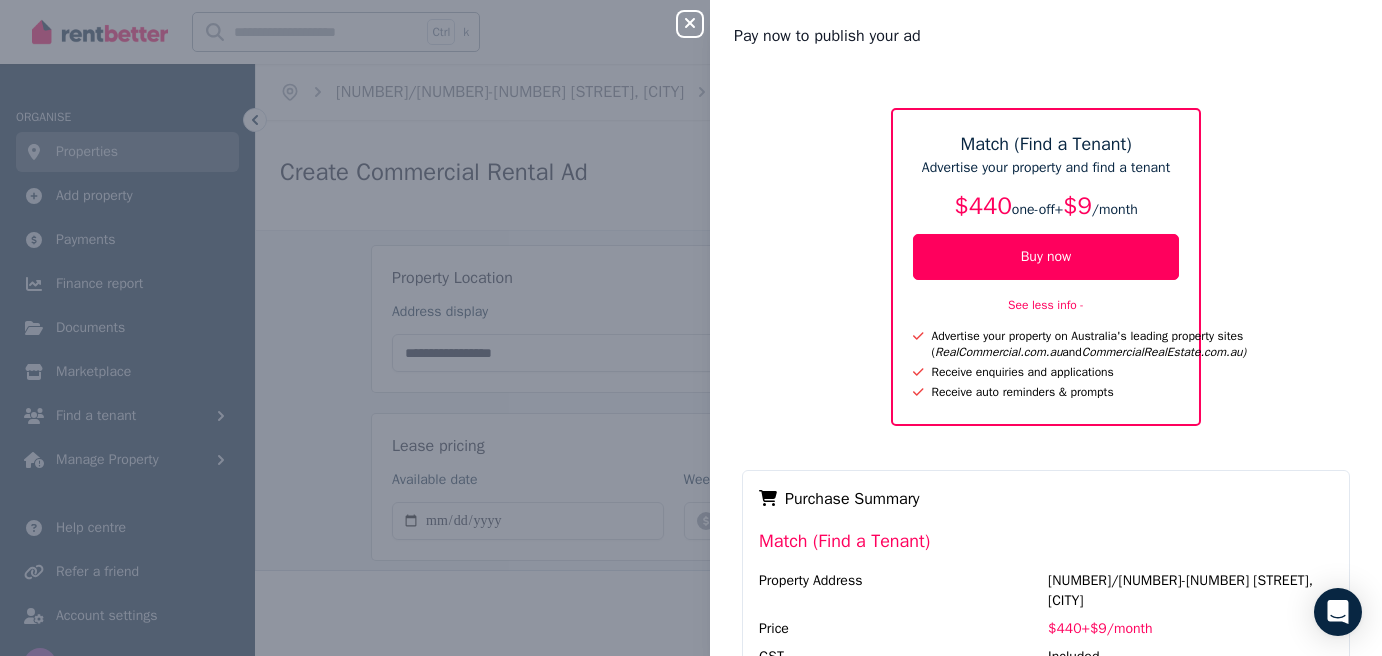 click 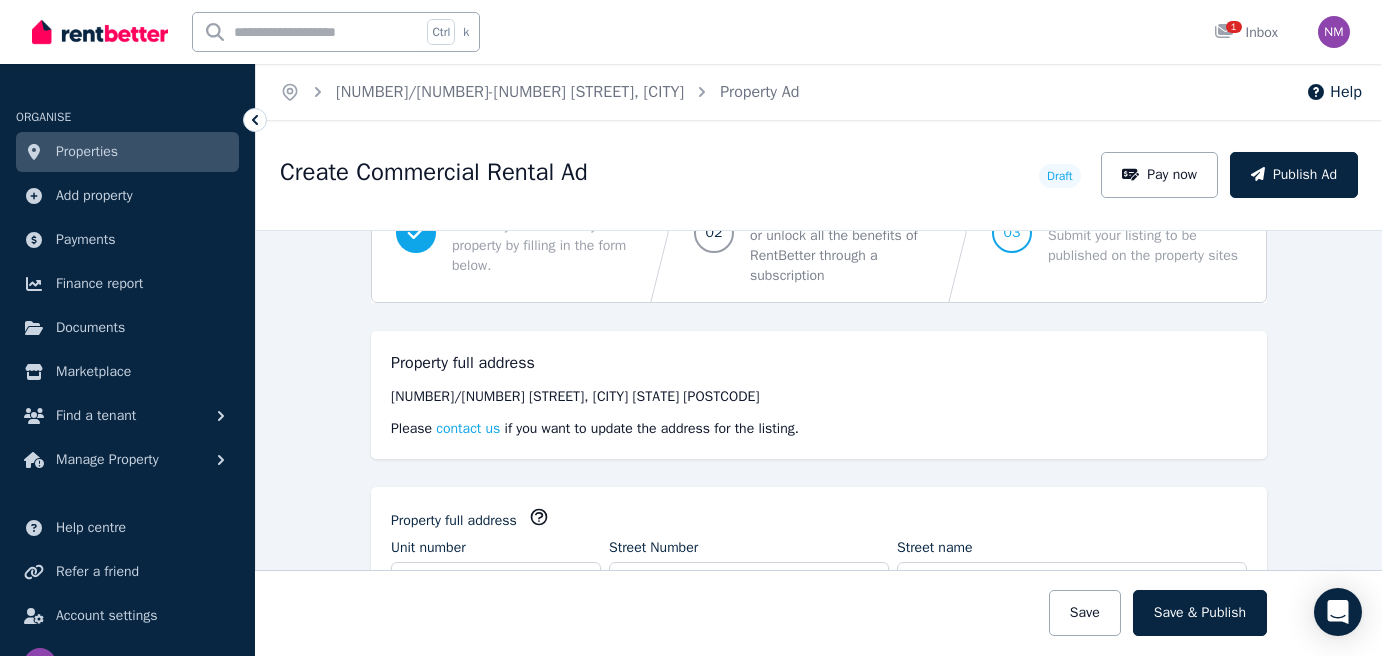 scroll, scrollTop: 0, scrollLeft: 0, axis: both 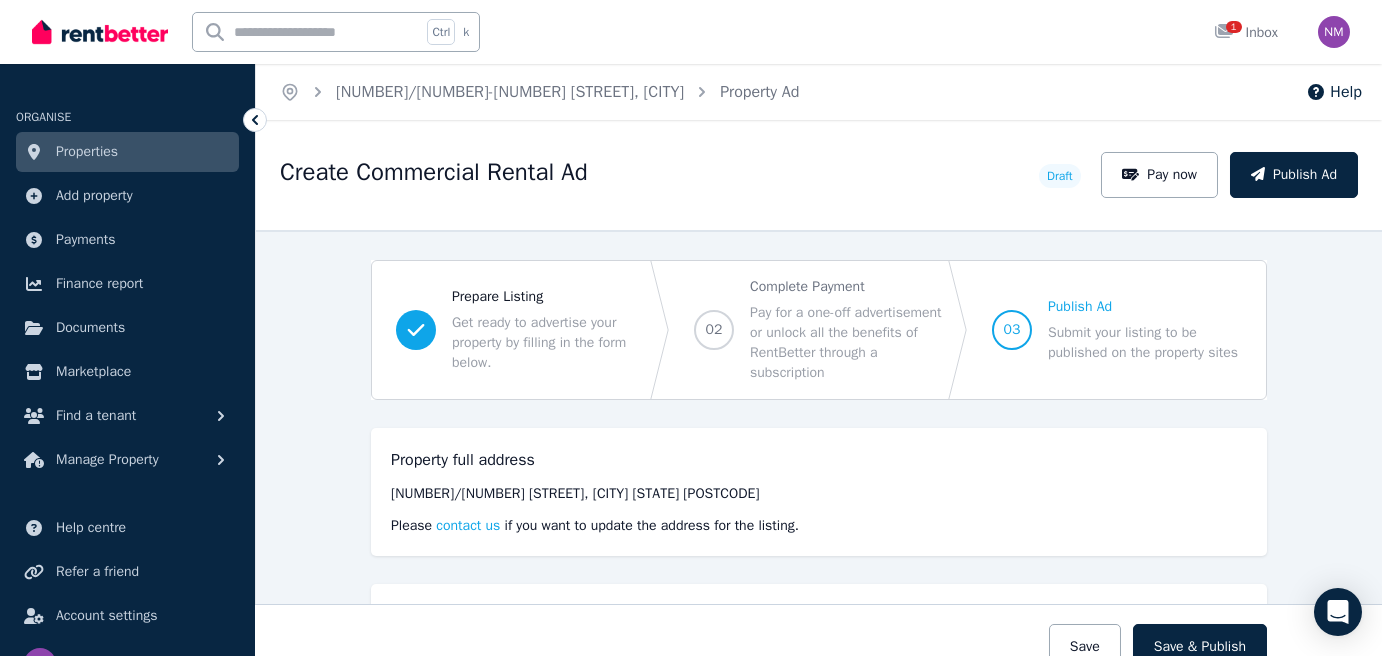 click on "Create Commercial Rental Ad" at bounding box center [434, 172] 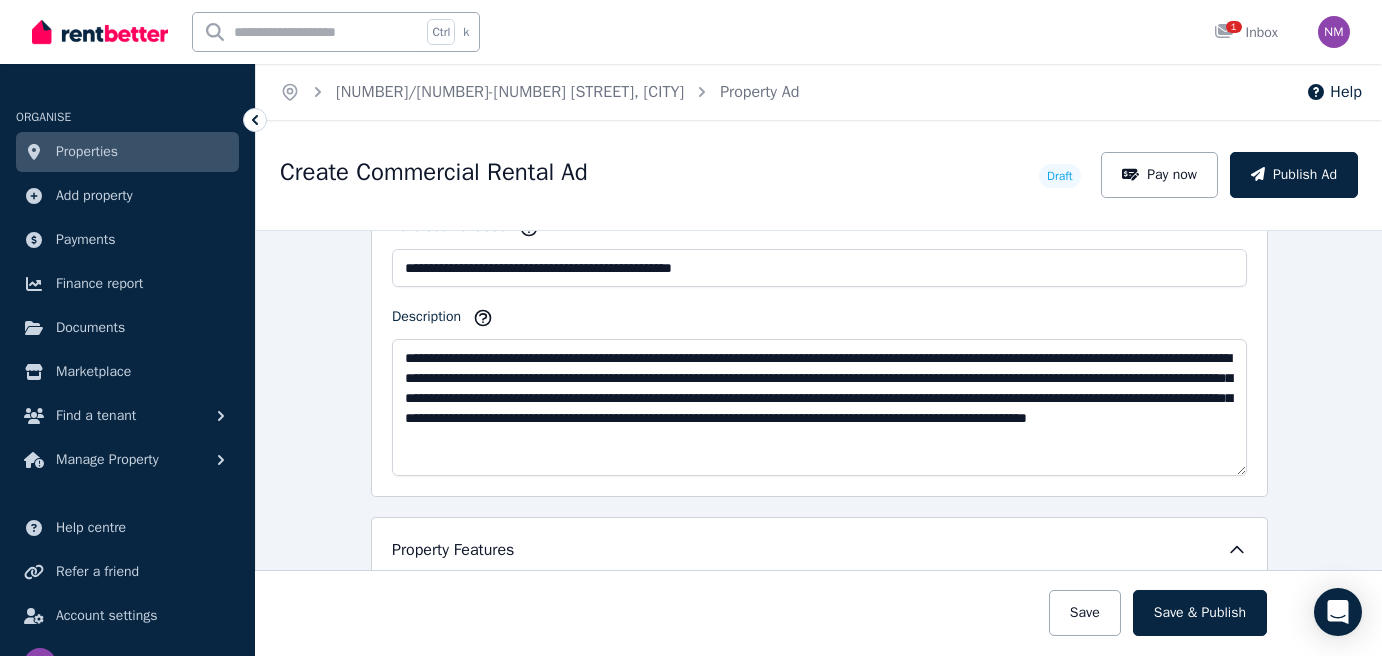 scroll, scrollTop: 1500, scrollLeft: 0, axis: vertical 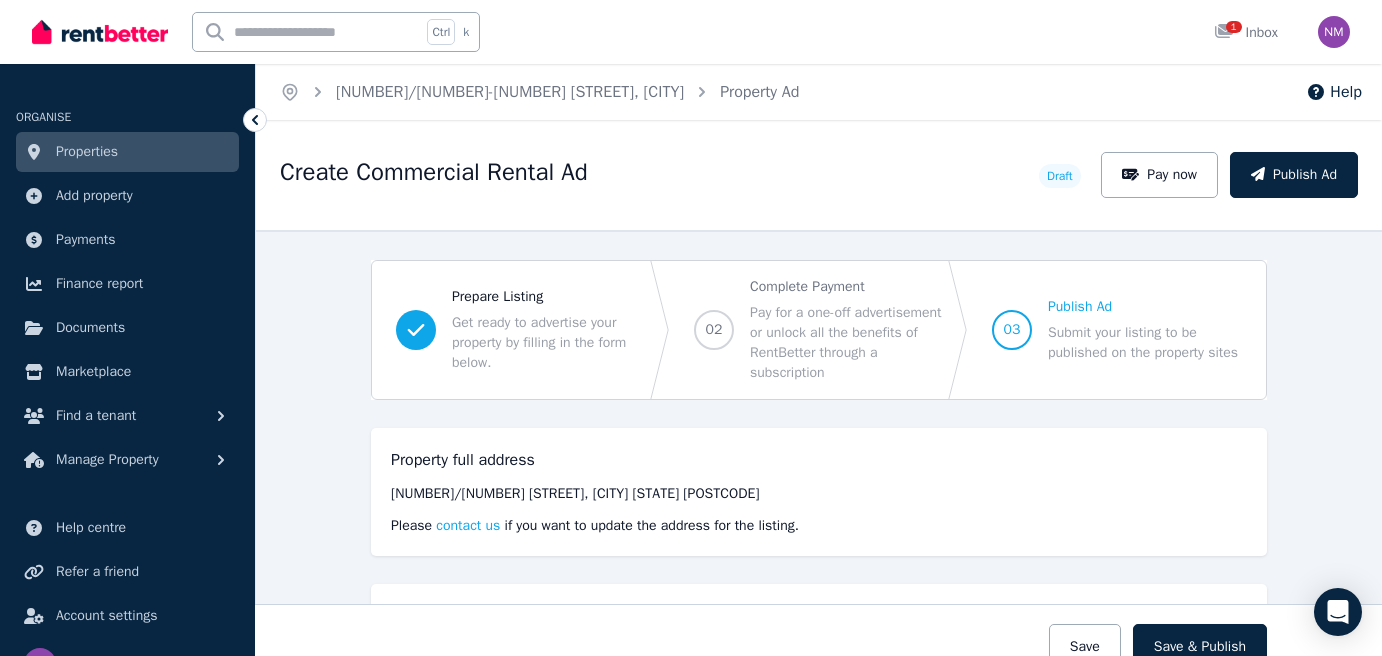 drag, startPoint x: 1040, startPoint y: 323, endPoint x: 365, endPoint y: 197, distance: 686.6593 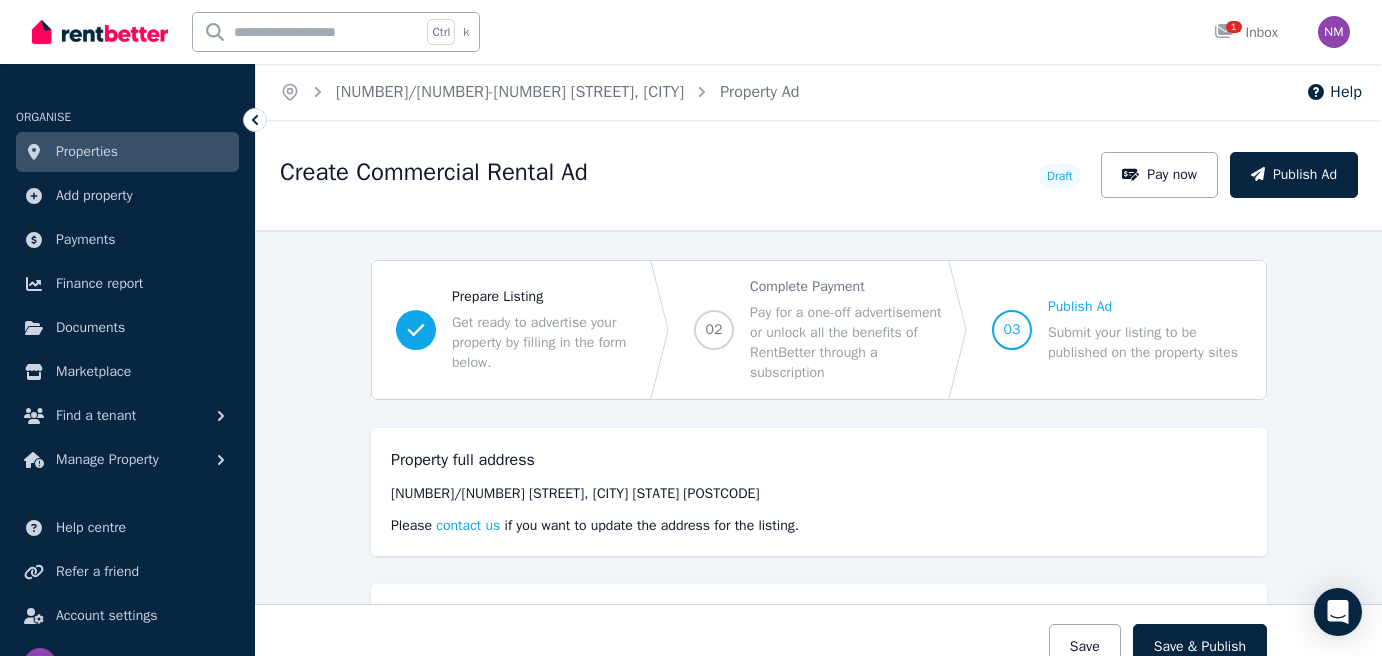 click on "**********" at bounding box center [819, 388] 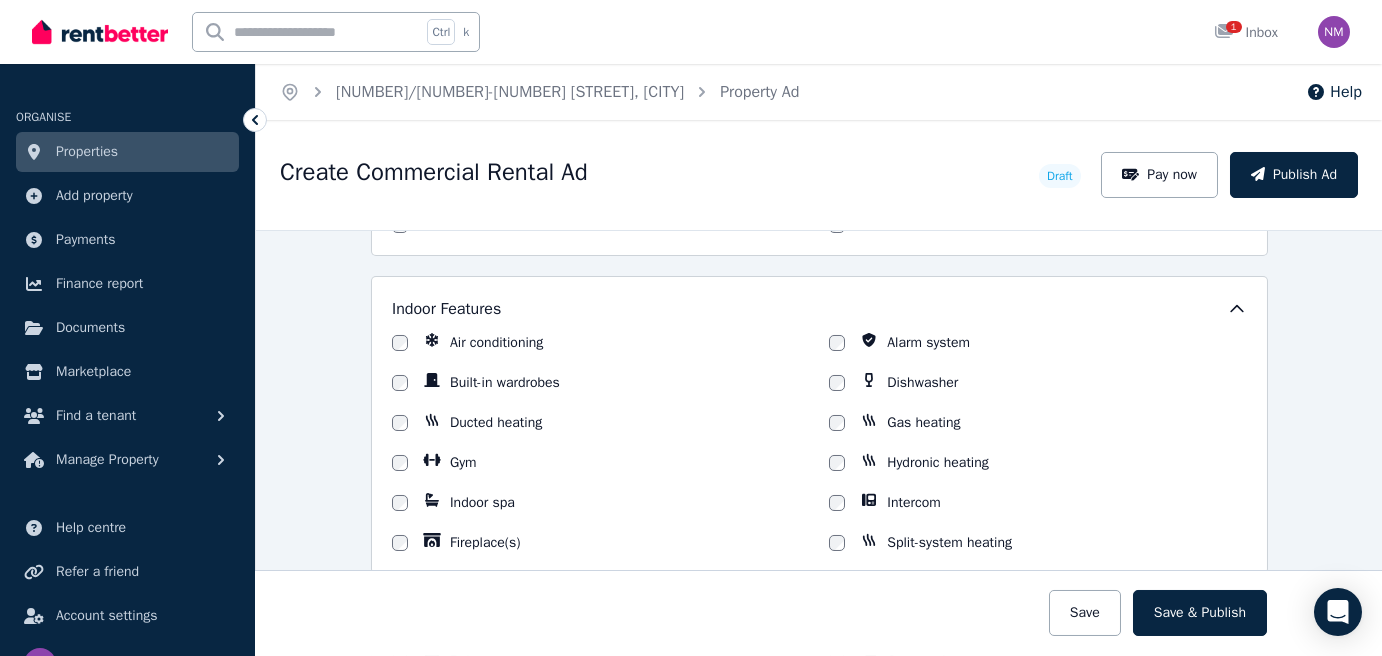 scroll, scrollTop: 1900, scrollLeft: 0, axis: vertical 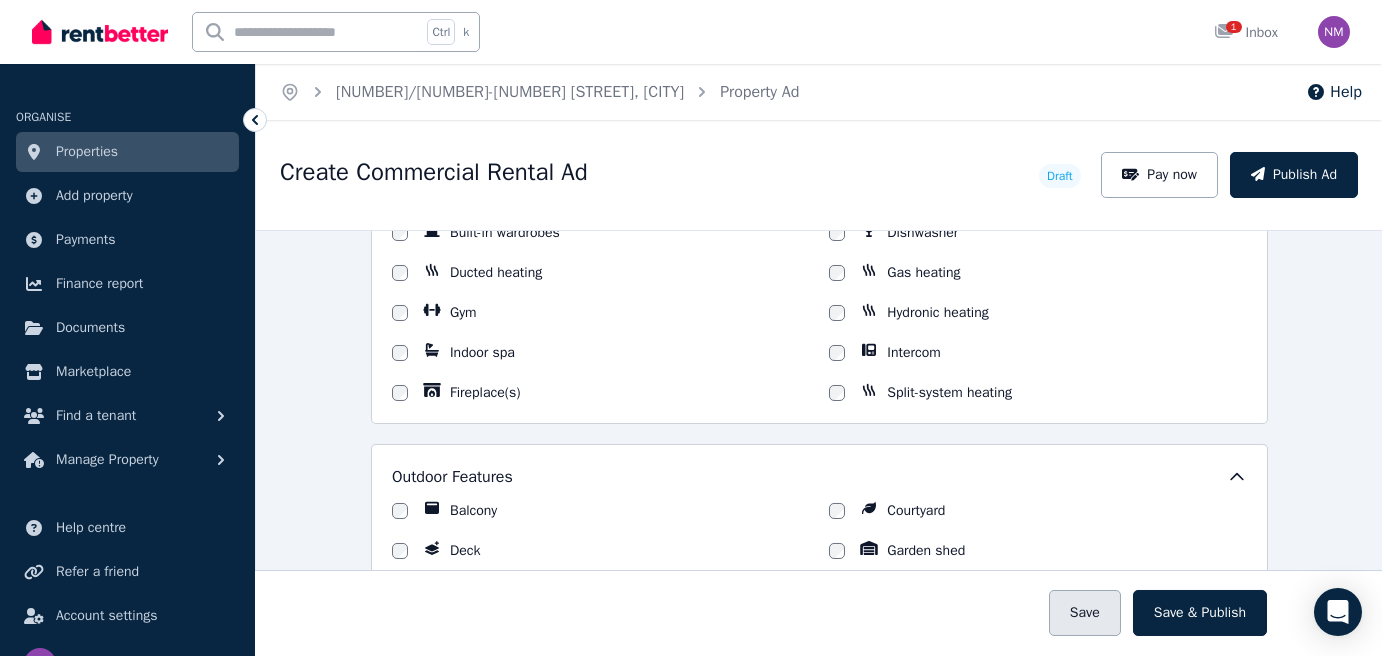 click on "Save" at bounding box center [1085, 613] 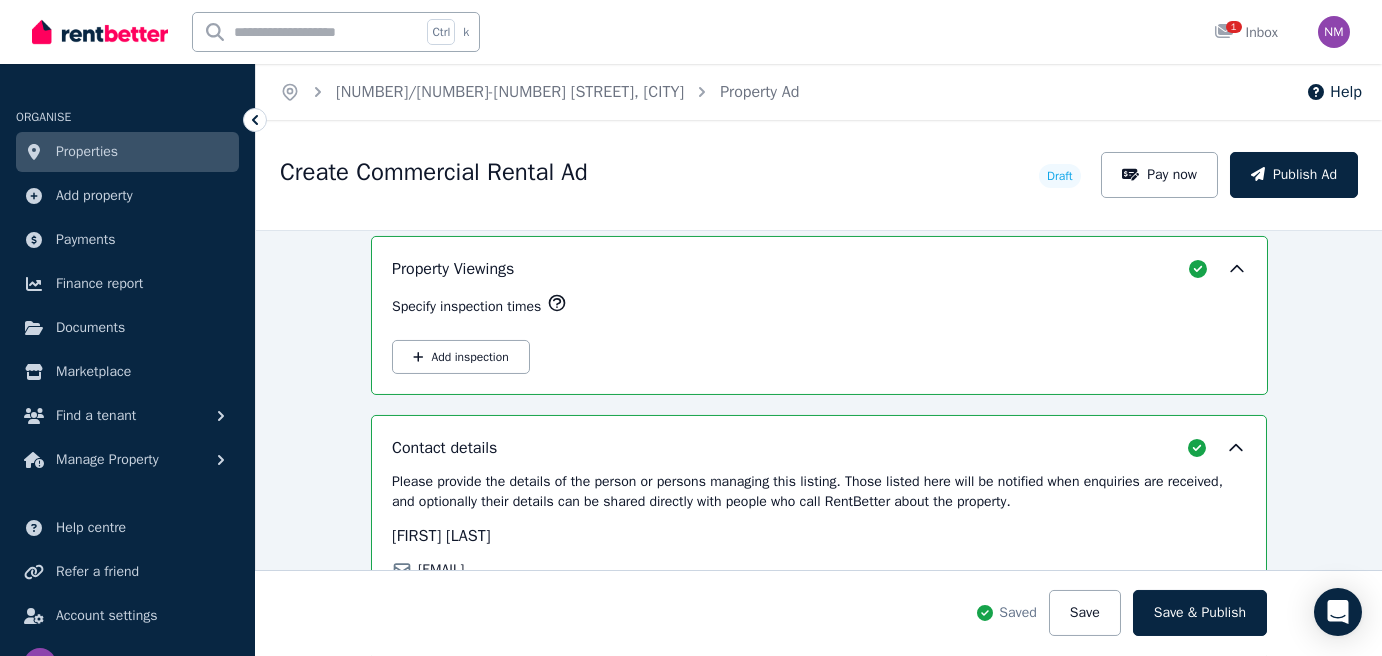 scroll, scrollTop: 3522, scrollLeft: 0, axis: vertical 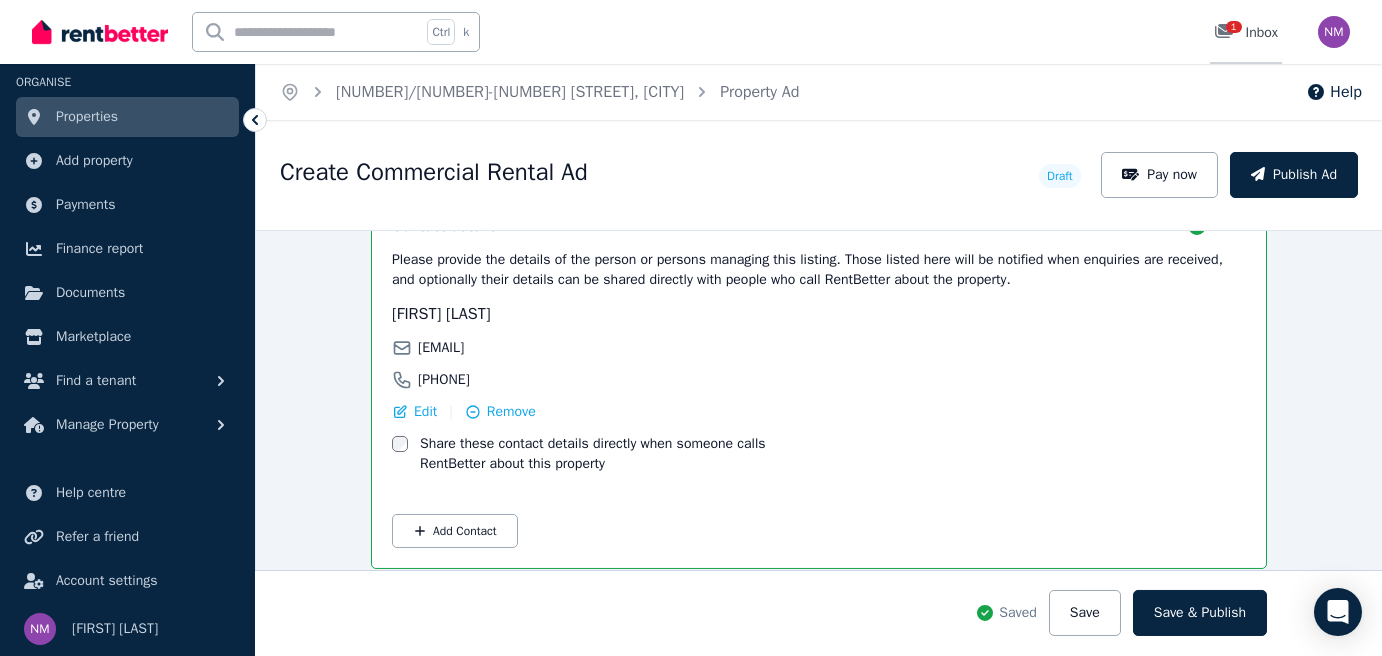 click on "1 Inbox" at bounding box center [1246, 33] 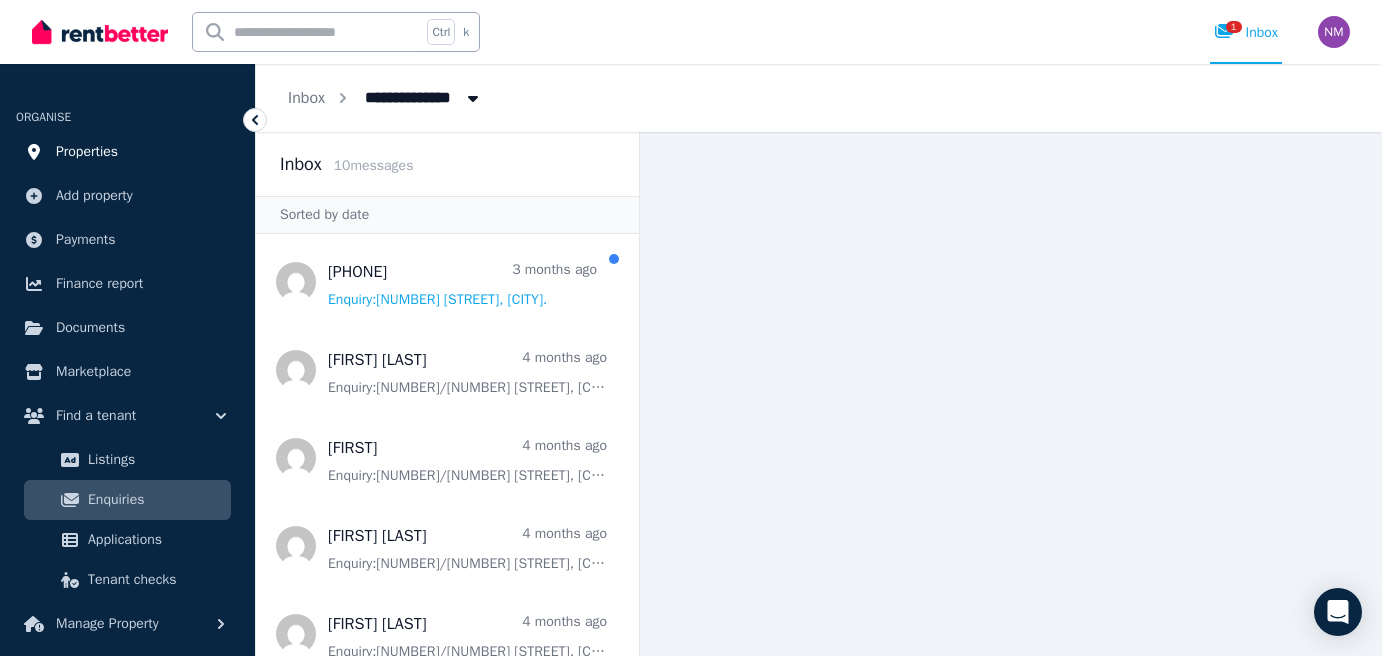 click on "Properties" at bounding box center [87, 152] 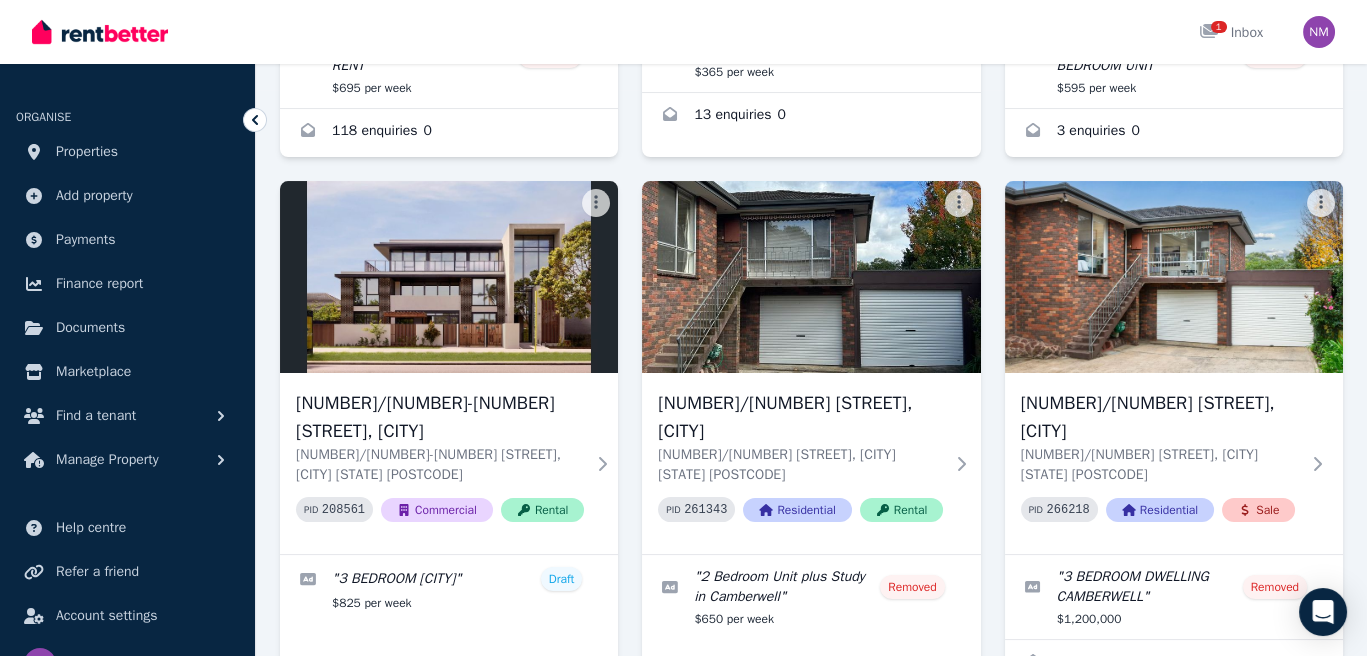 scroll, scrollTop: 600, scrollLeft: 0, axis: vertical 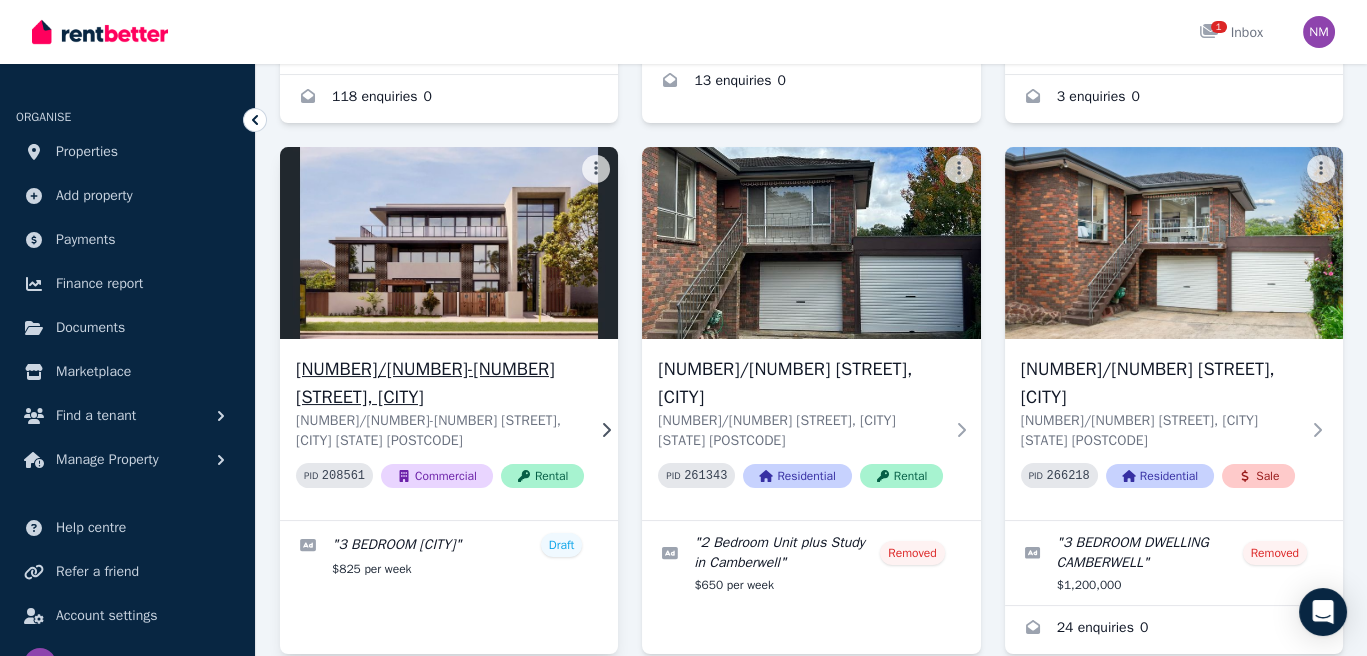 click on "Commercial" at bounding box center [437, 476] 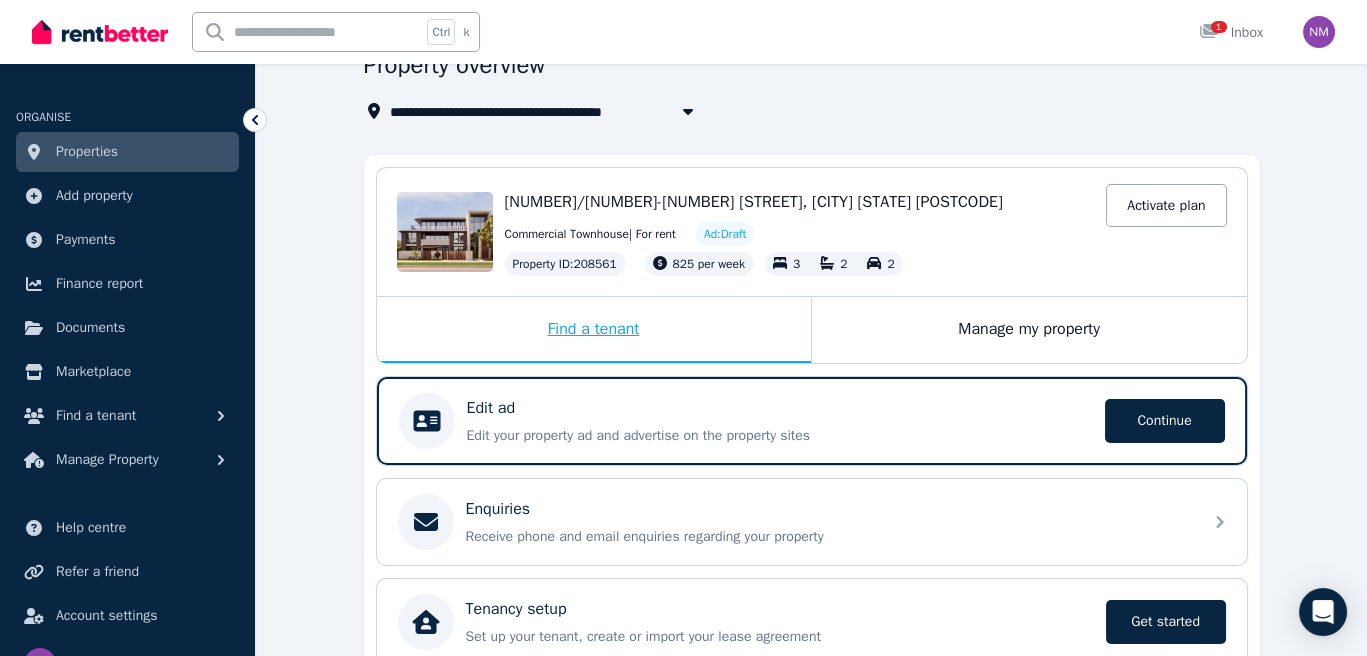 scroll, scrollTop: 195, scrollLeft: 0, axis: vertical 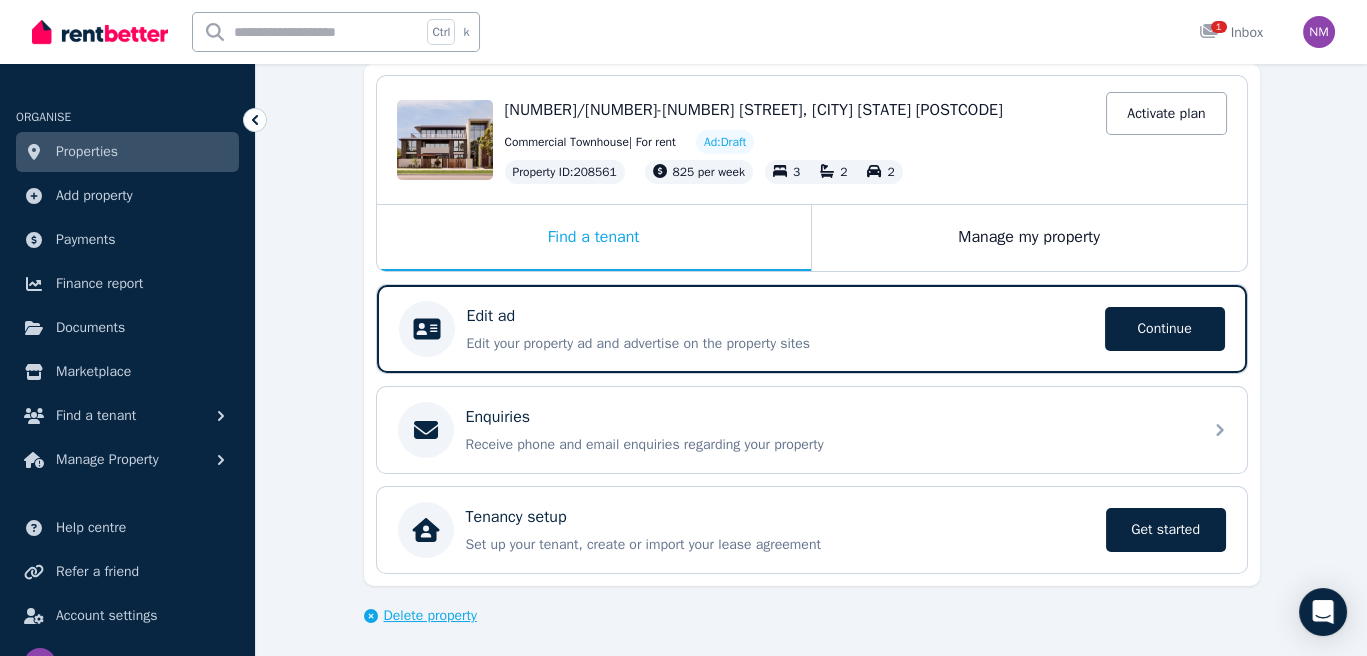 click on "Delete property" at bounding box center (430, 616) 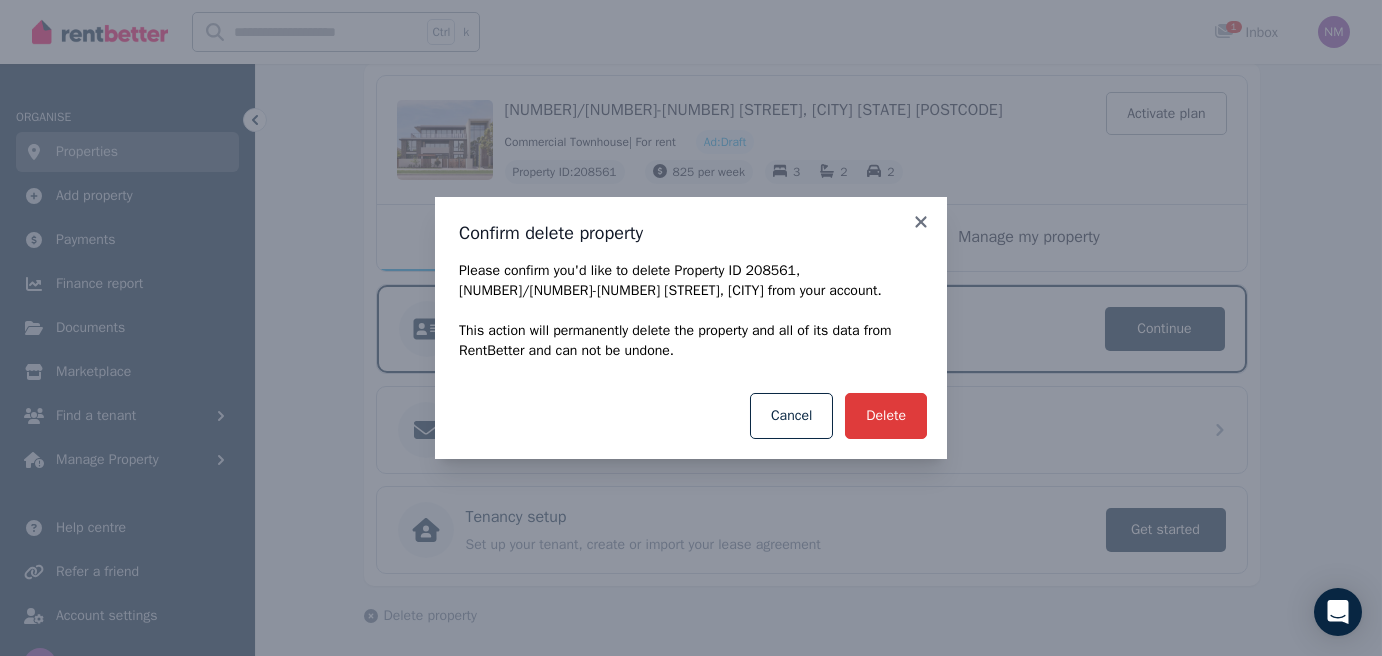 click on "Delete" at bounding box center [886, 416] 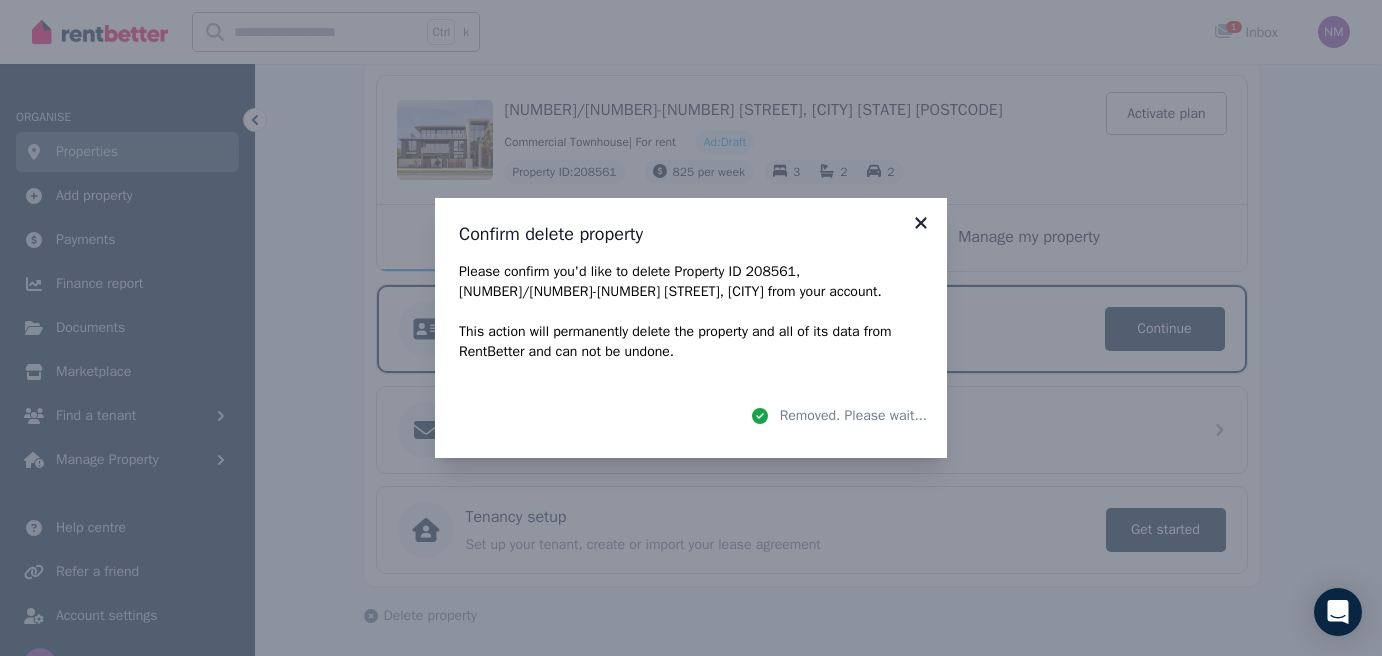 click 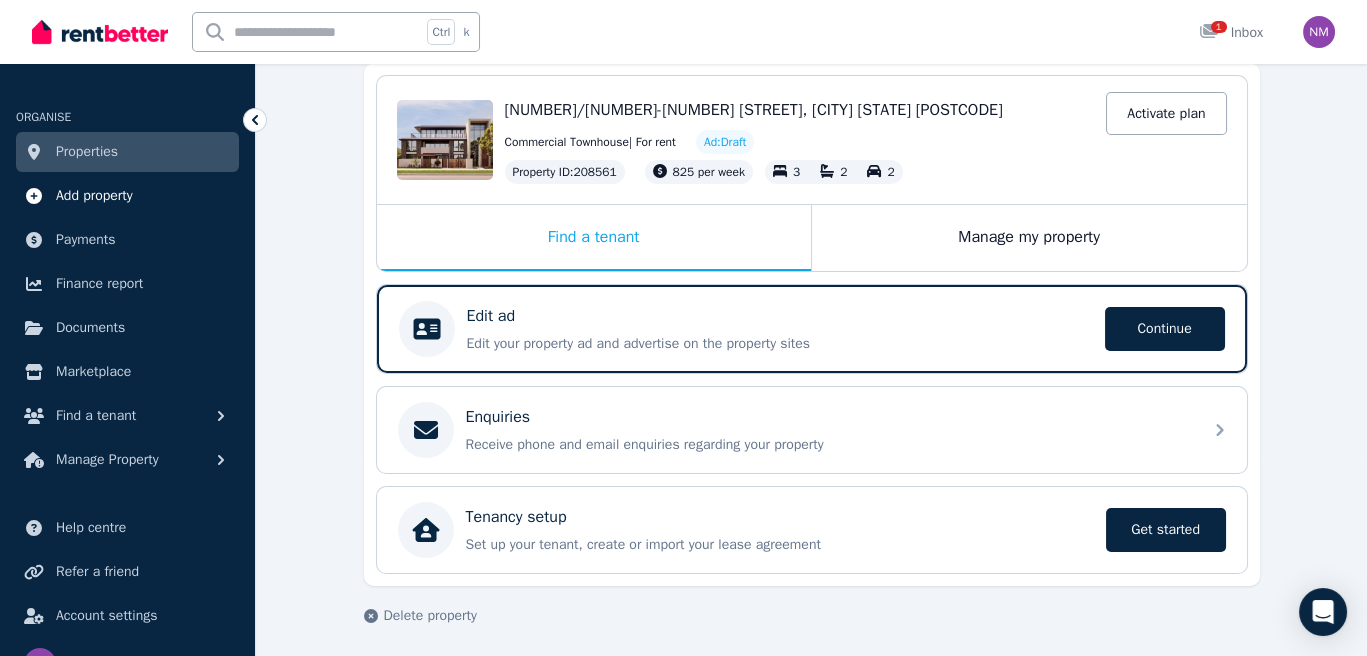 click on "Add property" at bounding box center [94, 196] 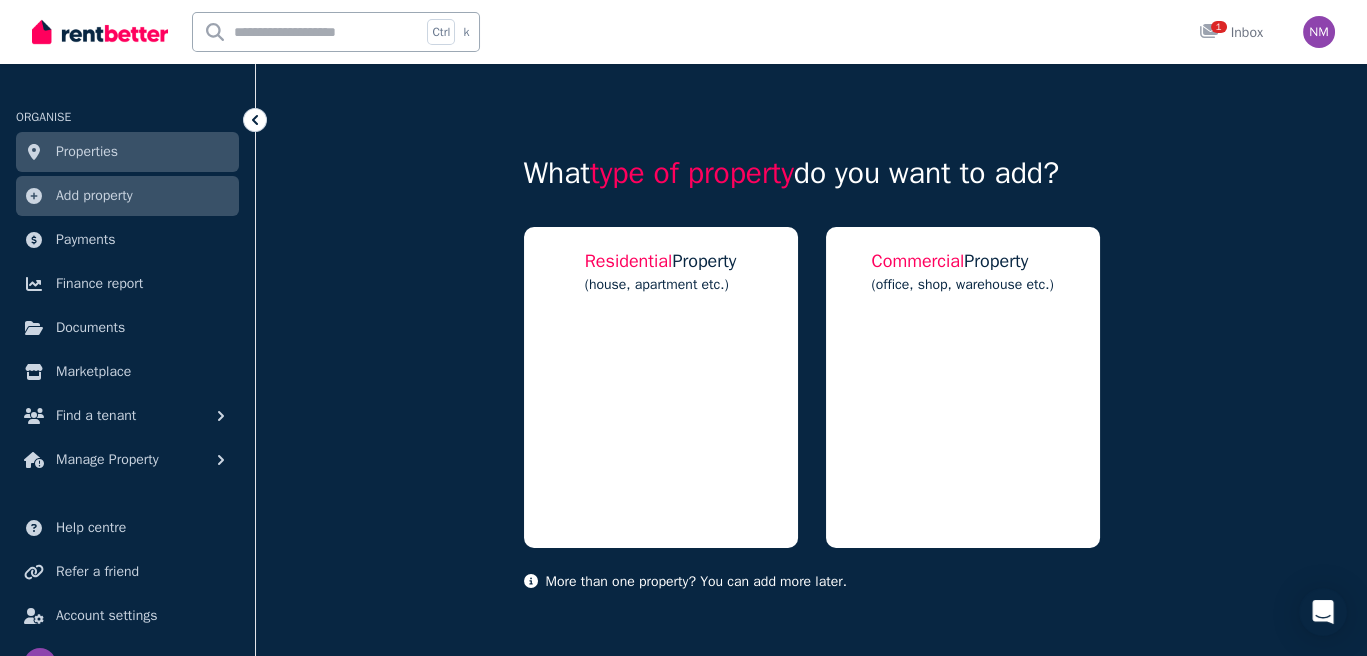 scroll, scrollTop: 0, scrollLeft: 0, axis: both 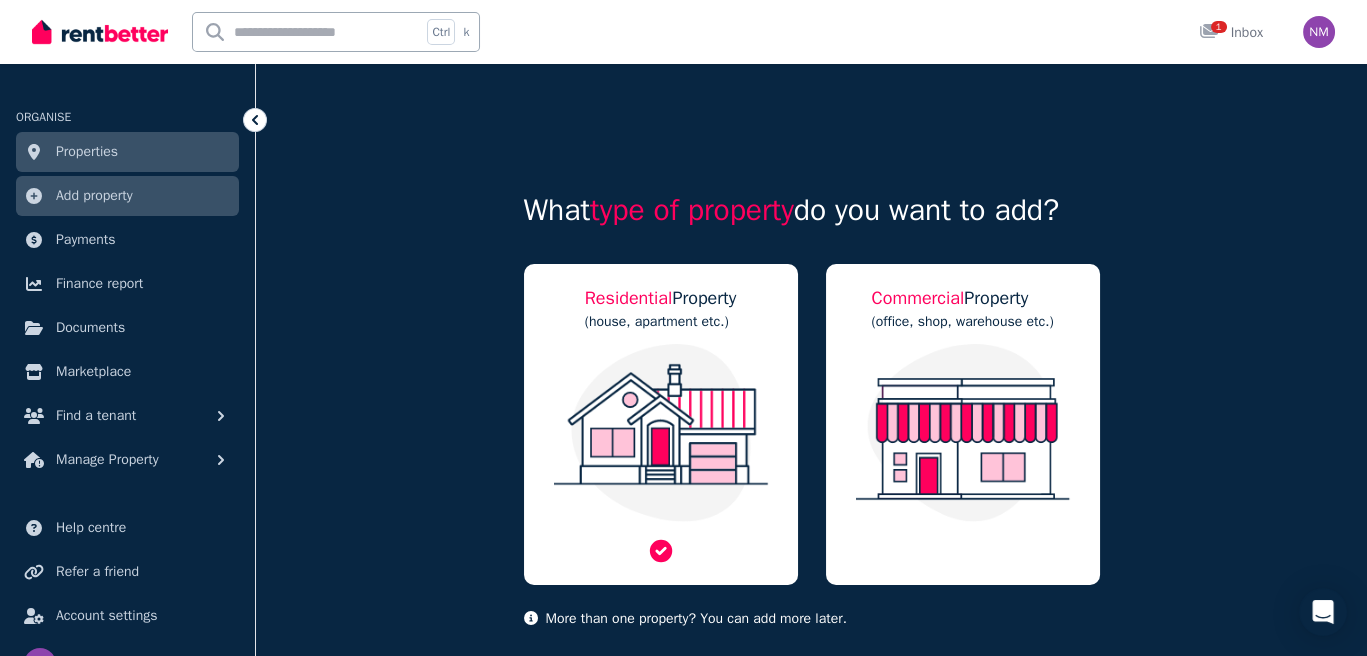 click at bounding box center (661, 433) 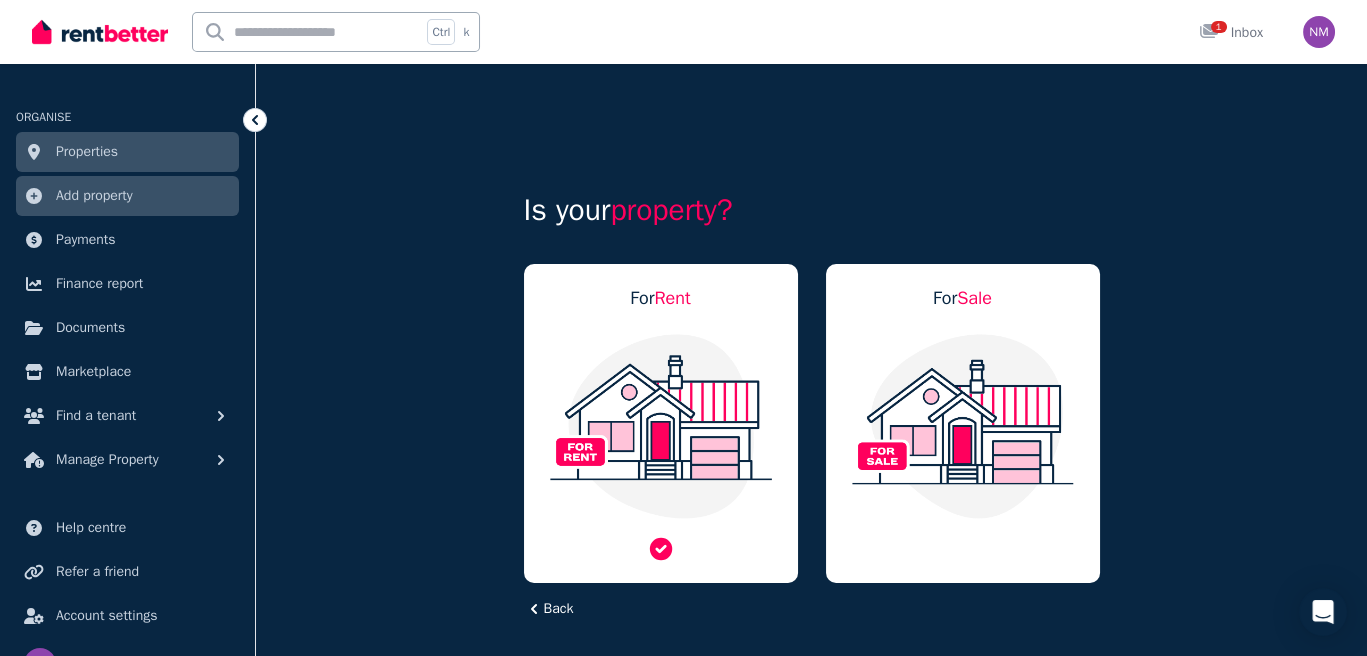 click at bounding box center (661, 426) 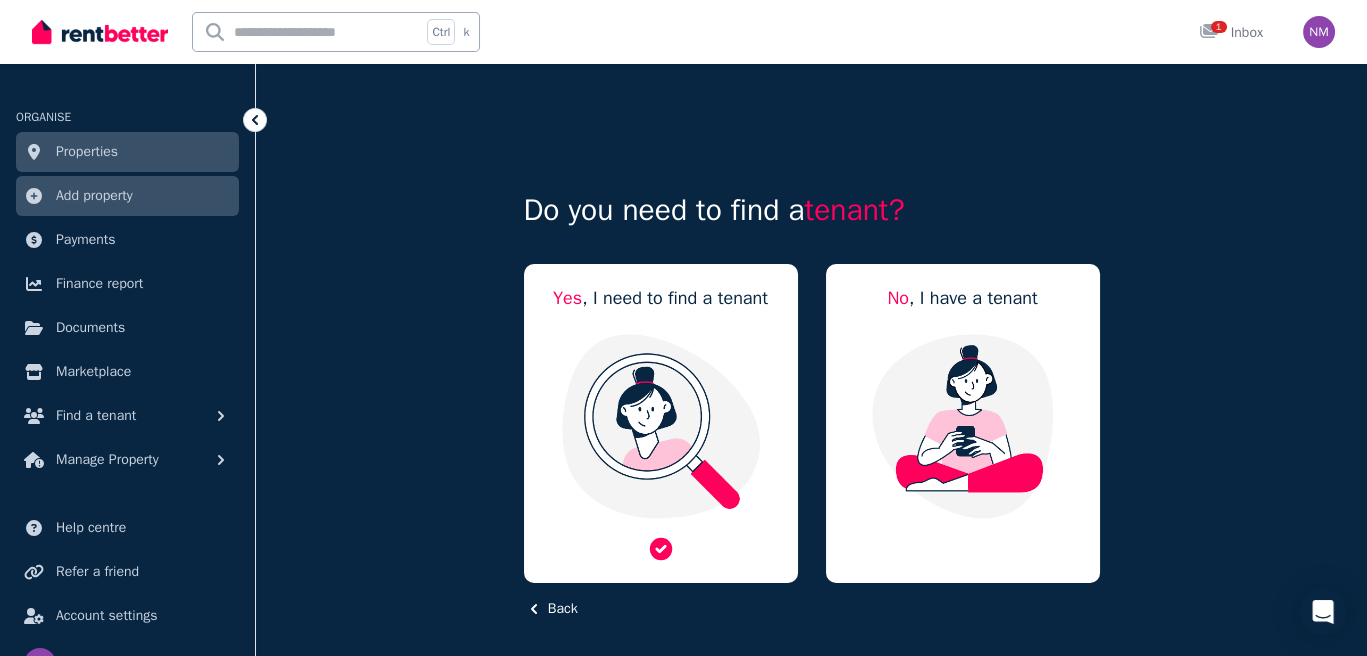 click at bounding box center (661, 426) 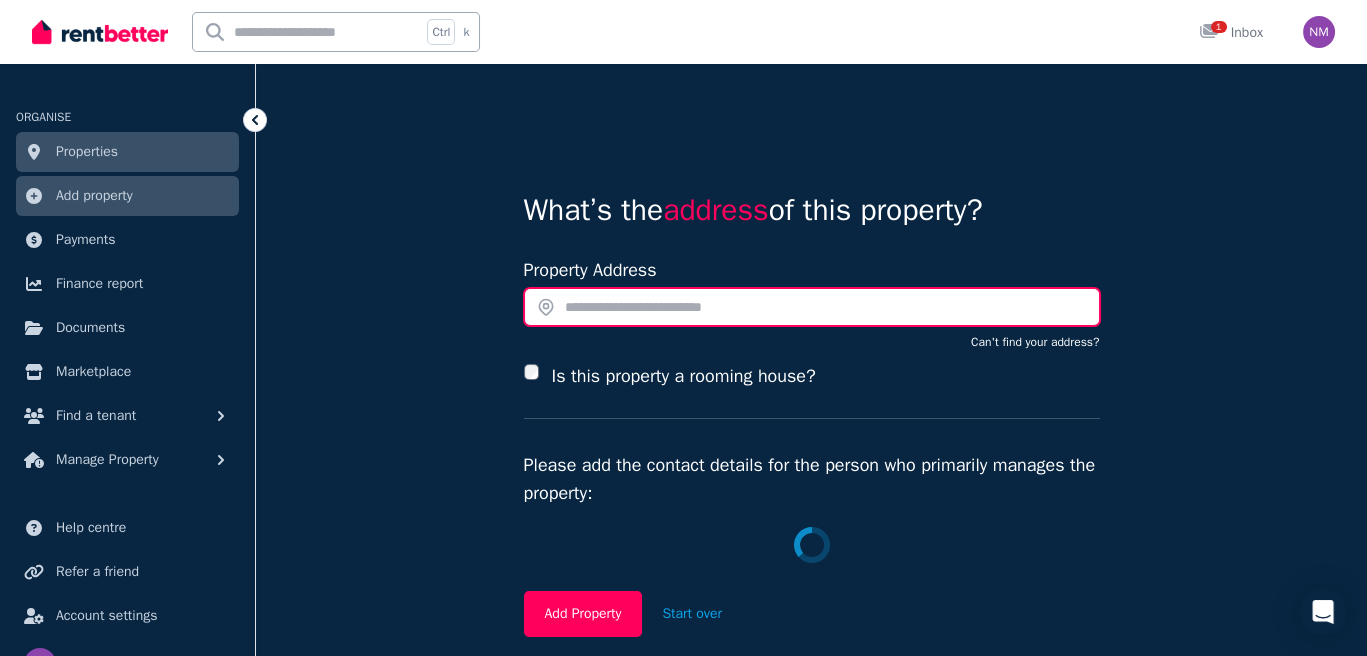 click at bounding box center [812, 307] 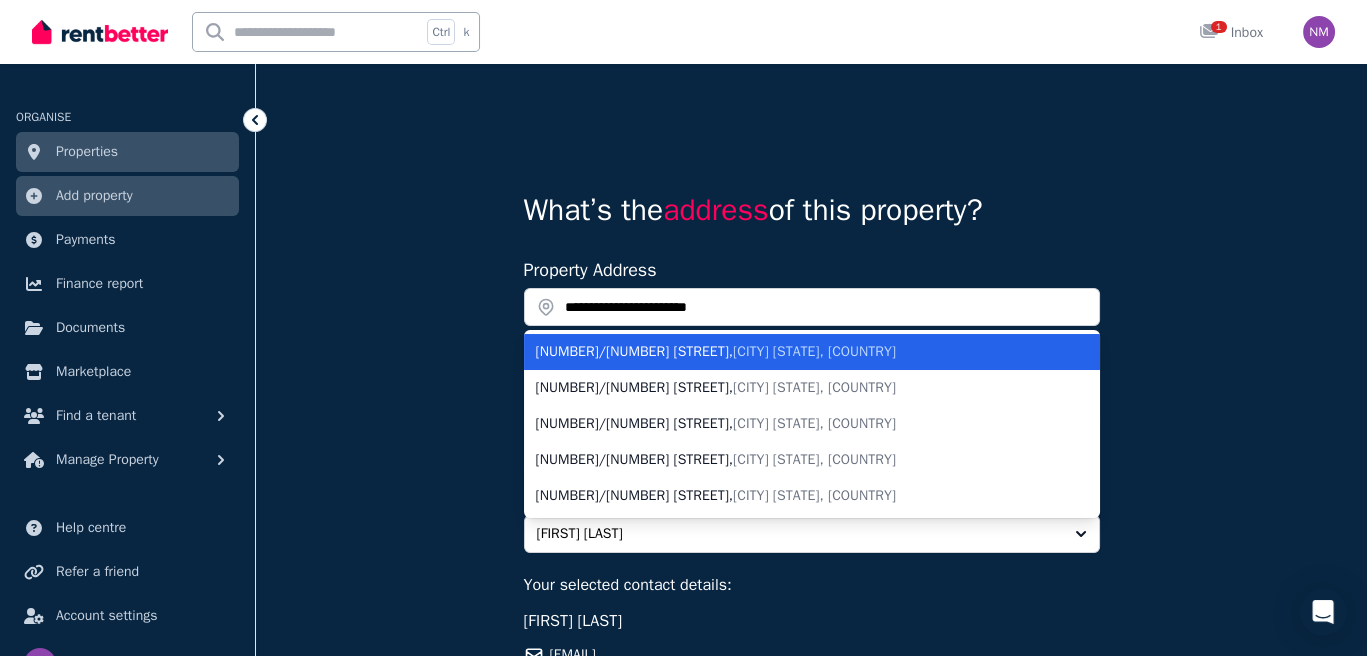 click on "[NUMBER]/[NUMBER] [STREET], [CITY] [STATE], [COUNTRY]" at bounding box center (800, 352) 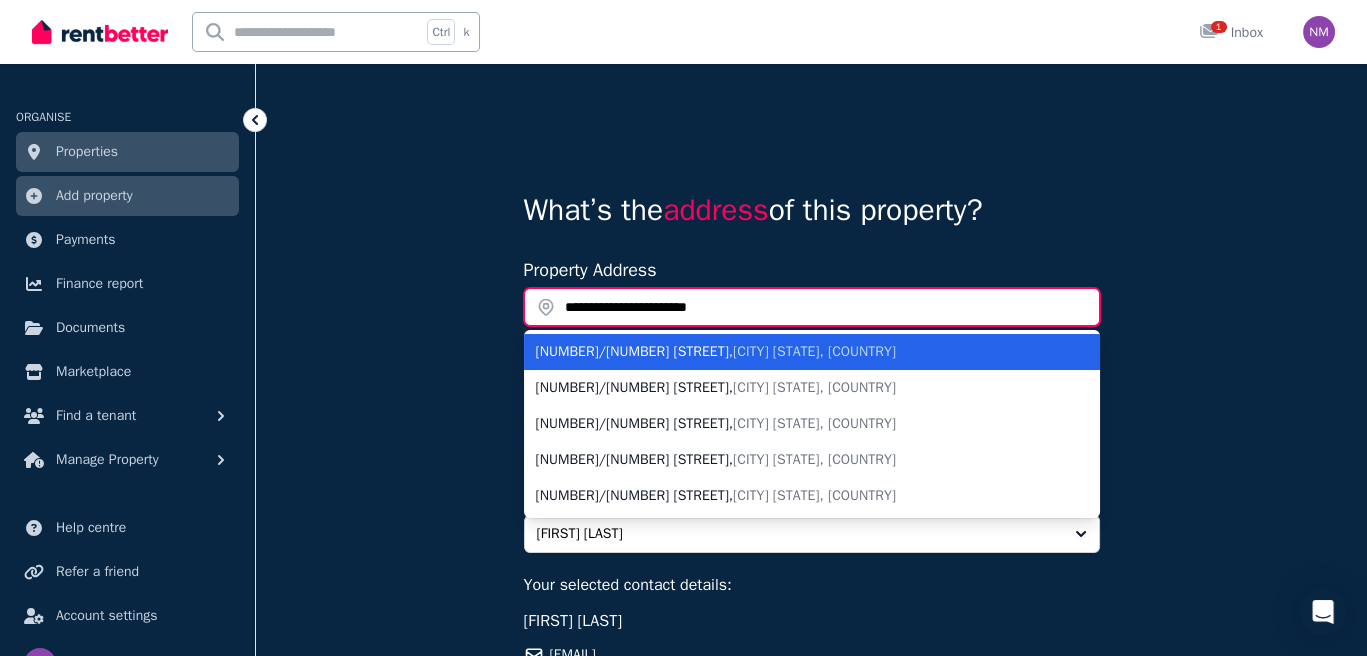 type on "**********" 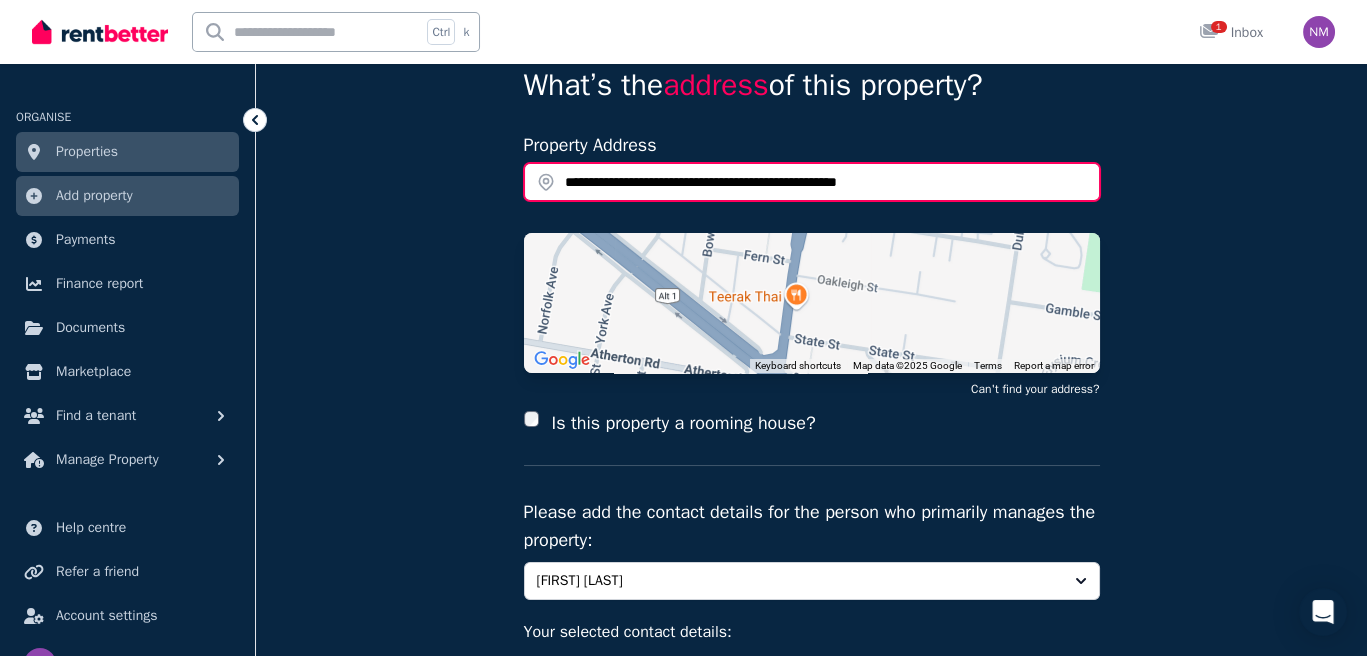 scroll, scrollTop: 200, scrollLeft: 0, axis: vertical 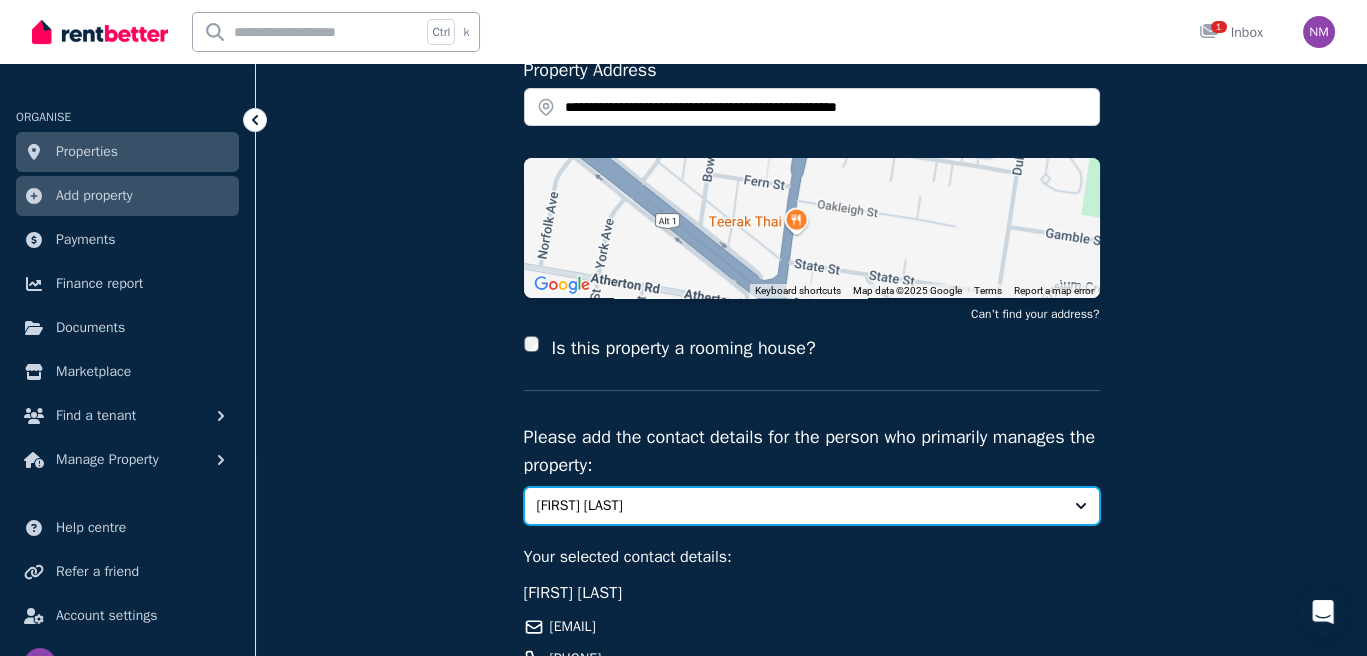 drag, startPoint x: 655, startPoint y: 514, endPoint x: 376, endPoint y: 502, distance: 279.25793 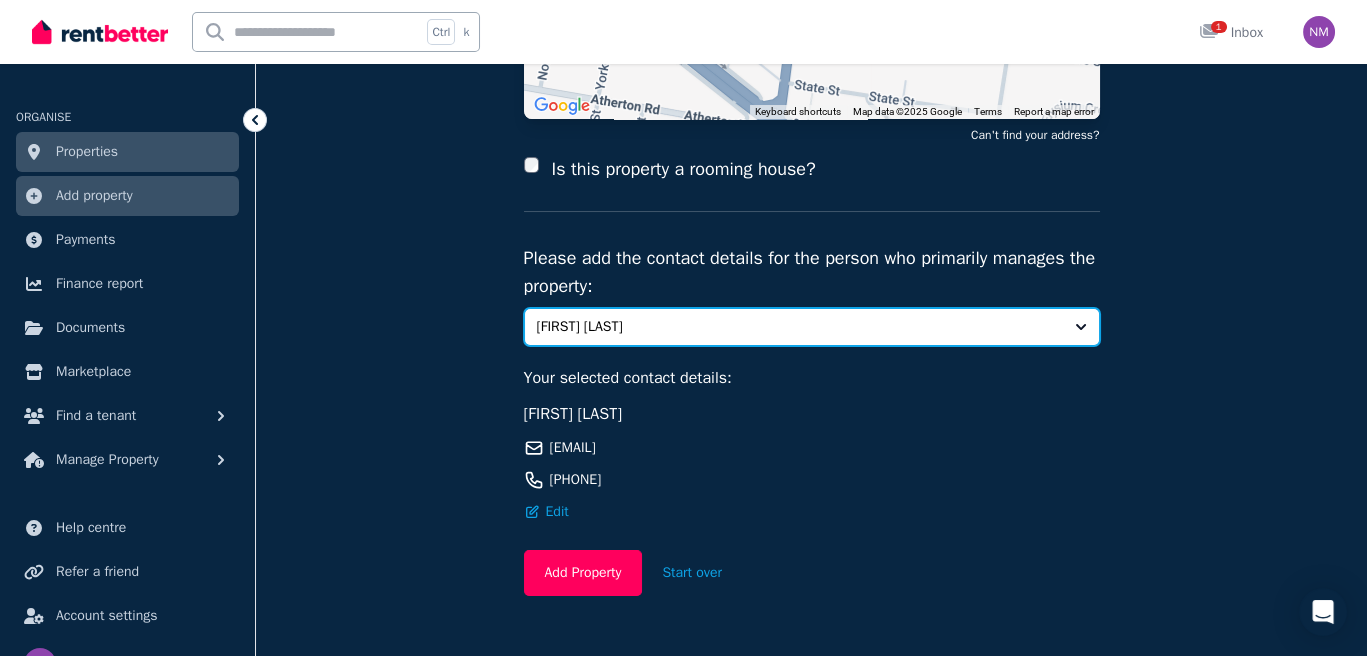 scroll, scrollTop: 400, scrollLeft: 0, axis: vertical 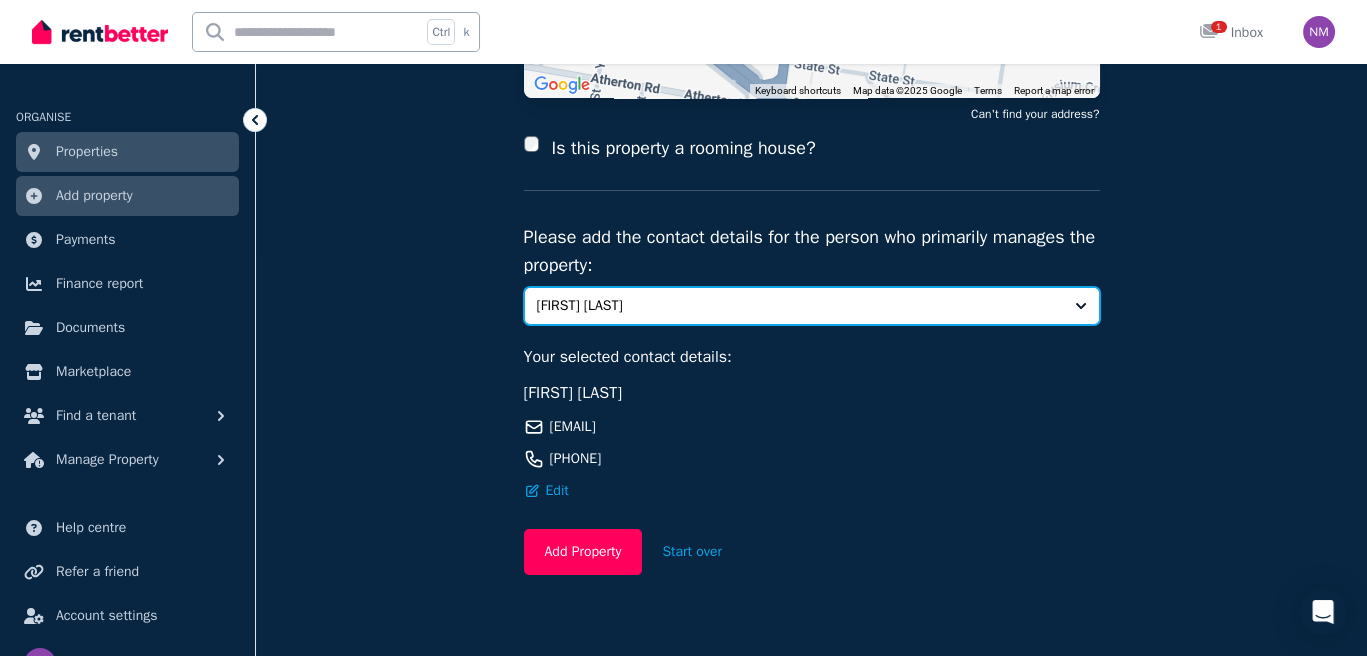 click on "[FIRST] [LAST]" at bounding box center [798, 306] 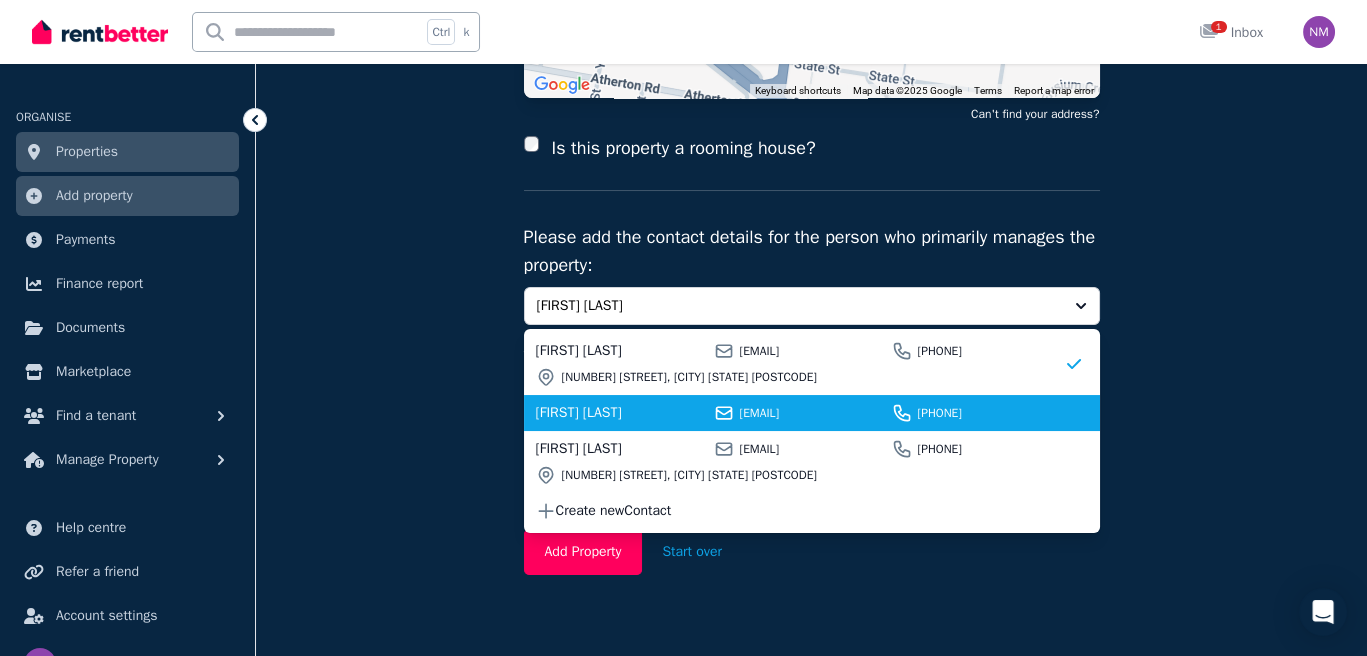 click on "[FIRST] [LAST]" at bounding box center [622, 413] 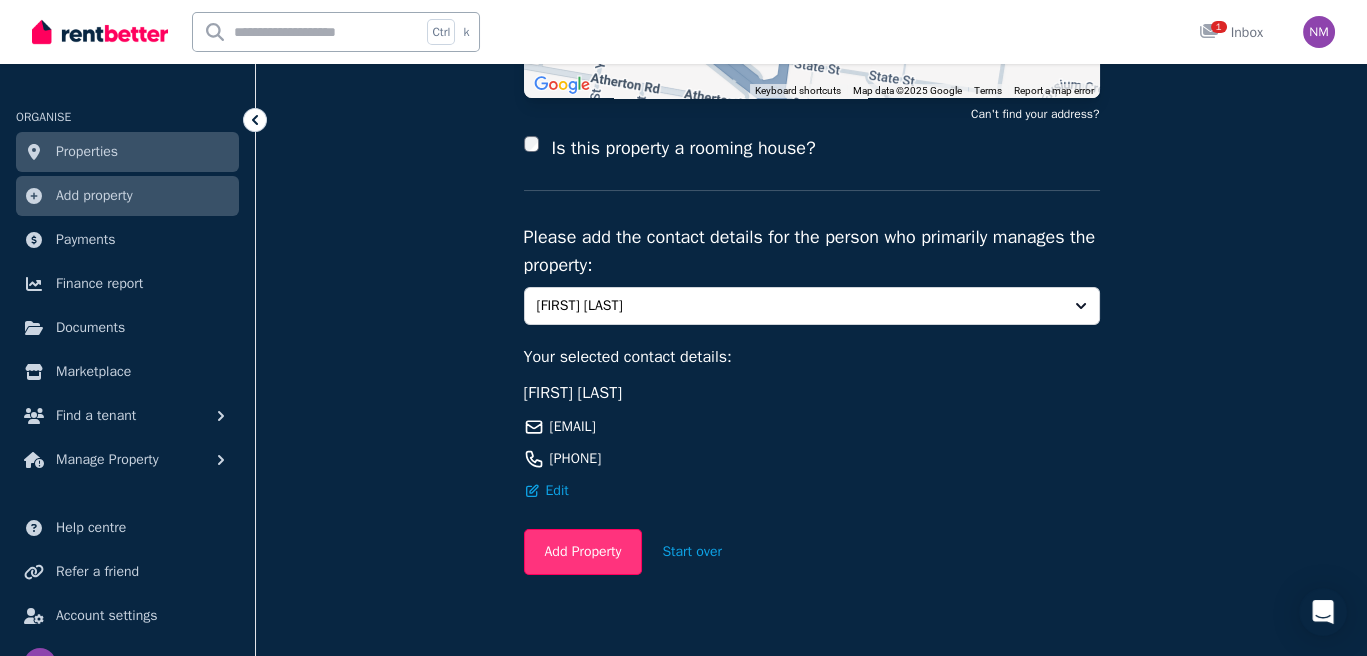 click on "Add Property" at bounding box center (583, 552) 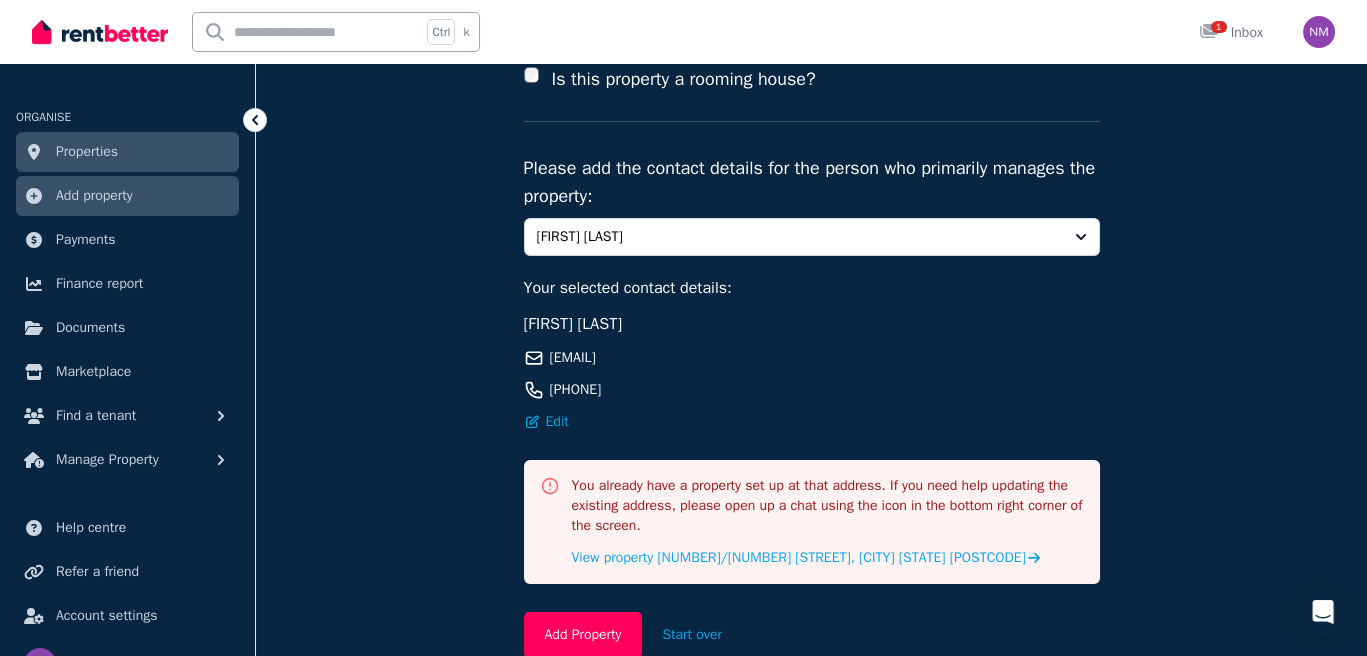 scroll, scrollTop: 500, scrollLeft: 0, axis: vertical 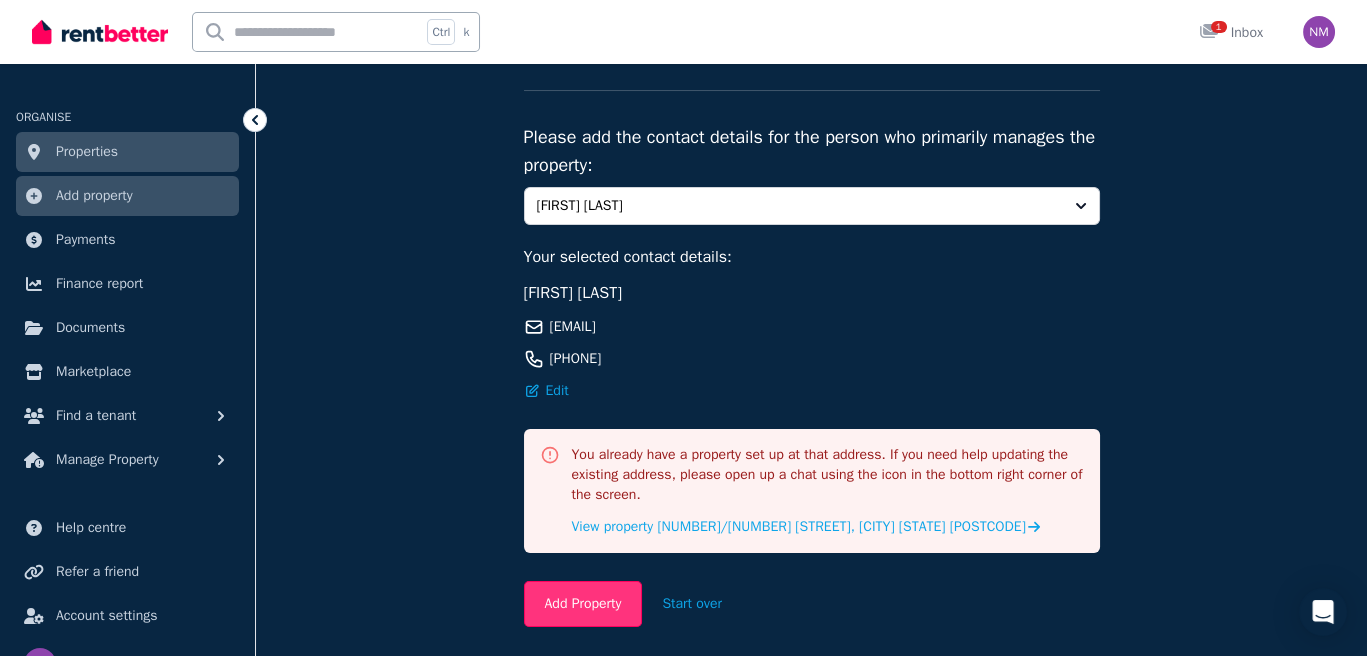 click on "Add Property" at bounding box center [583, 604] 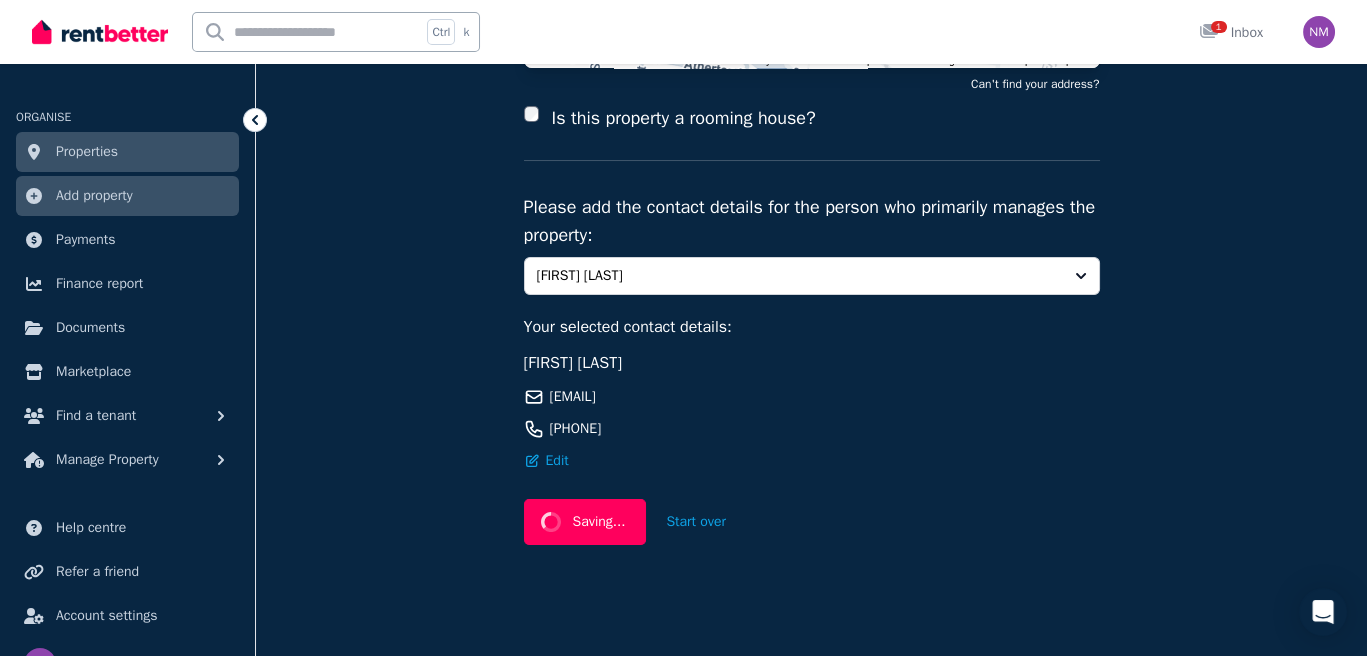 scroll, scrollTop: 500, scrollLeft: 0, axis: vertical 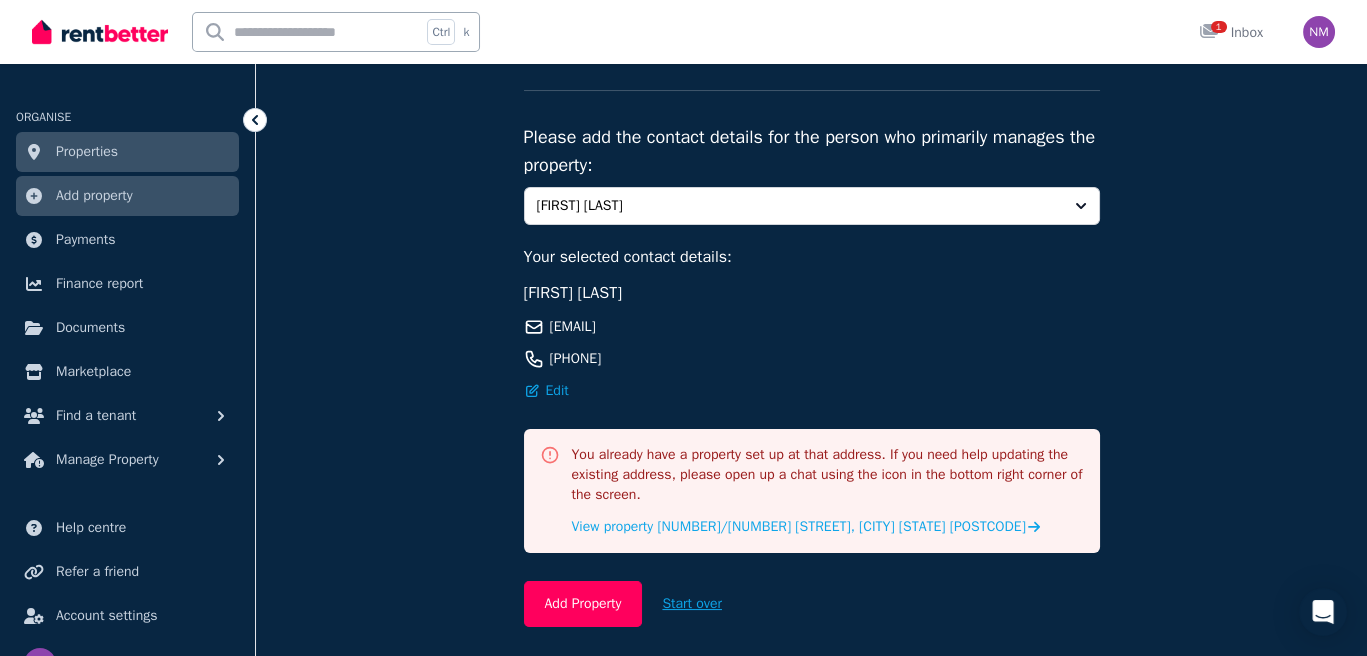click on "Start over" at bounding box center [692, 604] 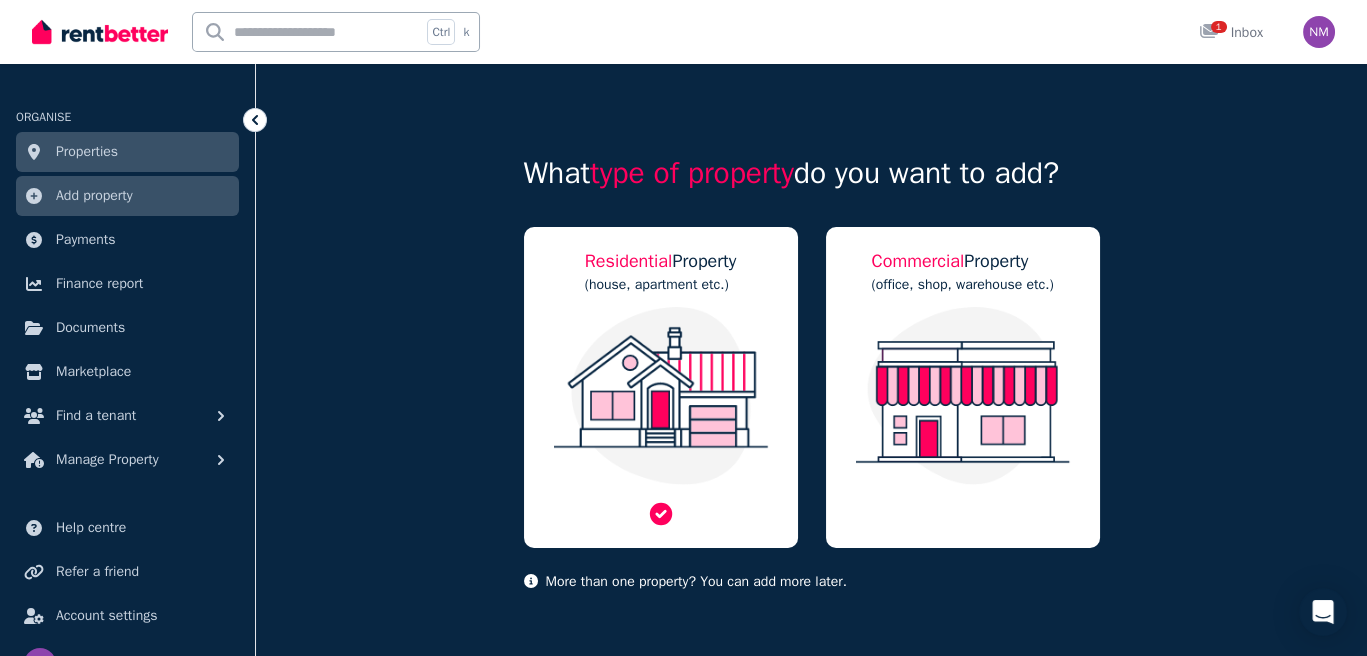 click at bounding box center [661, 396] 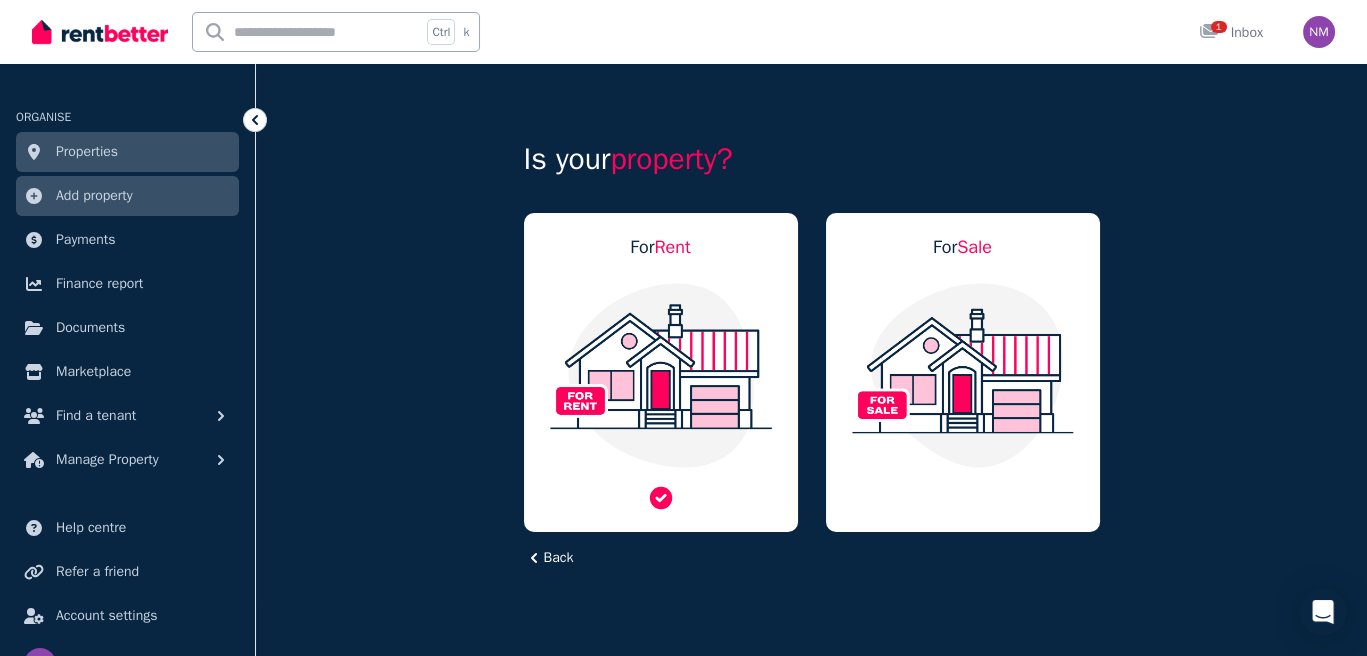click at bounding box center (661, 375) 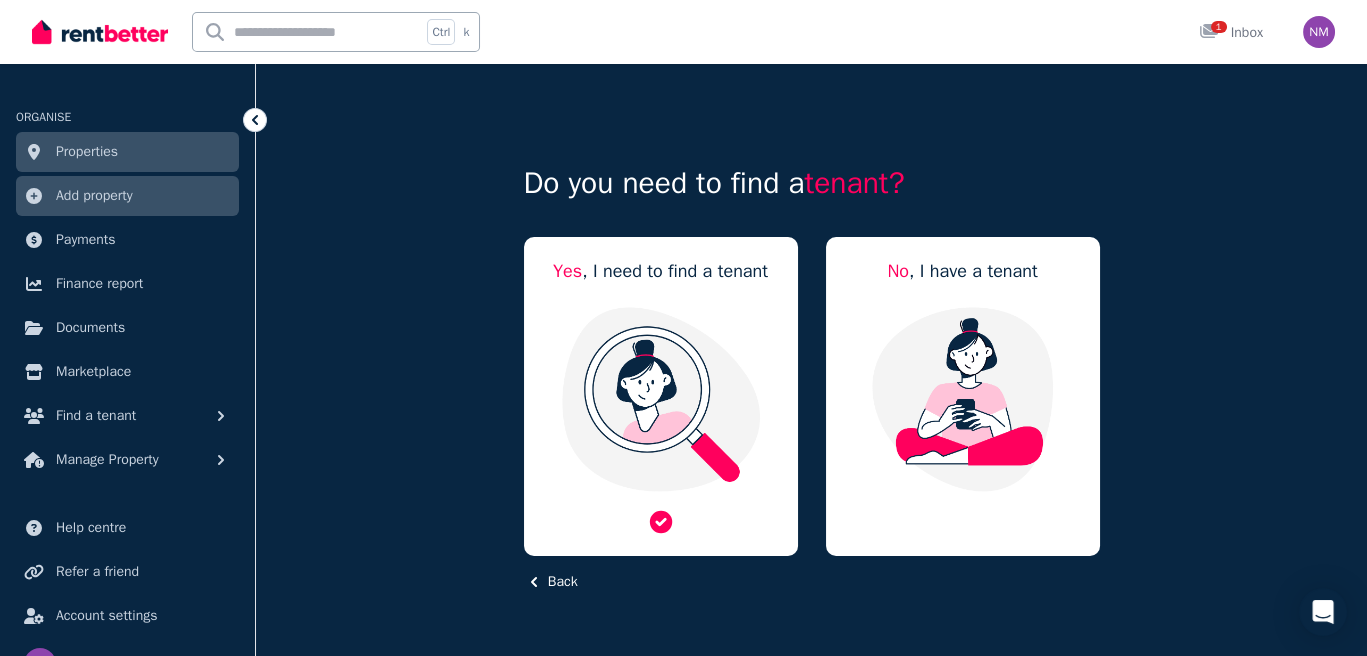 click at bounding box center [661, 399] 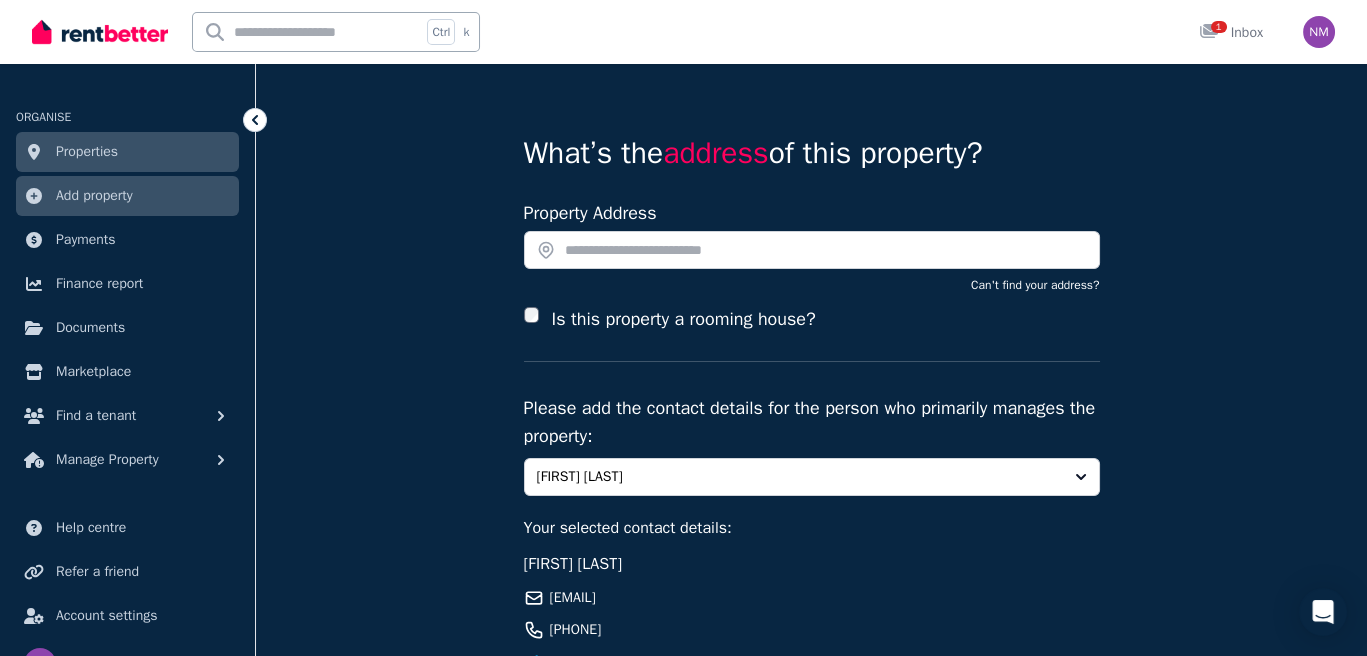 scroll, scrollTop: 0, scrollLeft: 0, axis: both 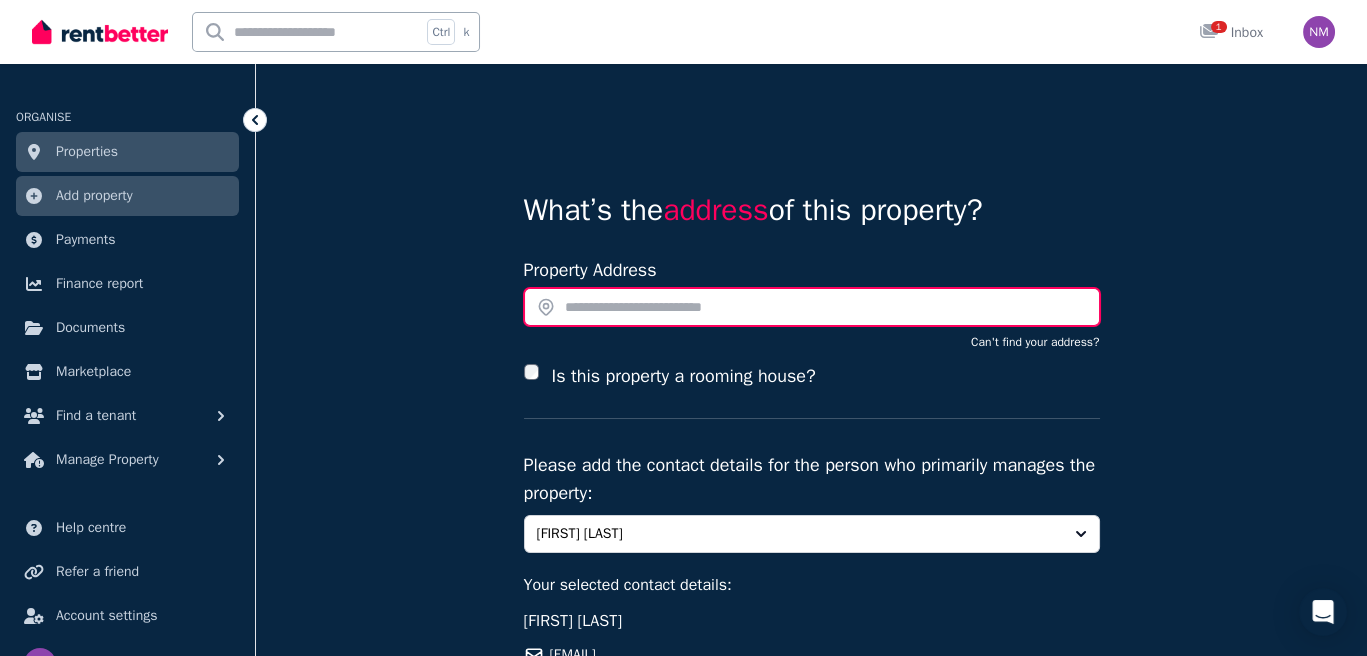 click at bounding box center (812, 307) 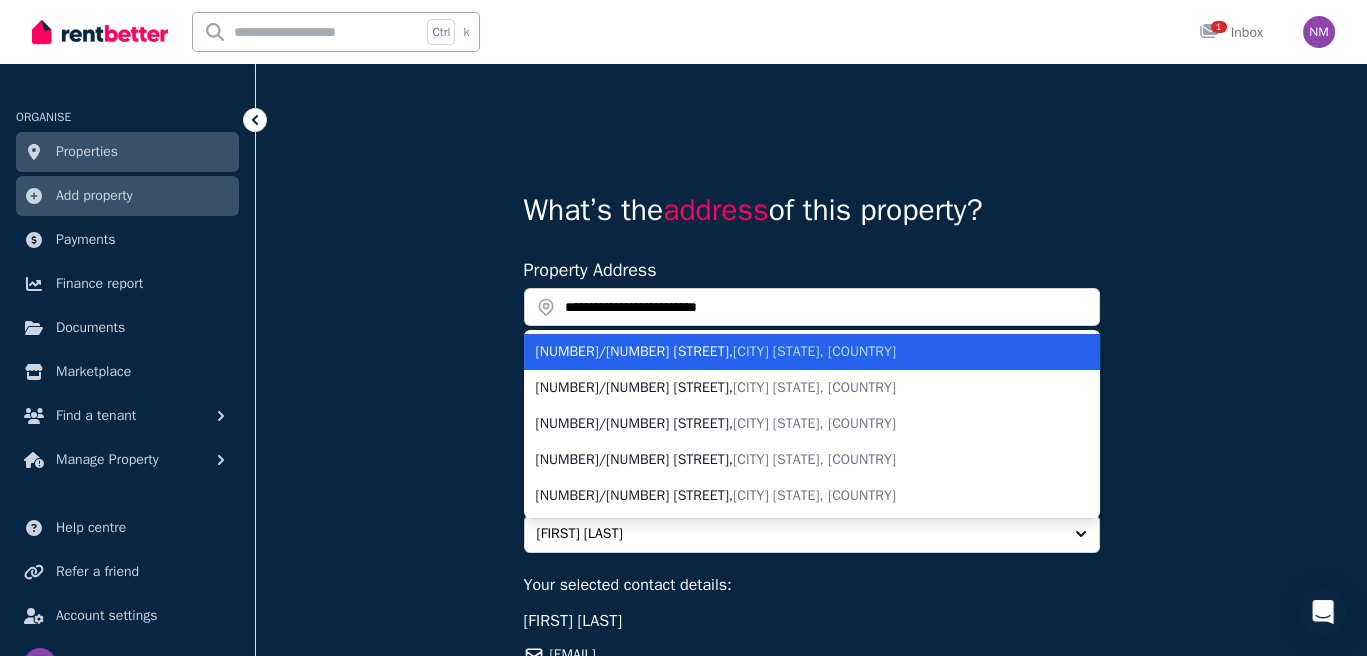click on "[NUMBER]/[NUMBER] [STREET], [CITY] [STATE], [COUNTRY]" at bounding box center (800, 352) 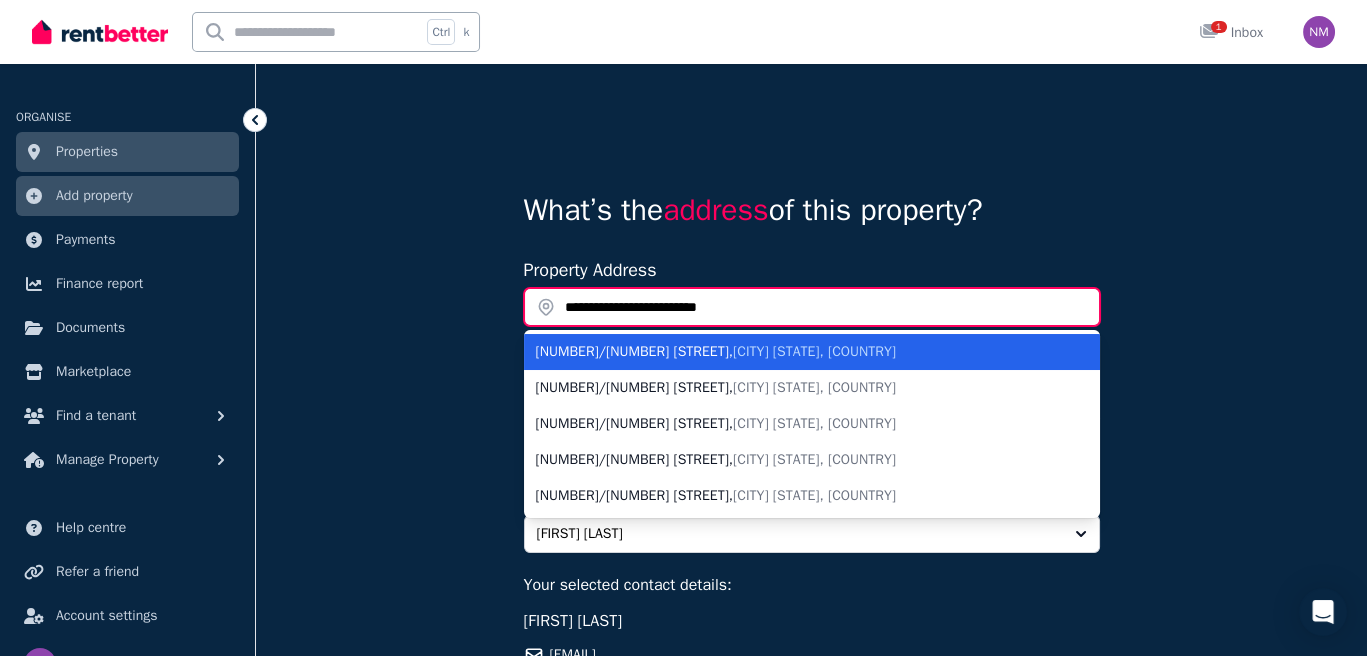 type on "**********" 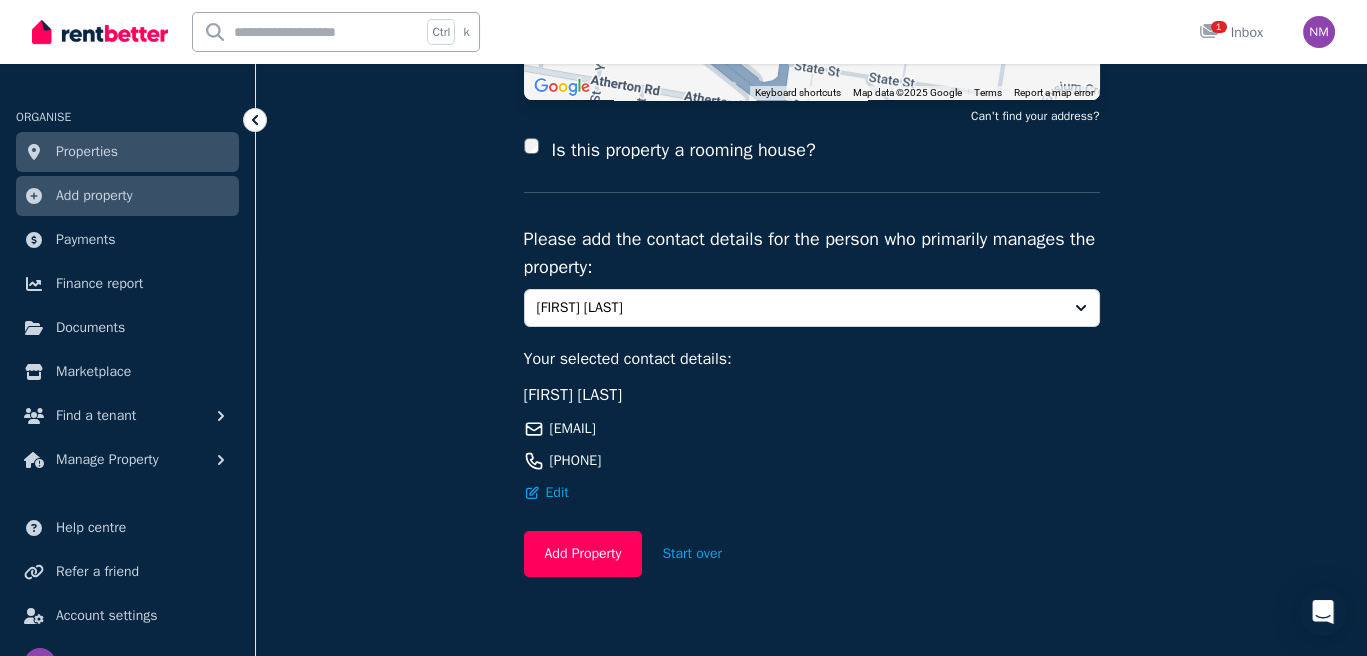 scroll, scrollTop: 400, scrollLeft: 0, axis: vertical 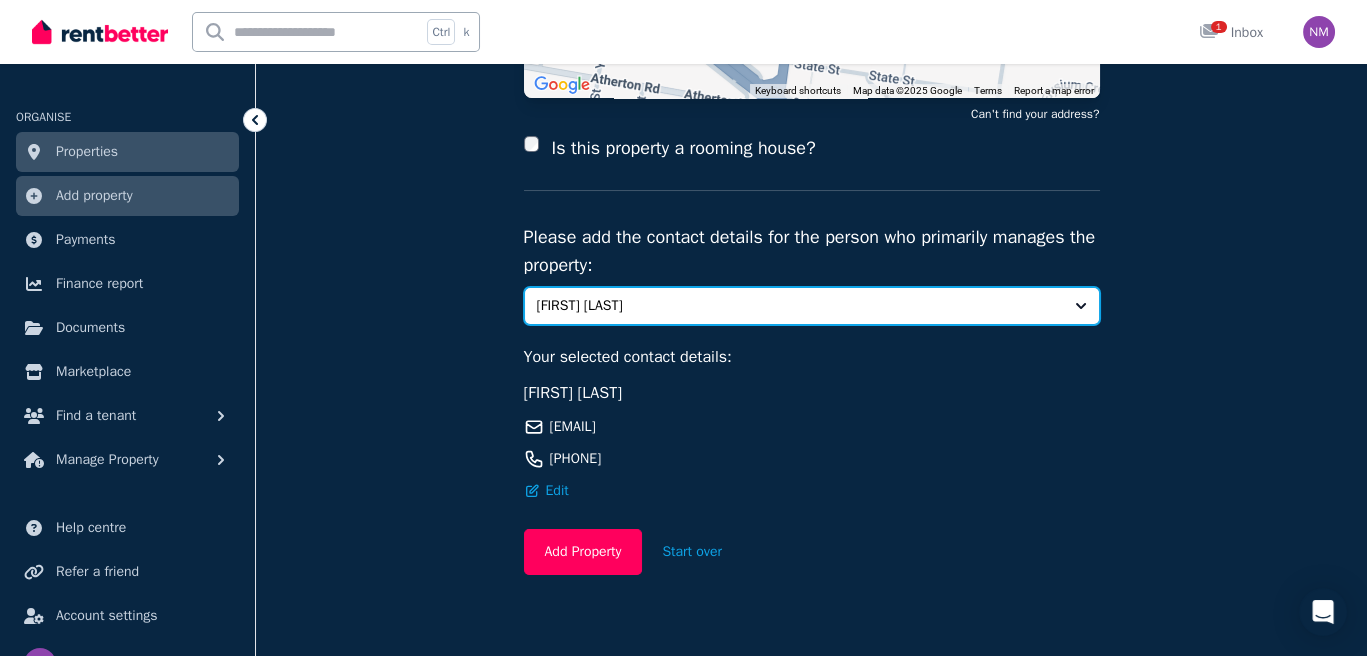 click on "[FIRST] [LAST]" at bounding box center [798, 306] 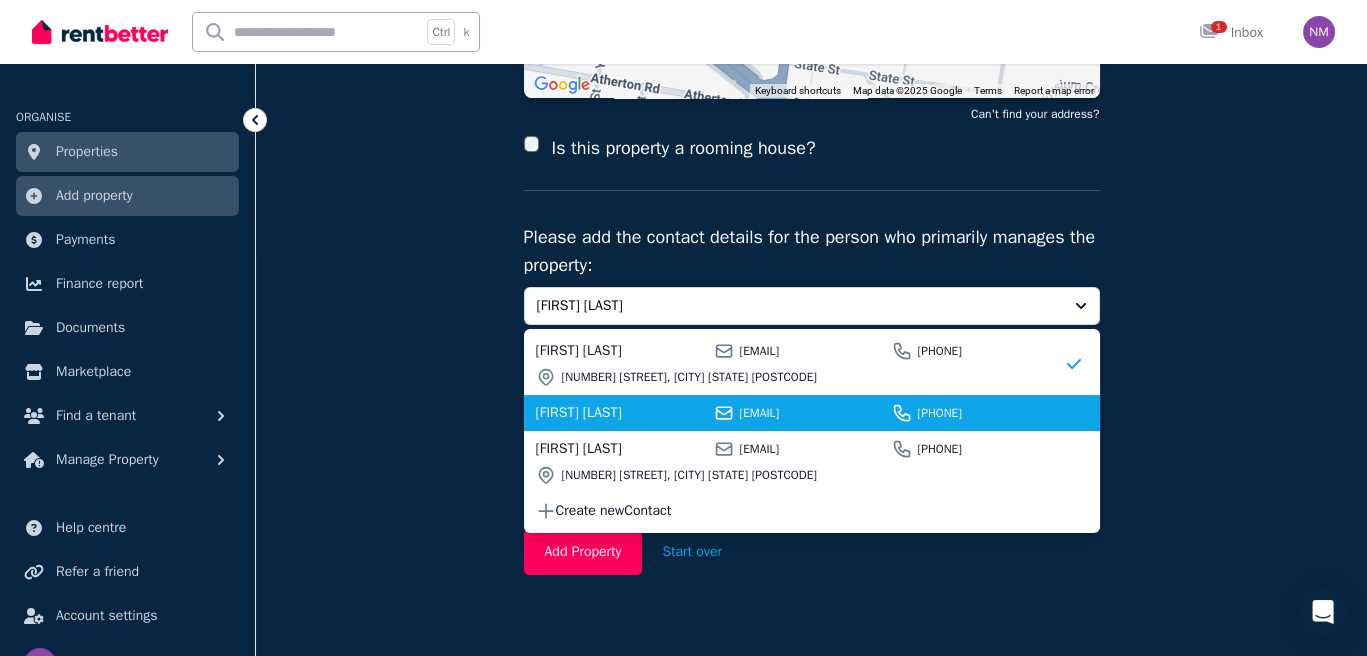 click on "[FIRST] [LAST] [EMAIL] [PHONE]" at bounding box center (812, 413) 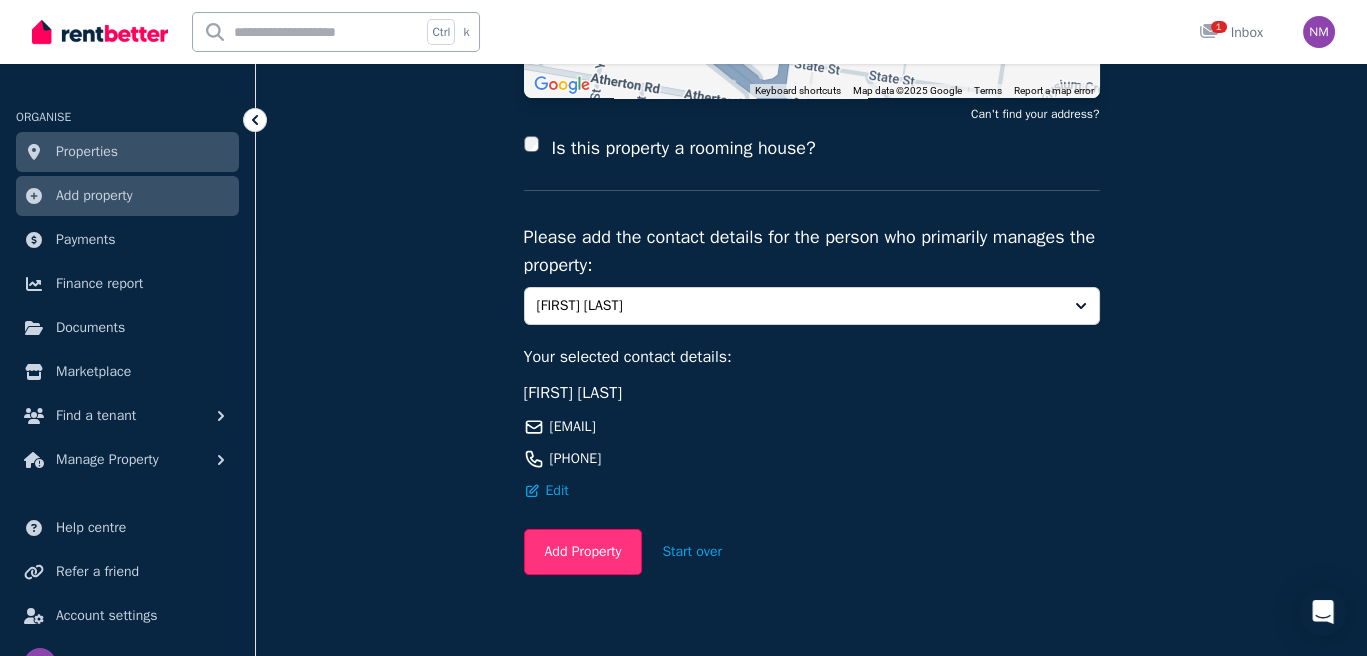 click on "Add Property" at bounding box center [583, 552] 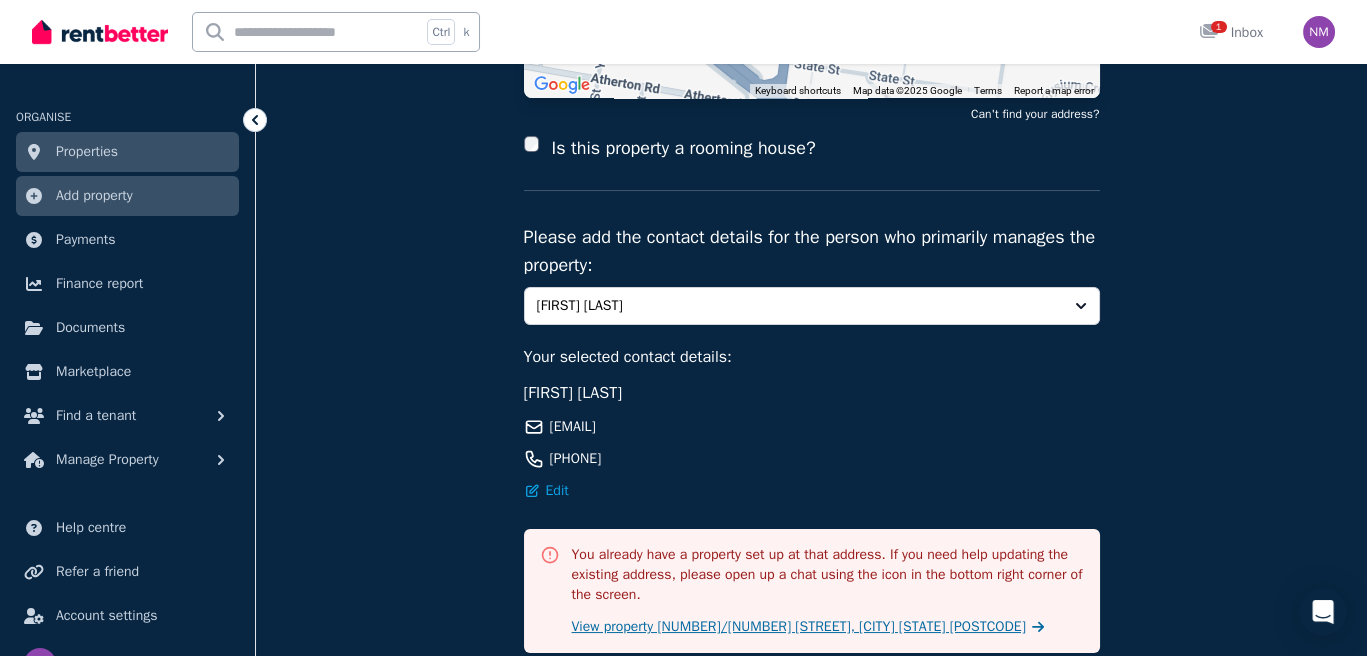 click on "View property [NUMBER]/[NUMBER] [STREET], [CITY] [STATE] [POSTCODE]" at bounding box center (799, 627) 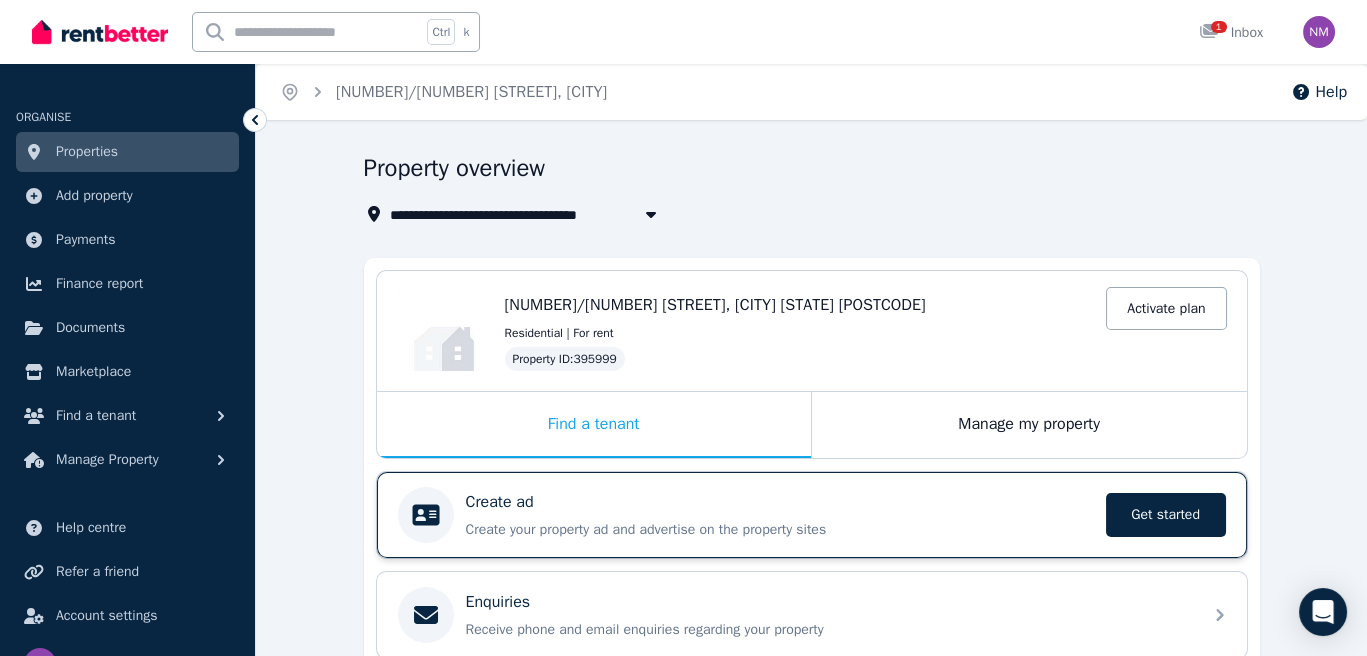 scroll, scrollTop: 100, scrollLeft: 0, axis: vertical 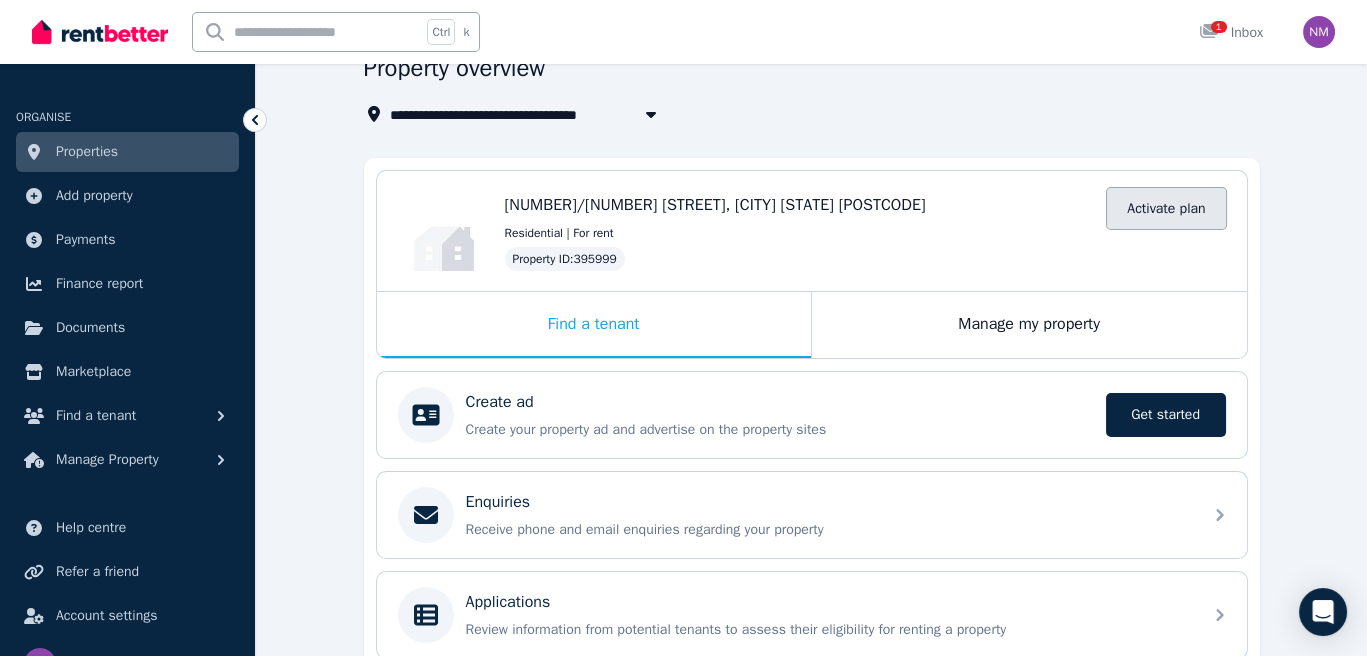 click on "Activate plan" at bounding box center (1166, 208) 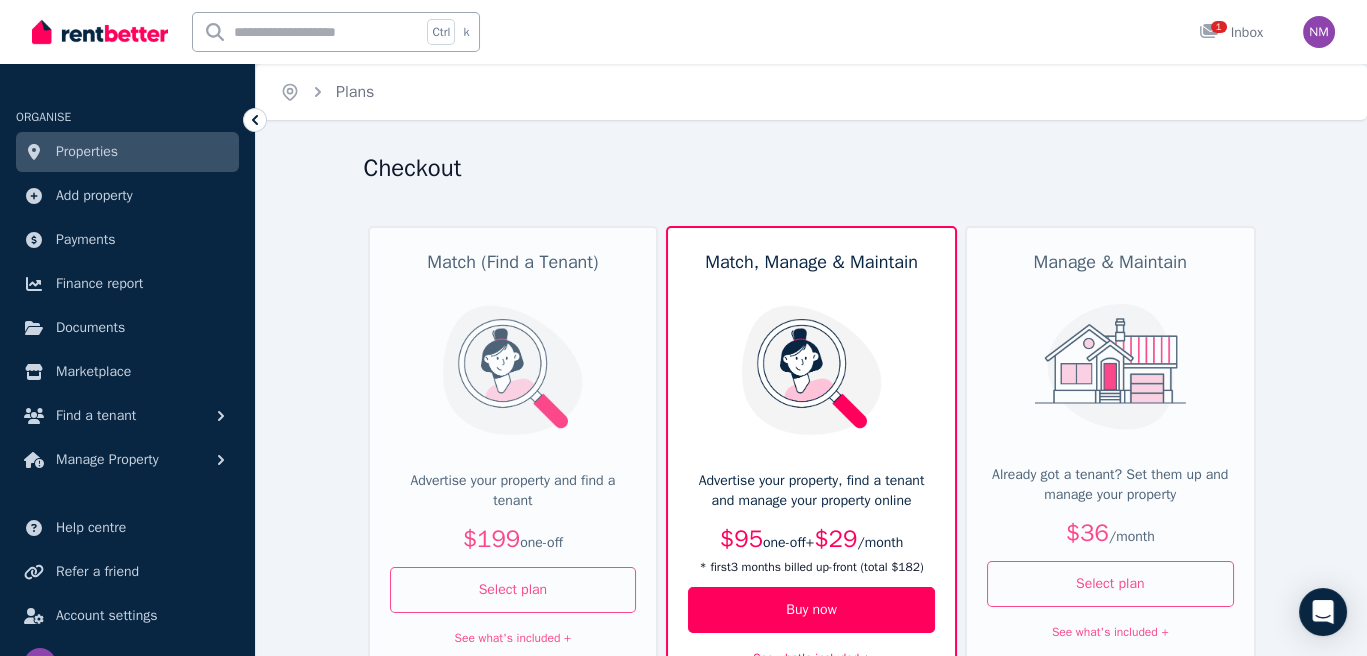 click at bounding box center [512, 370] 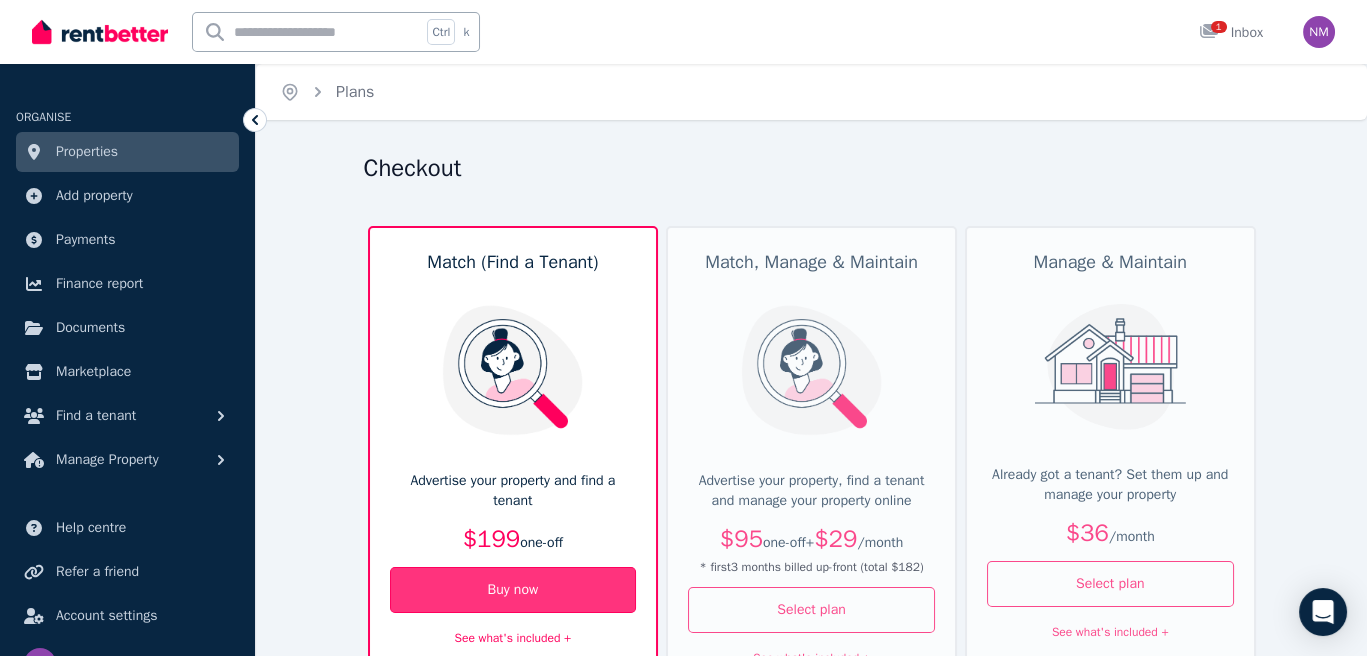click on "Buy now" at bounding box center (513, 590) 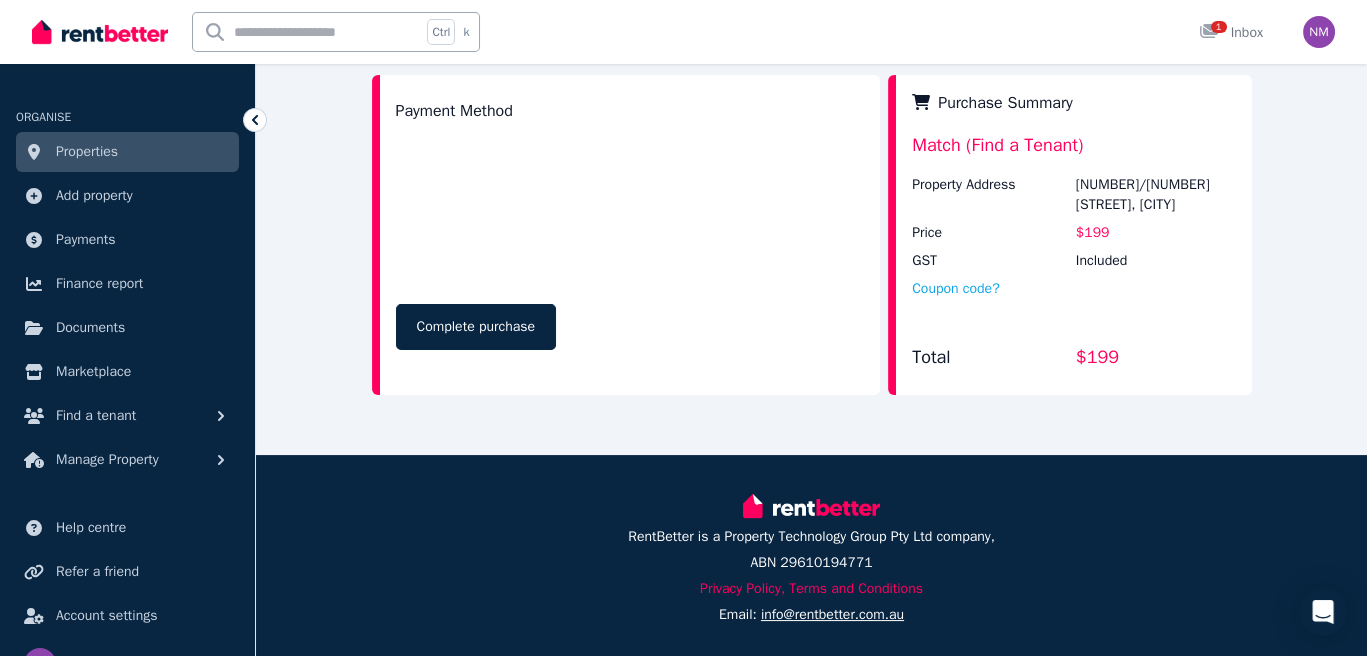 scroll, scrollTop: 680, scrollLeft: 0, axis: vertical 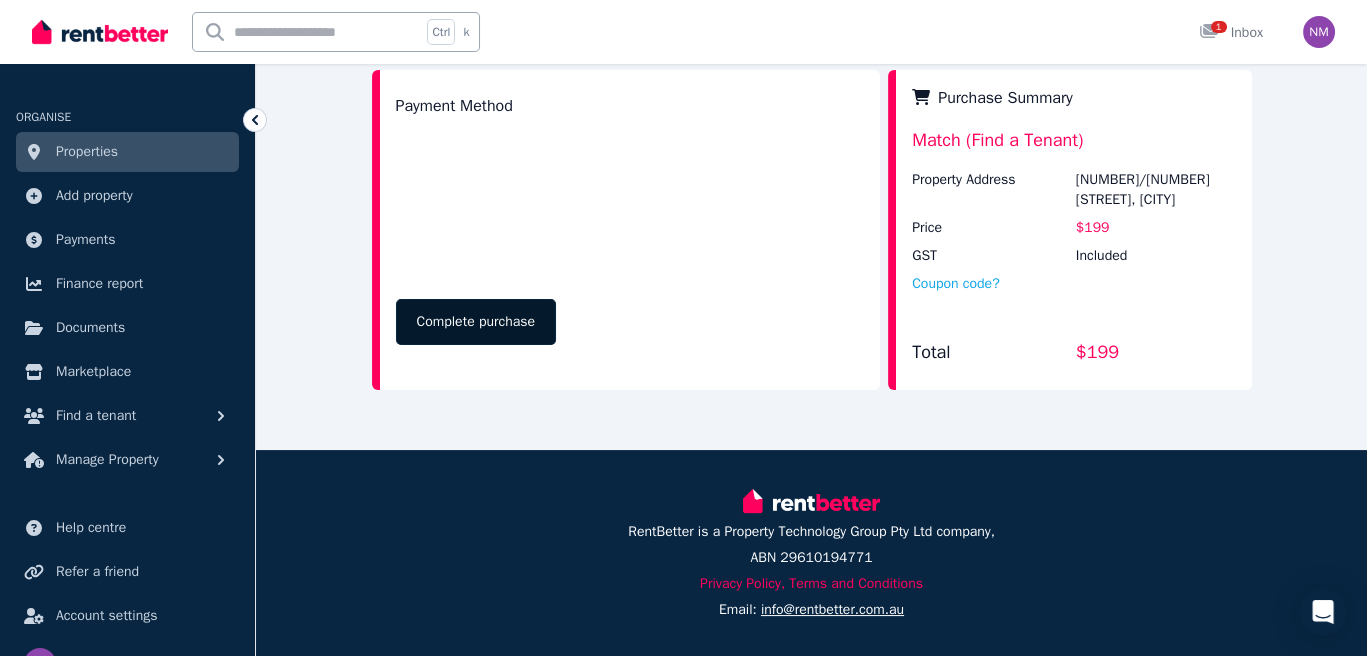 click on "Complete purchase" at bounding box center [476, 322] 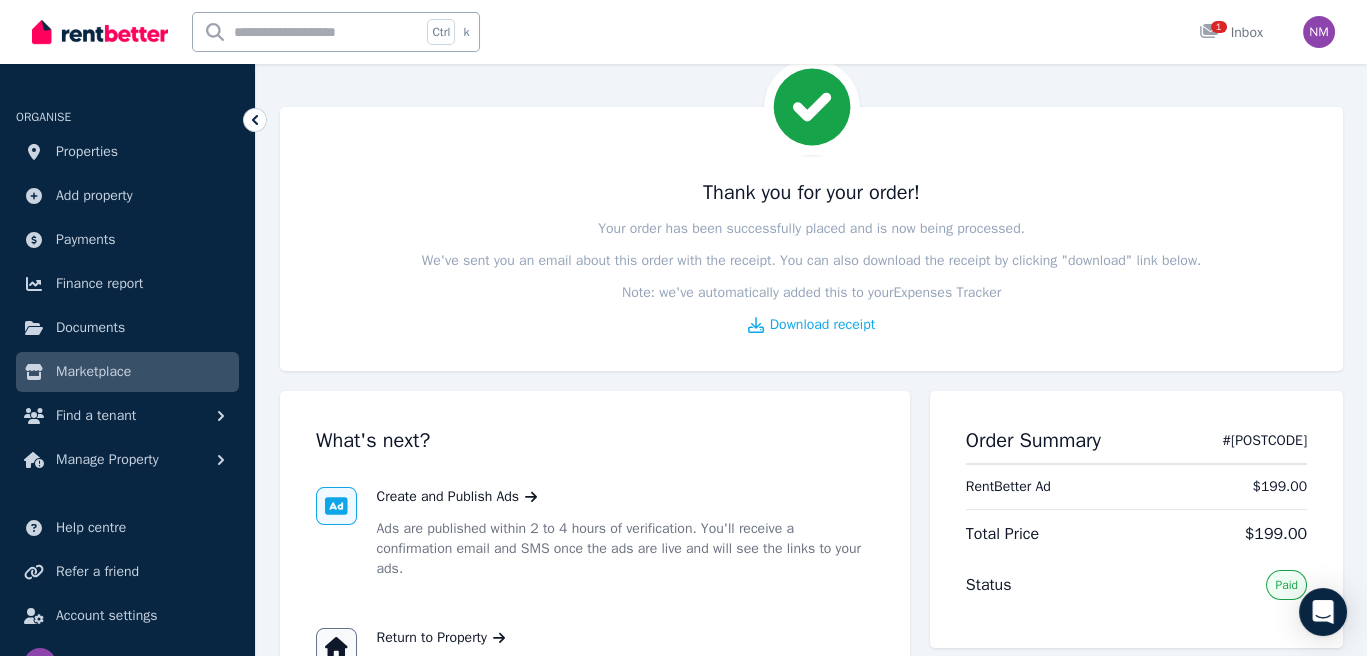 scroll, scrollTop: 100, scrollLeft: 0, axis: vertical 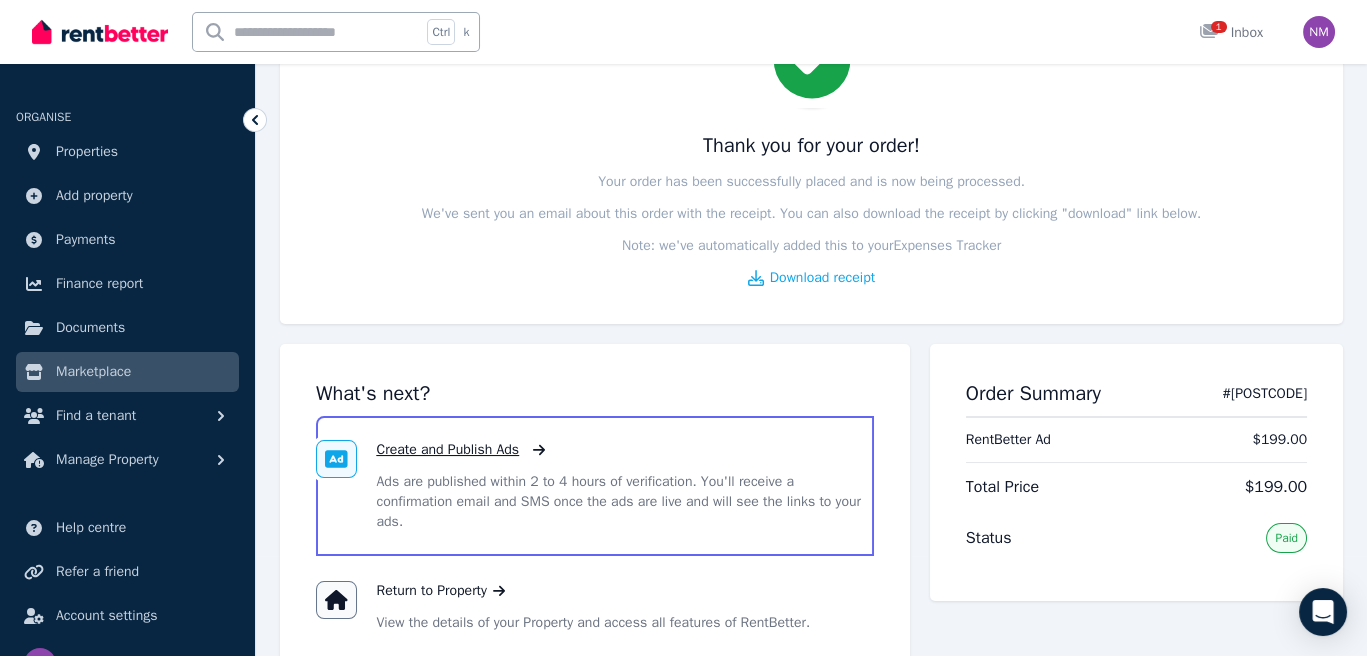 click on "Create and Publish Ads" at bounding box center (448, 450) 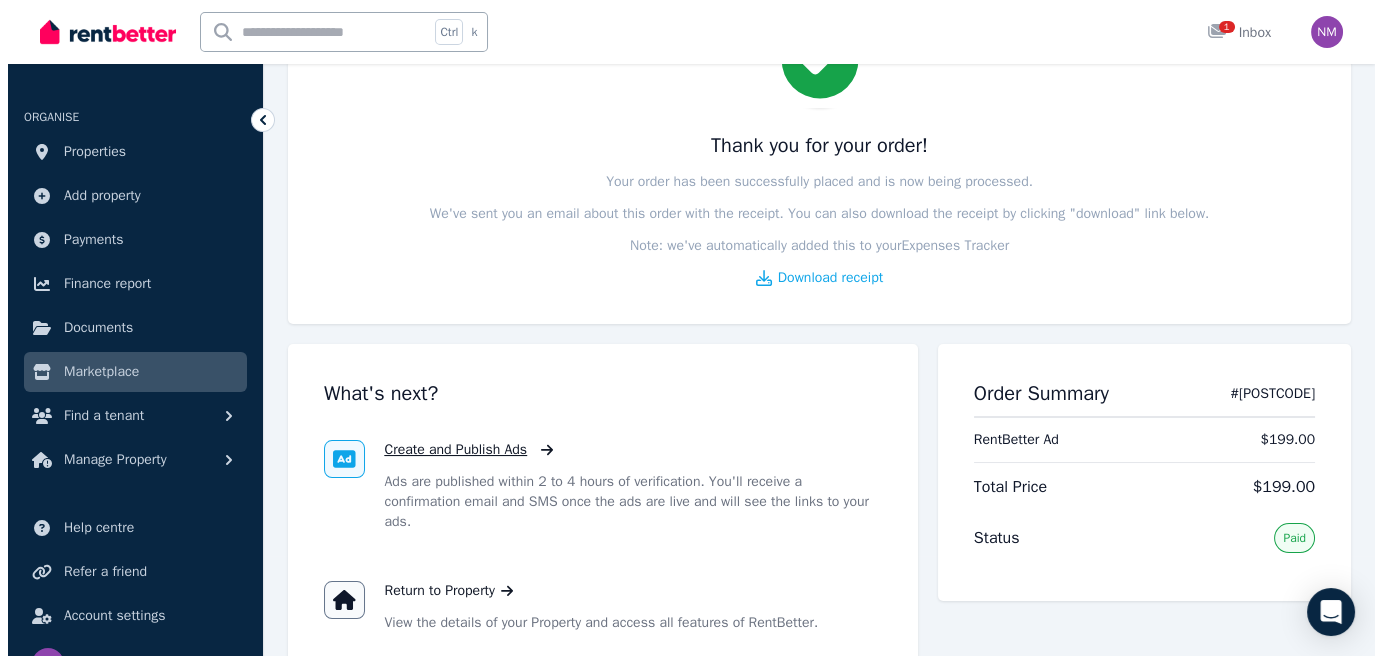 scroll, scrollTop: 0, scrollLeft: 0, axis: both 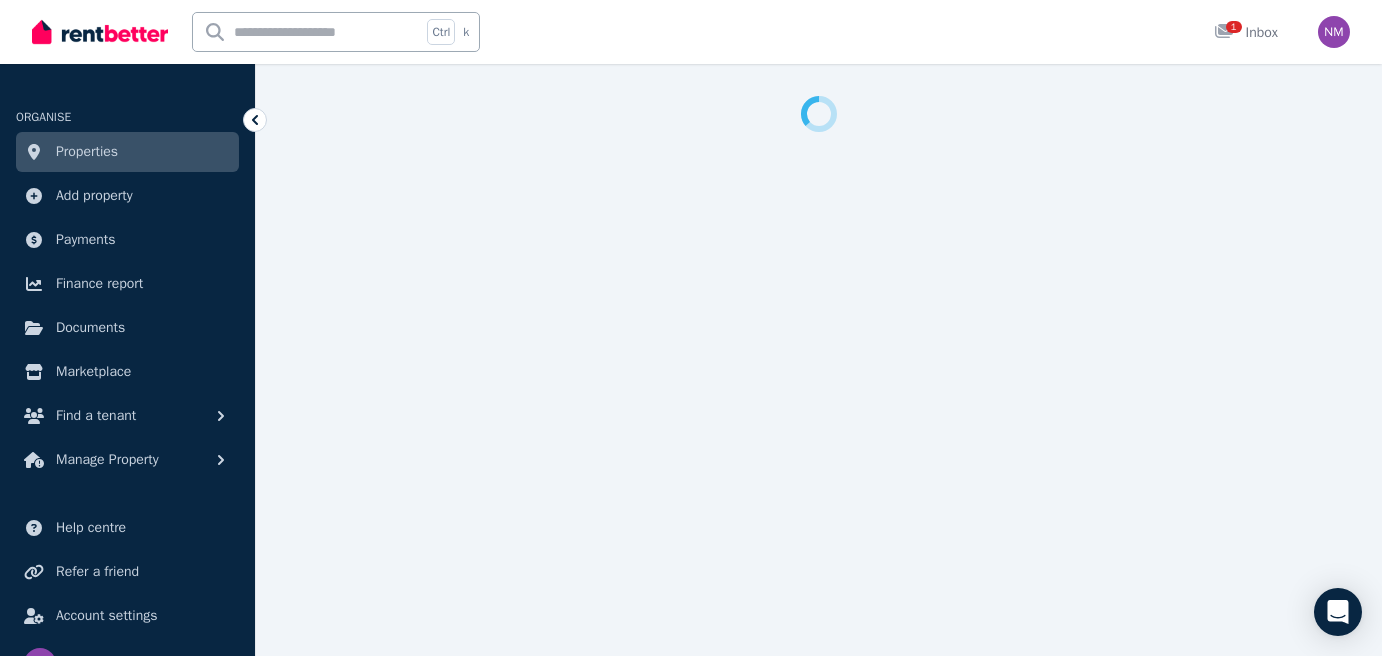 select on "***" 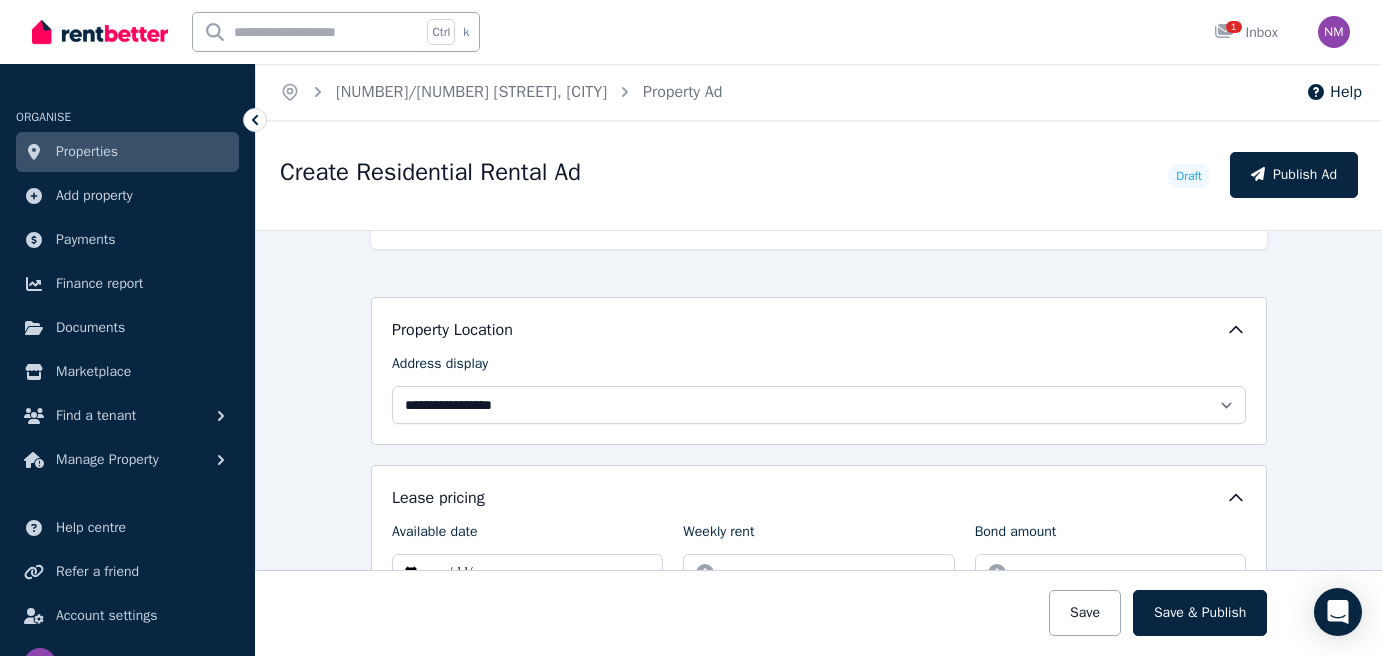 scroll, scrollTop: 500, scrollLeft: 0, axis: vertical 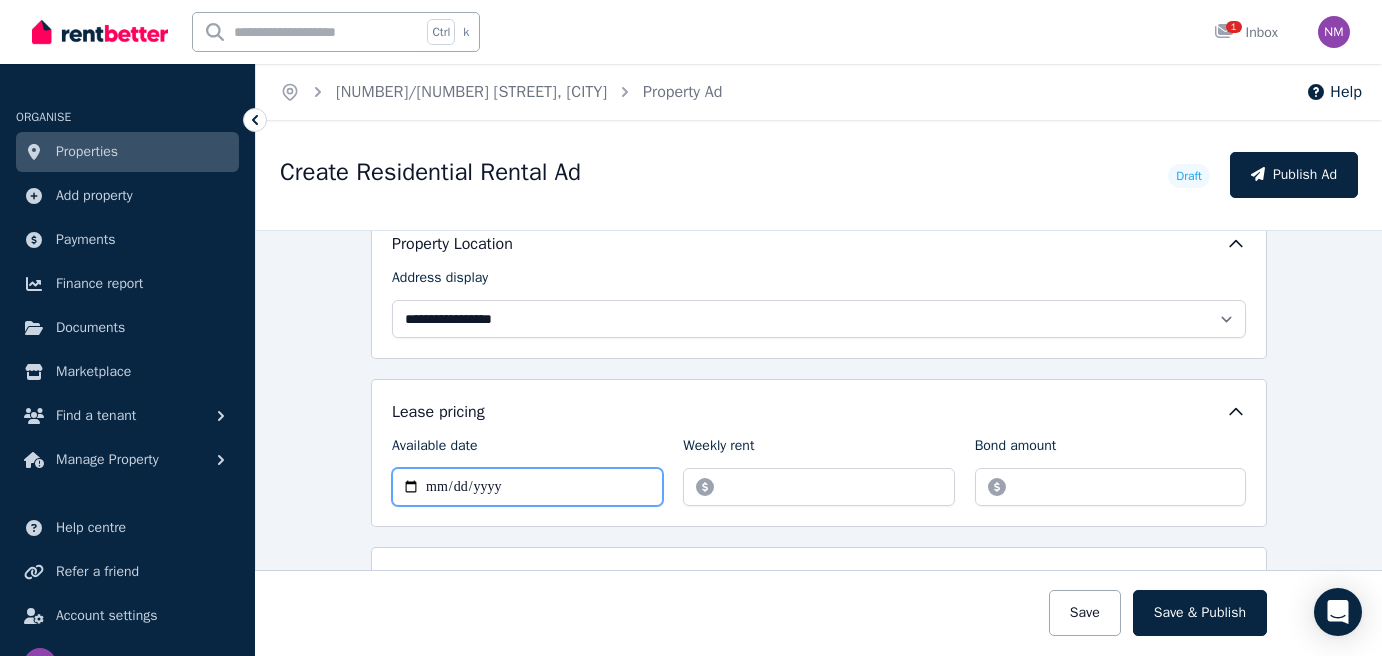 click on "Available date" at bounding box center [527, 487] 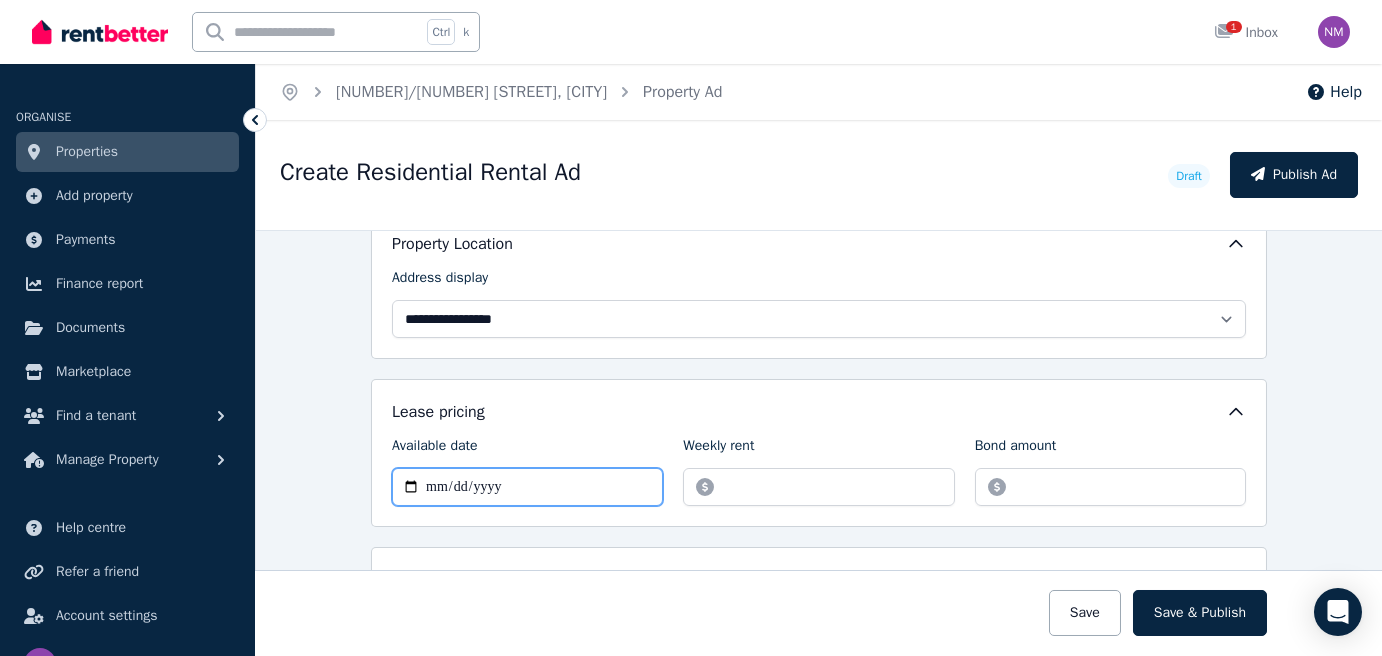type on "**********" 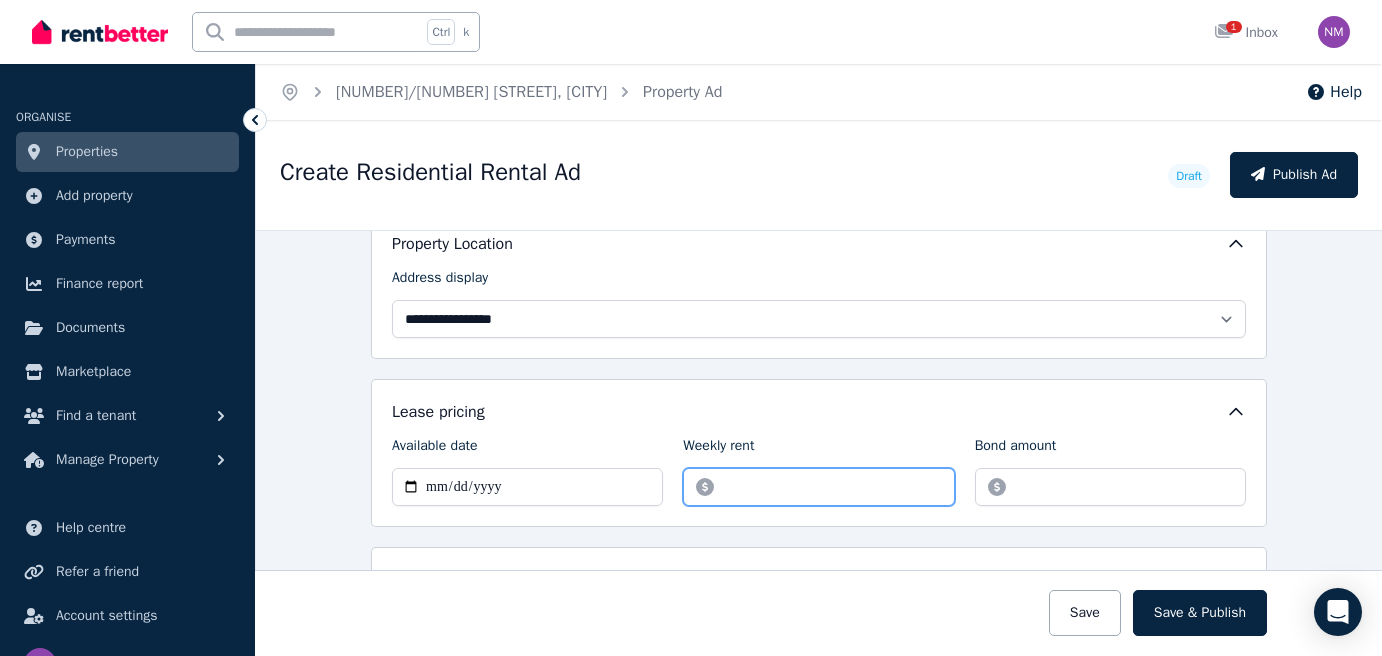 type on "***" 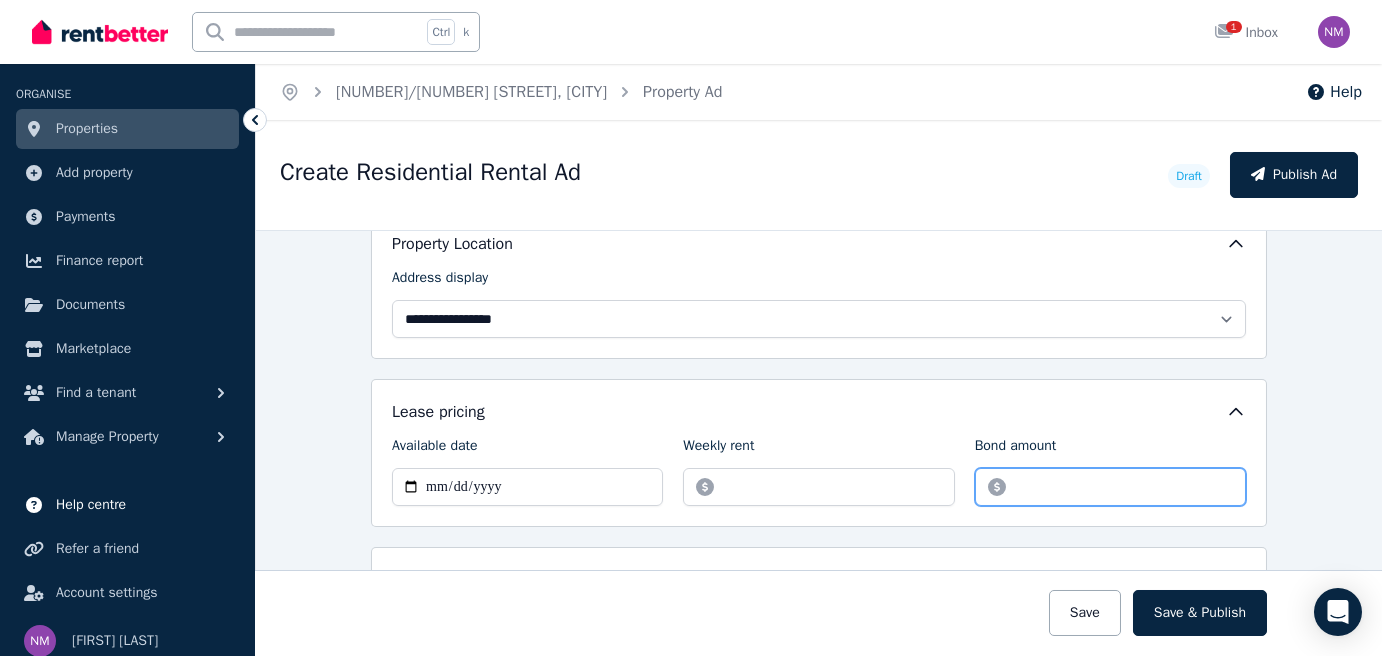 scroll, scrollTop: 35, scrollLeft: 0, axis: vertical 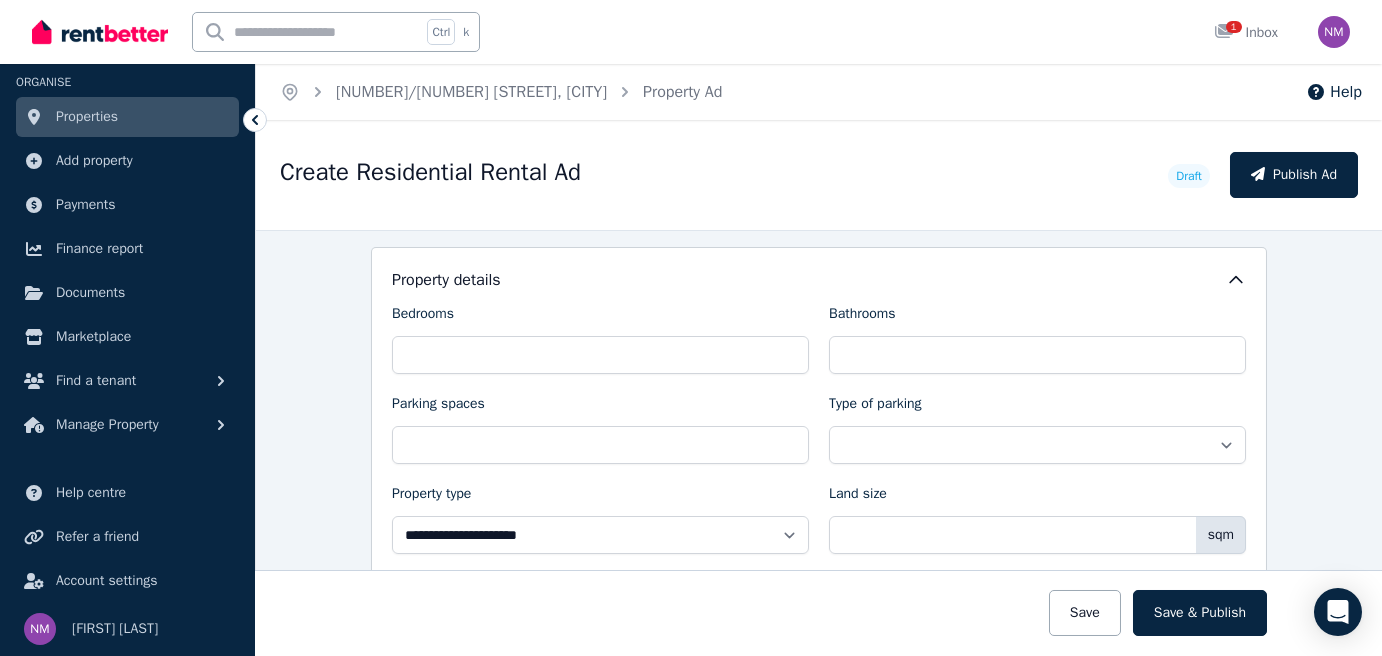 type on "****" 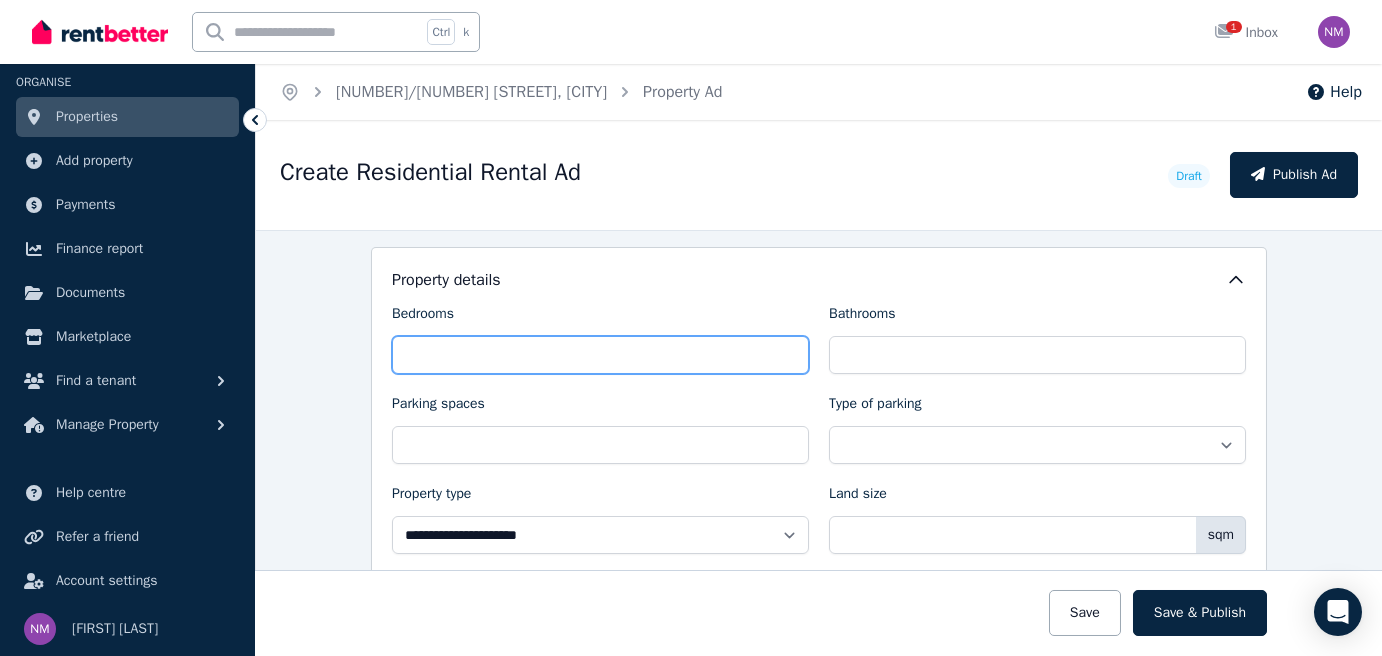 click on "Bedrooms" at bounding box center (600, 355) 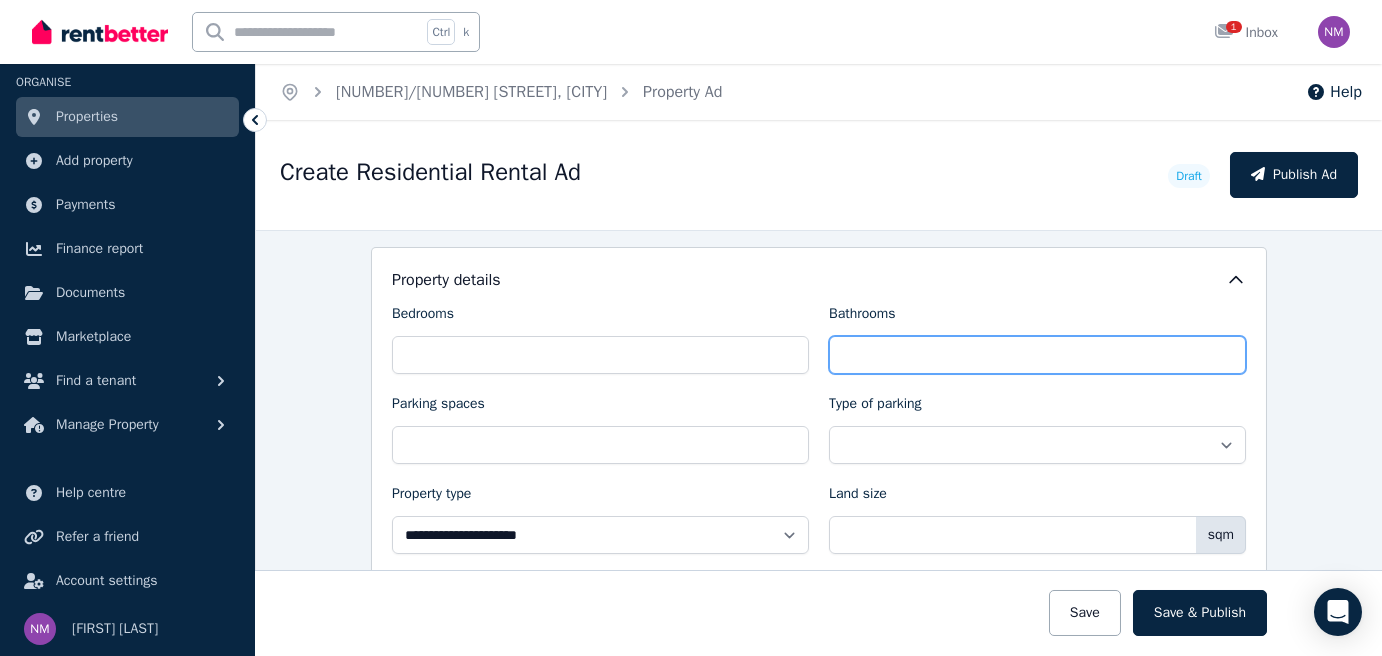 type on "*" 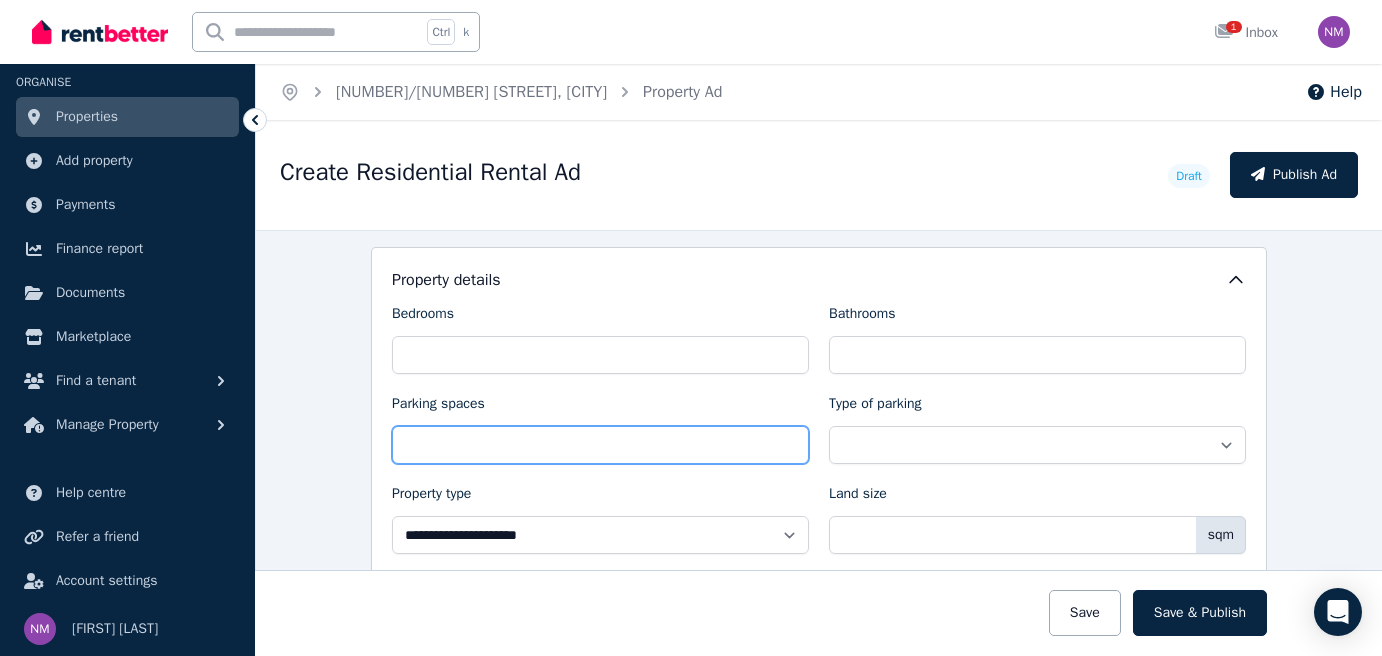 type on "*" 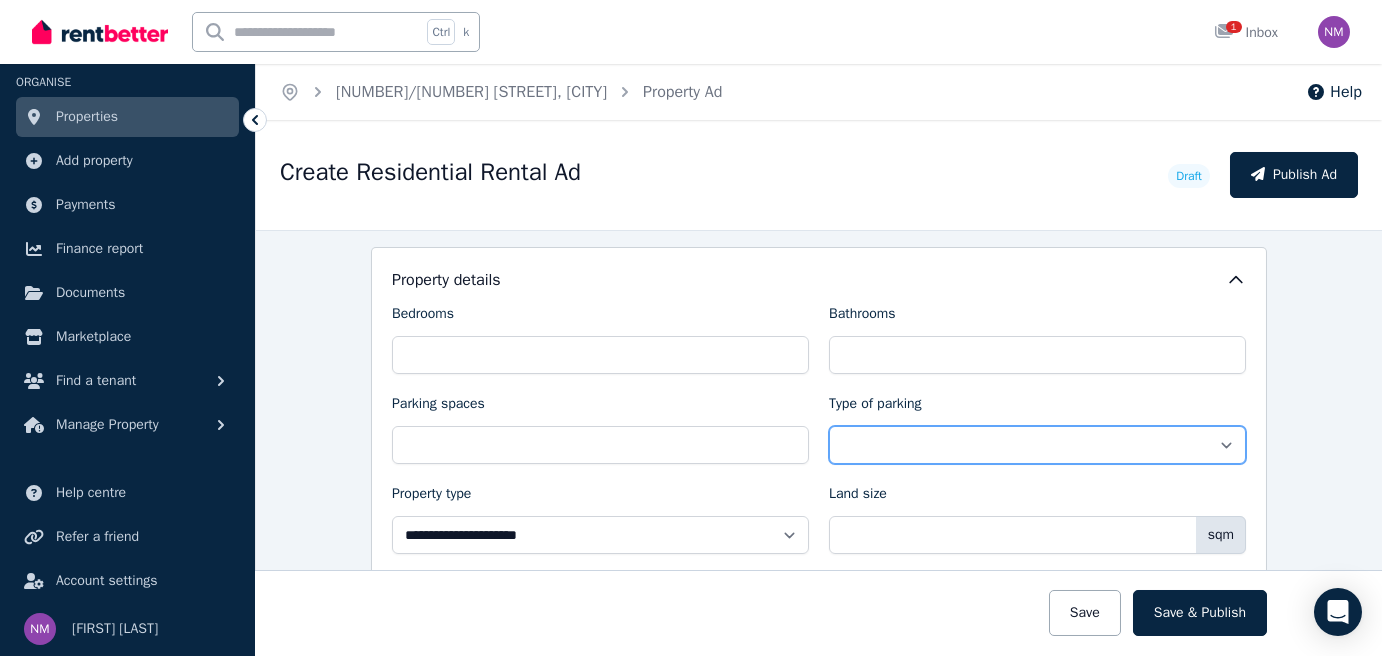 click on "**********" at bounding box center (1037, 445) 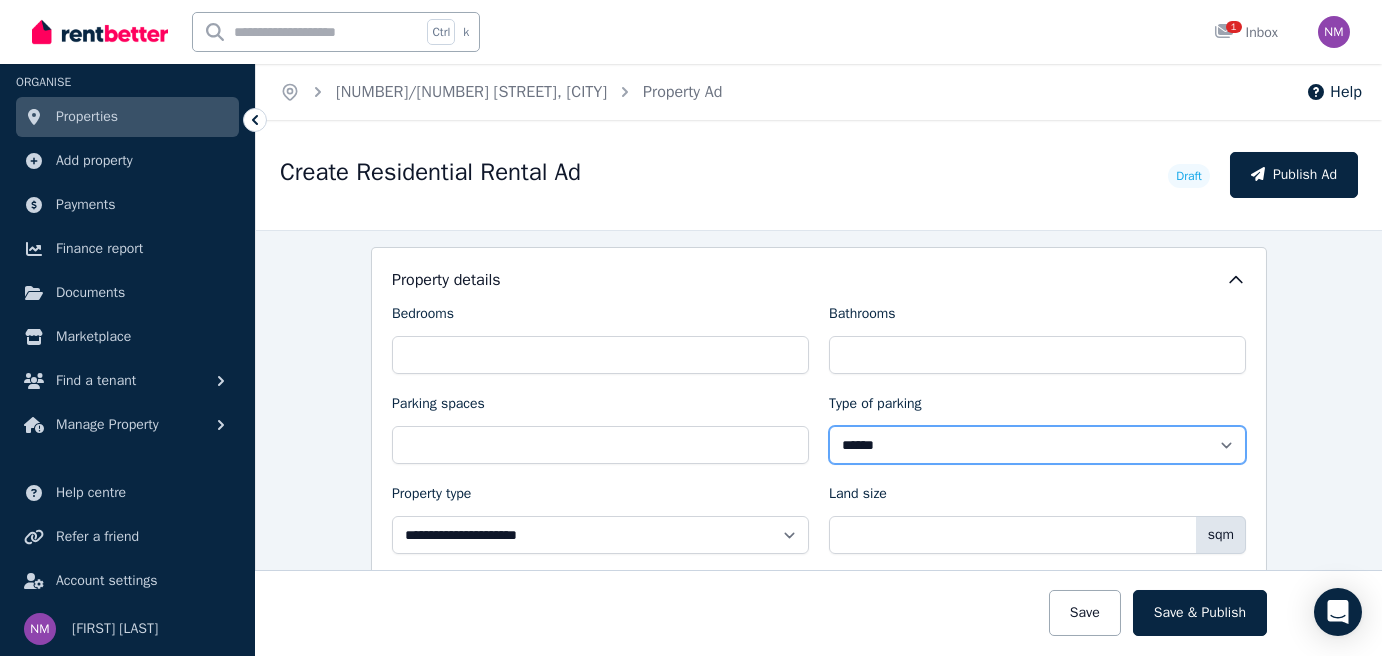 click on "**********" at bounding box center (1037, 445) 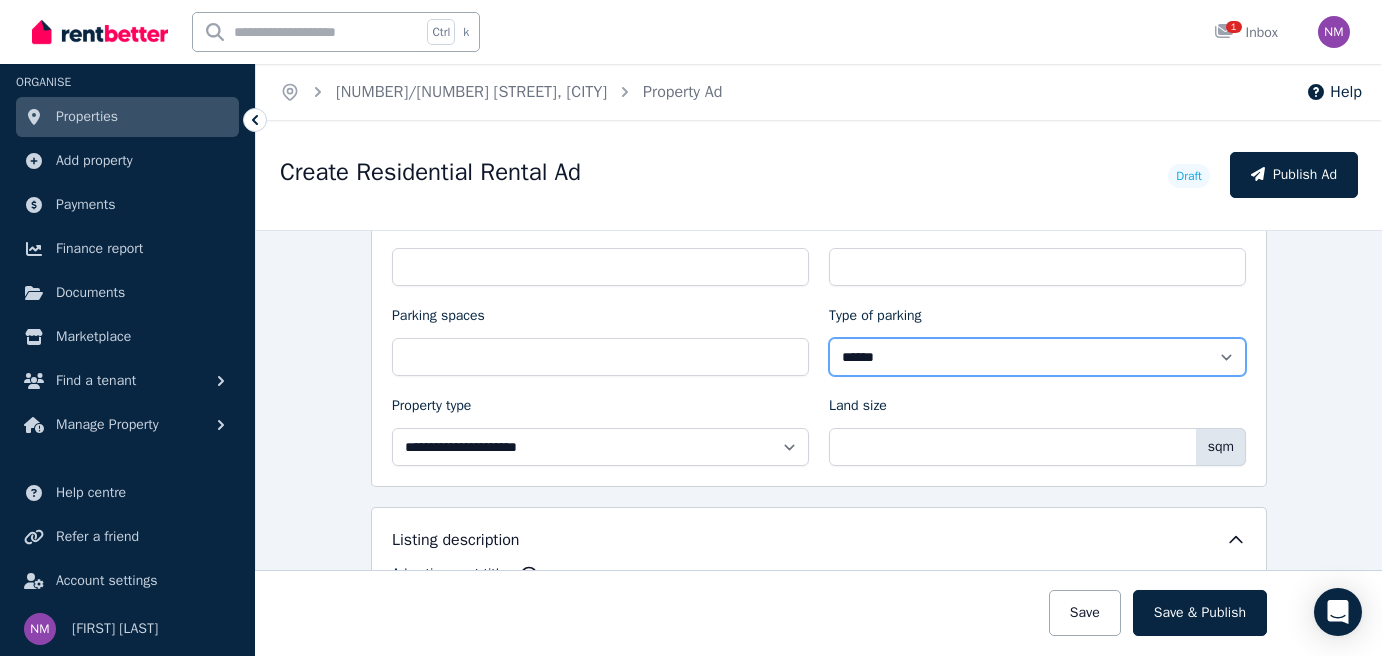 scroll, scrollTop: 1000, scrollLeft: 0, axis: vertical 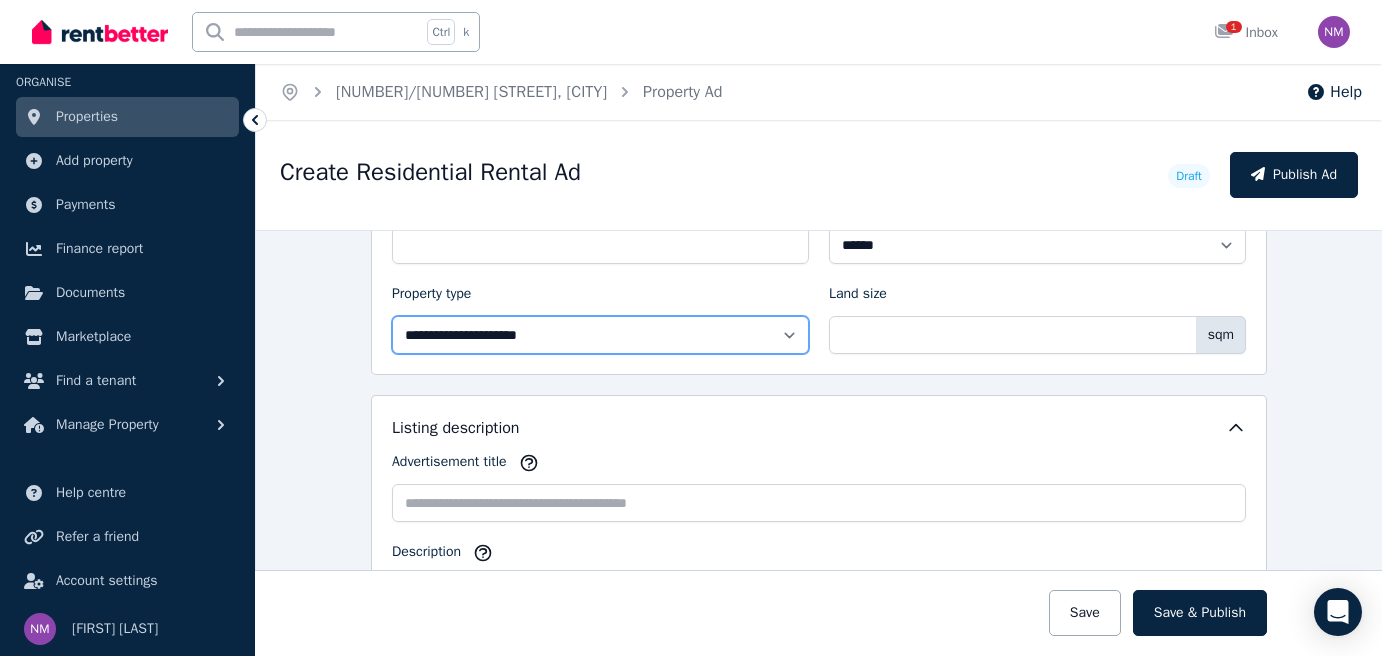 click on "**********" at bounding box center [600, 335] 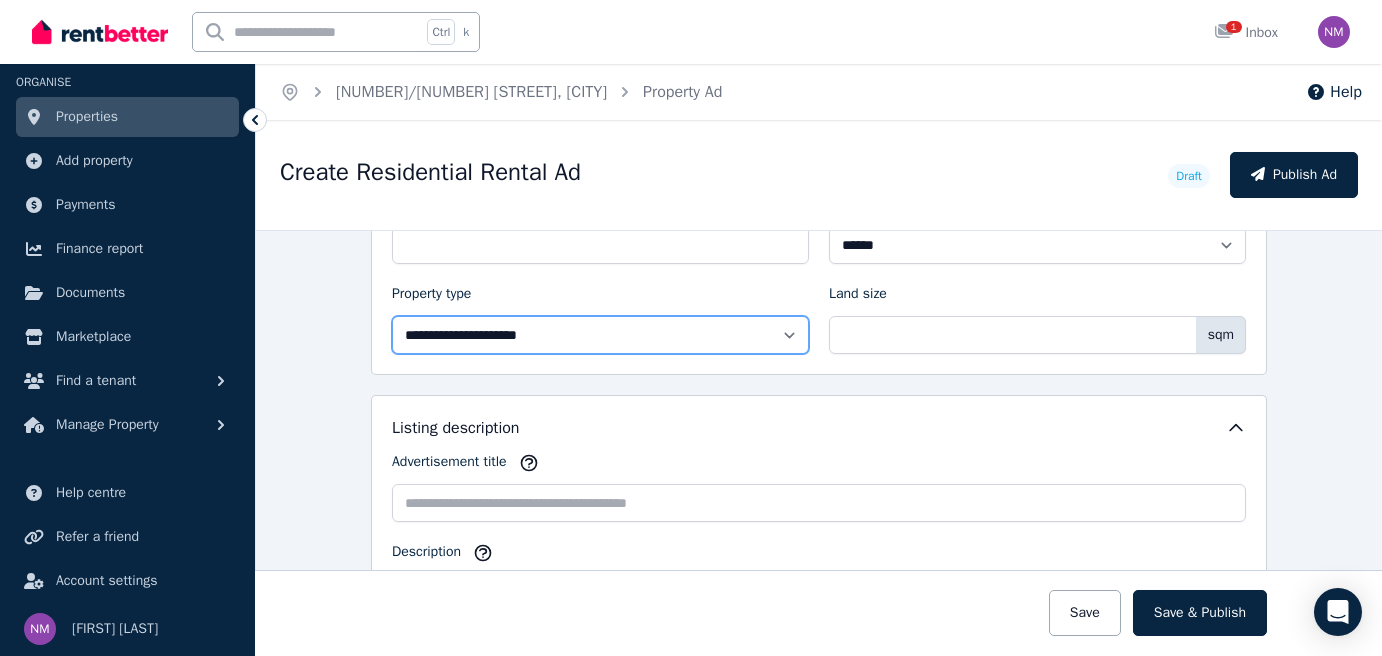 select on "**********" 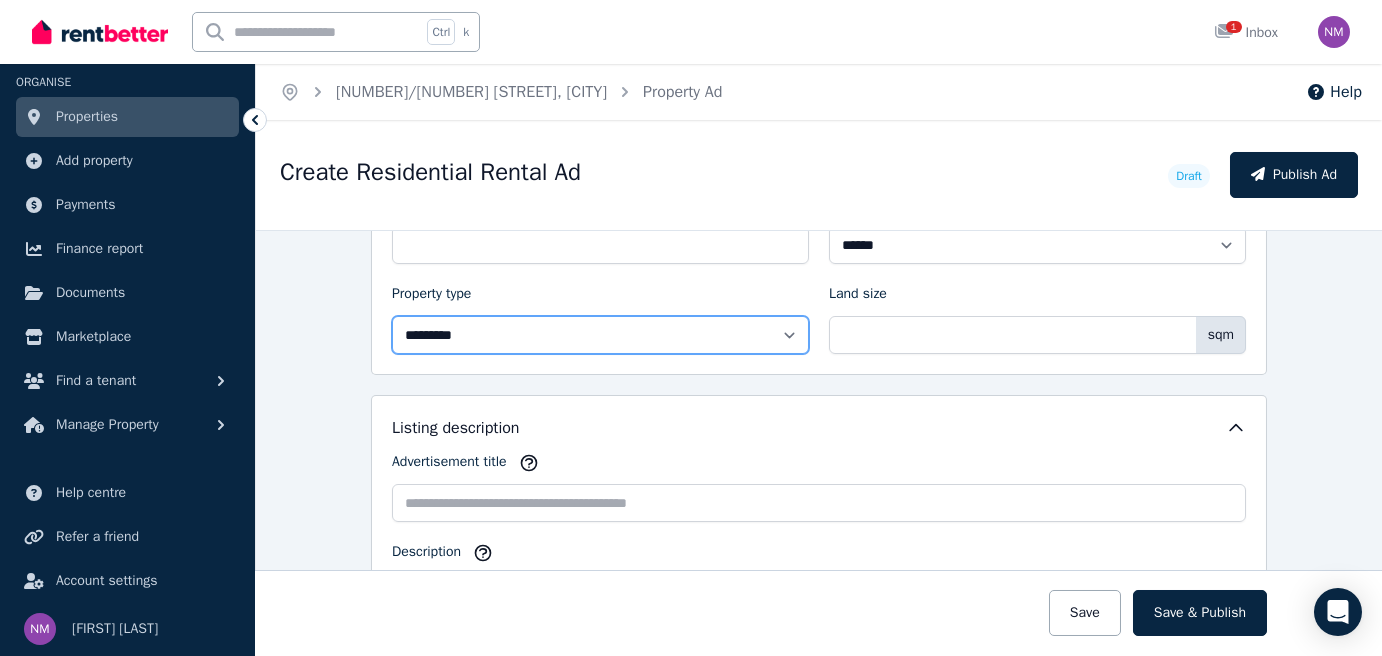 click on "**********" at bounding box center [600, 335] 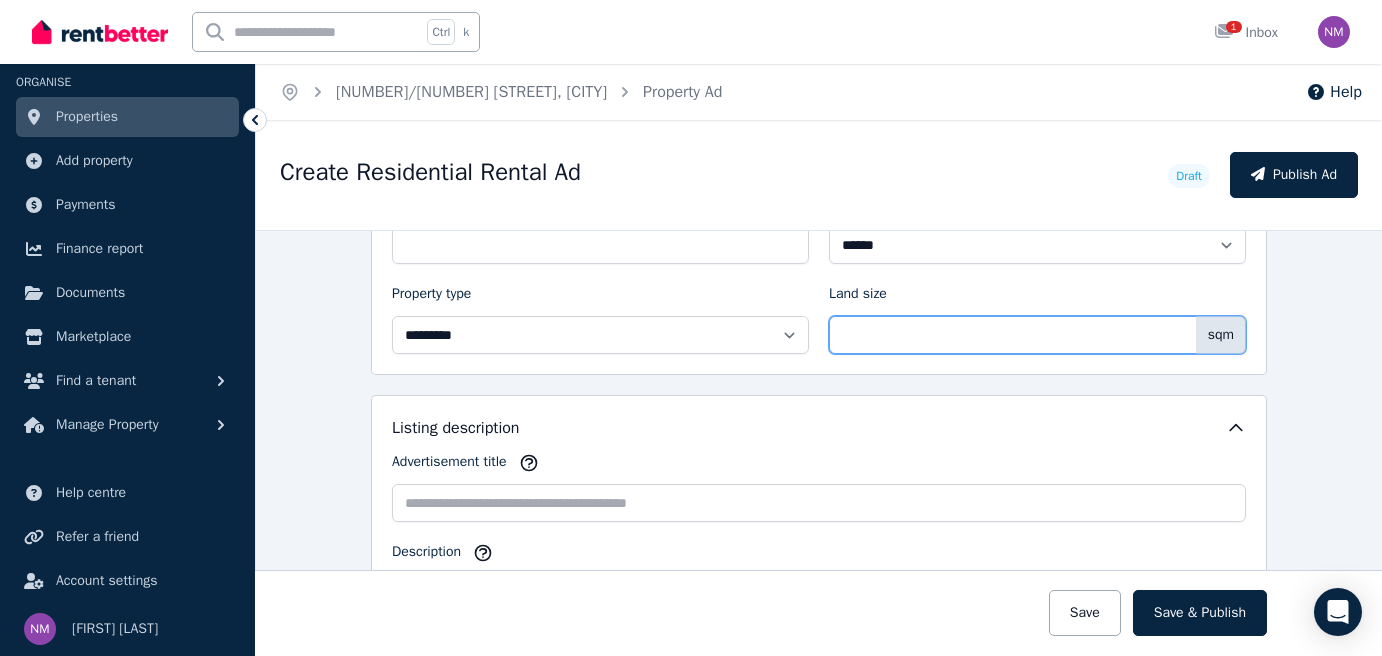 click on "Land size" at bounding box center (1037, 335) 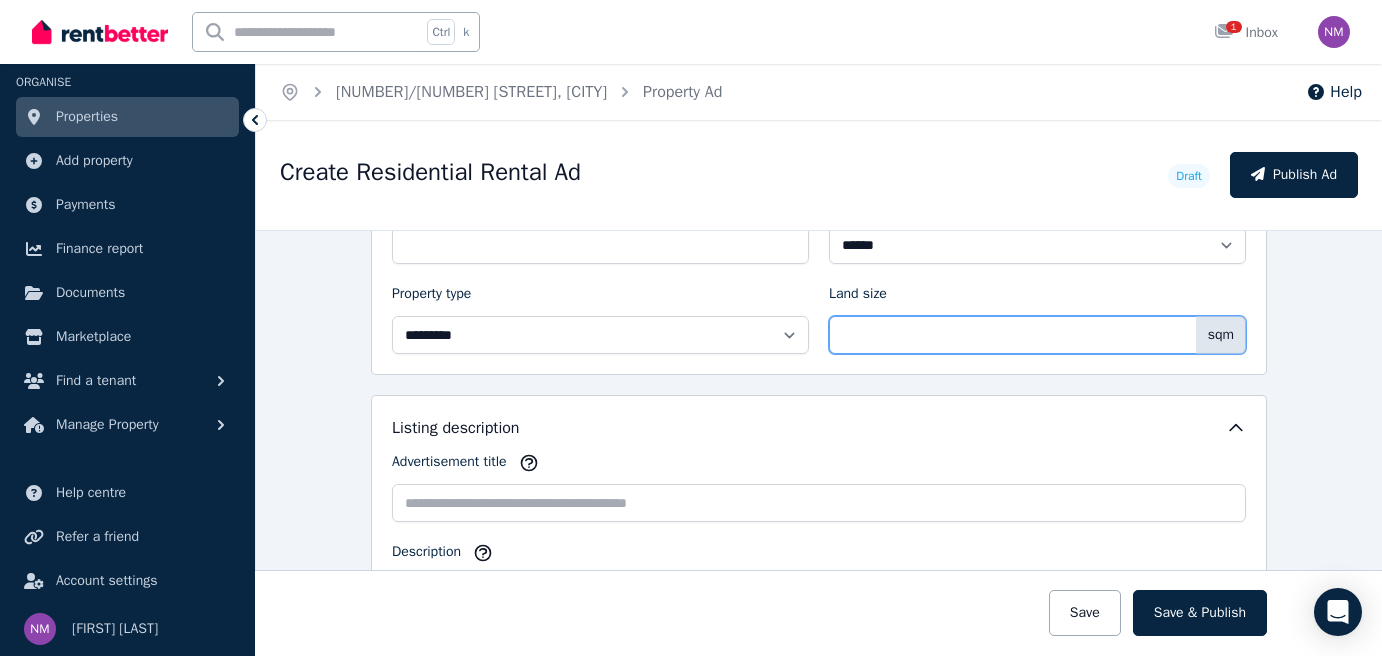scroll, scrollTop: 1100, scrollLeft: 0, axis: vertical 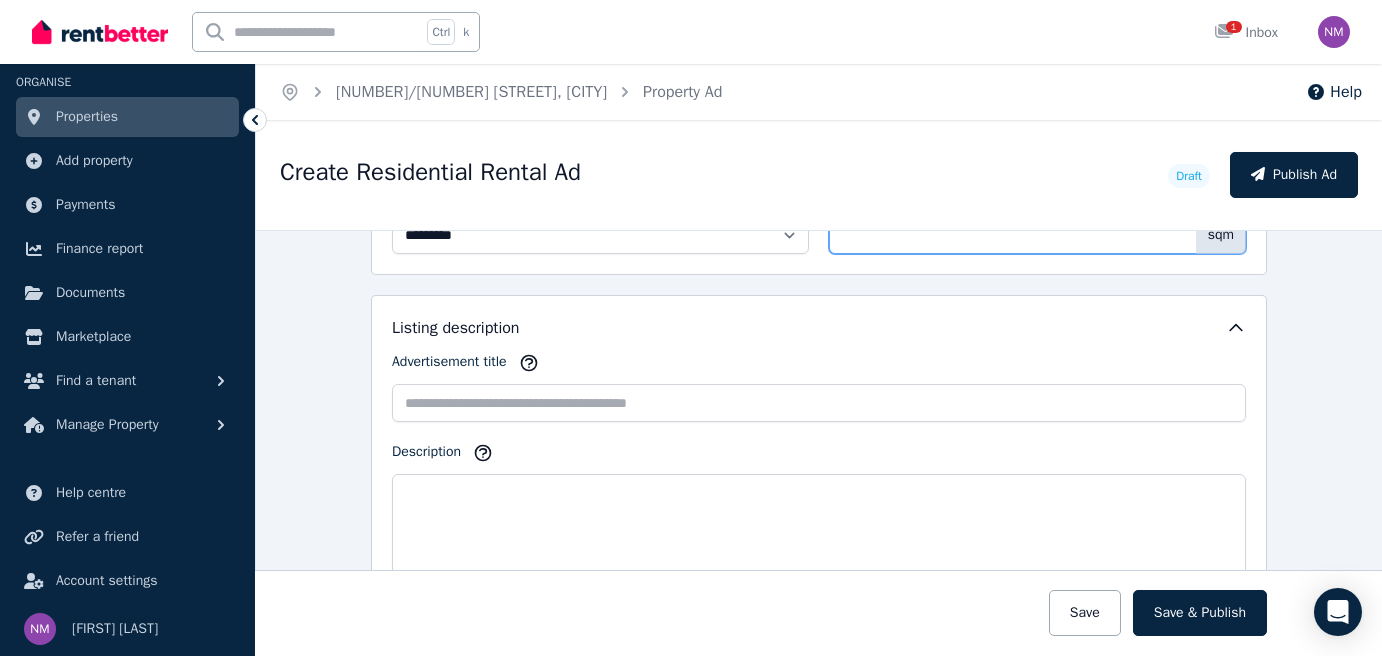 type on "***" 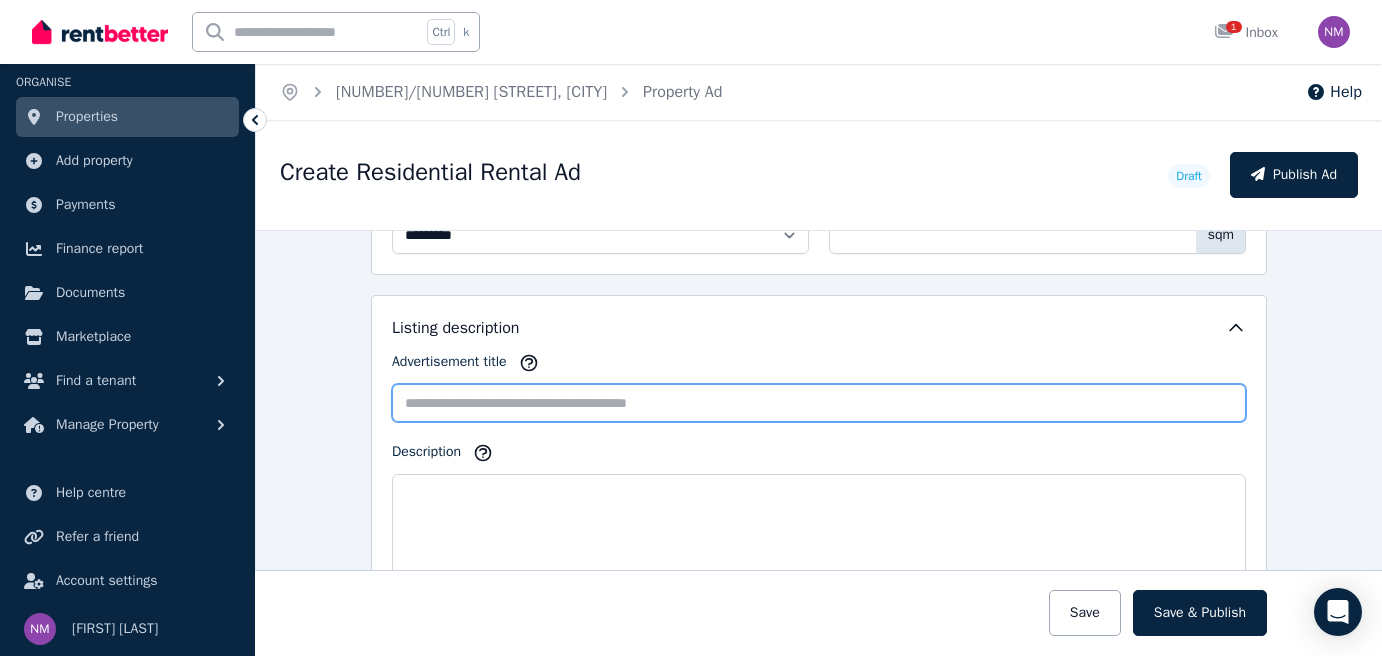 click on "Advertisement title" at bounding box center [819, 403] 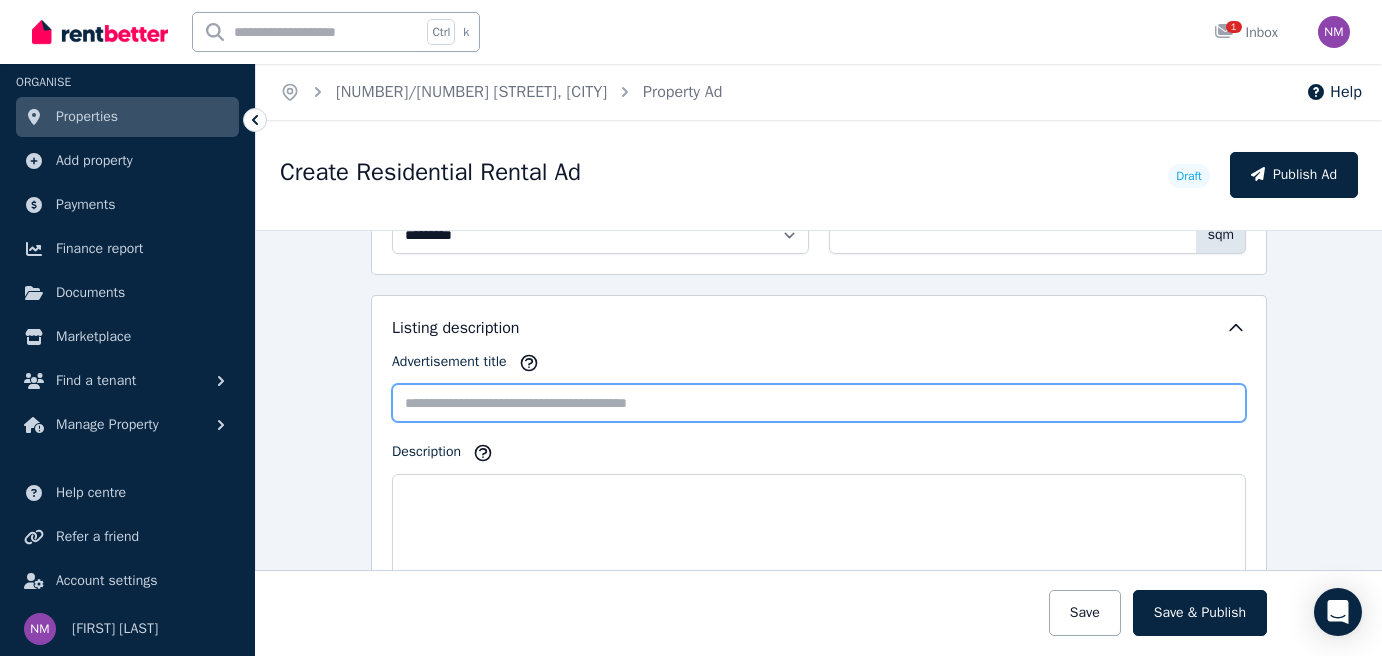 type on "**********" 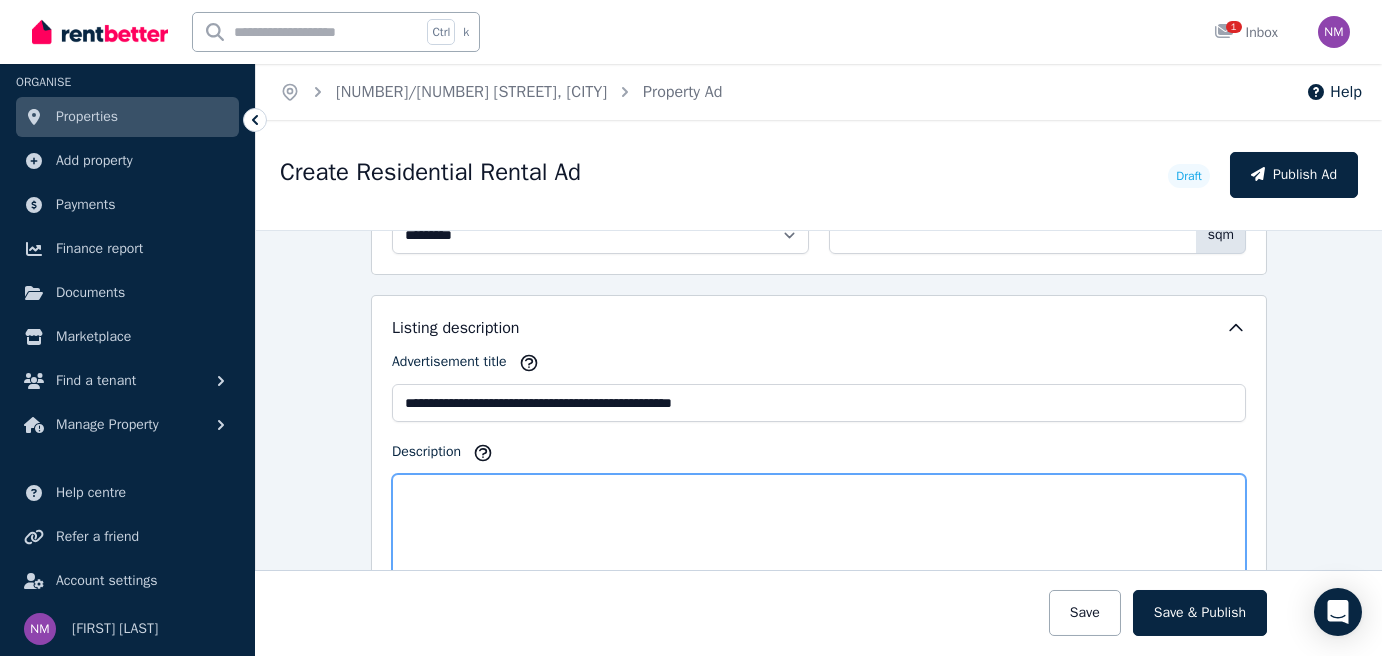 click on "Description" at bounding box center [819, 543] 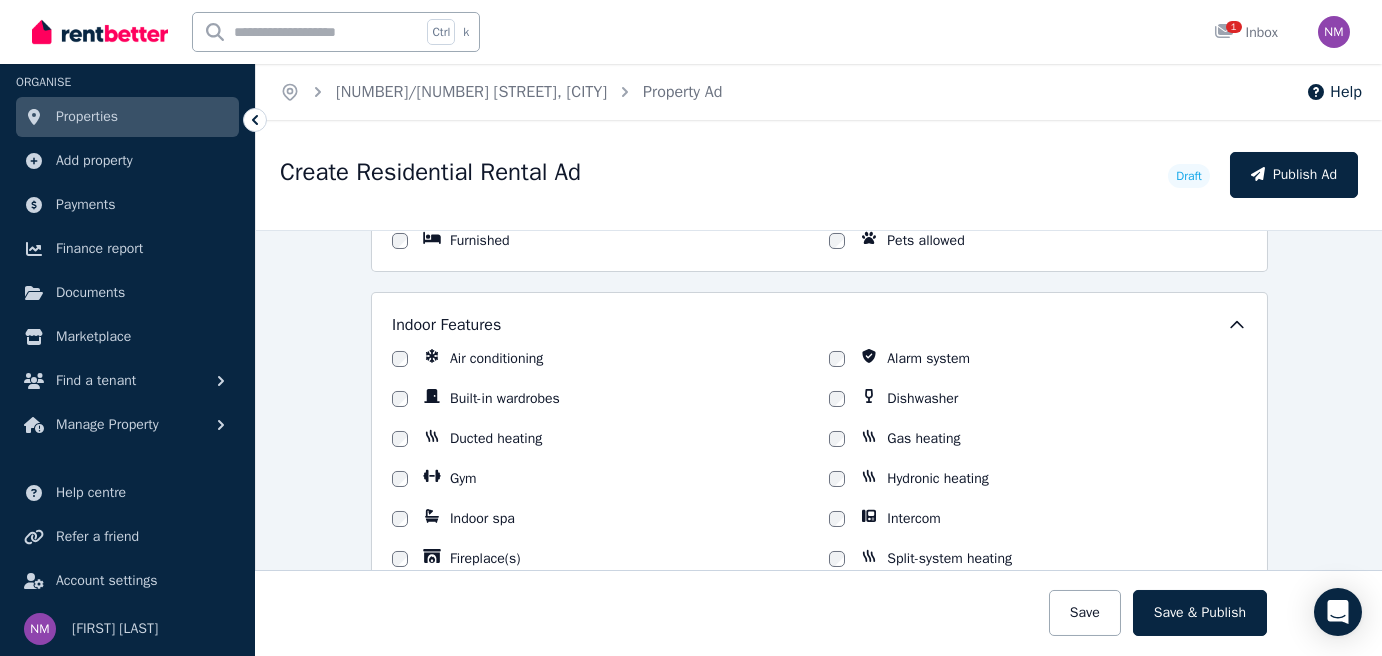 scroll, scrollTop: 1600, scrollLeft: 0, axis: vertical 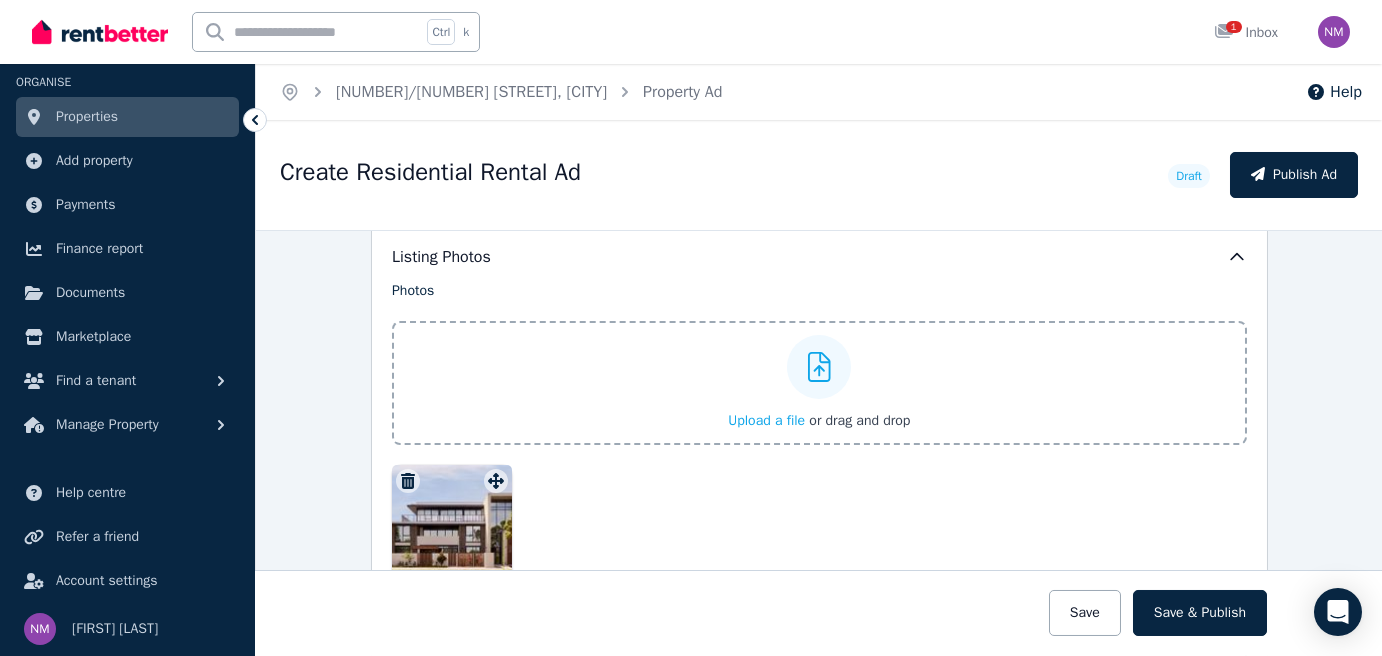 click on "Upload a file" at bounding box center [766, 420] 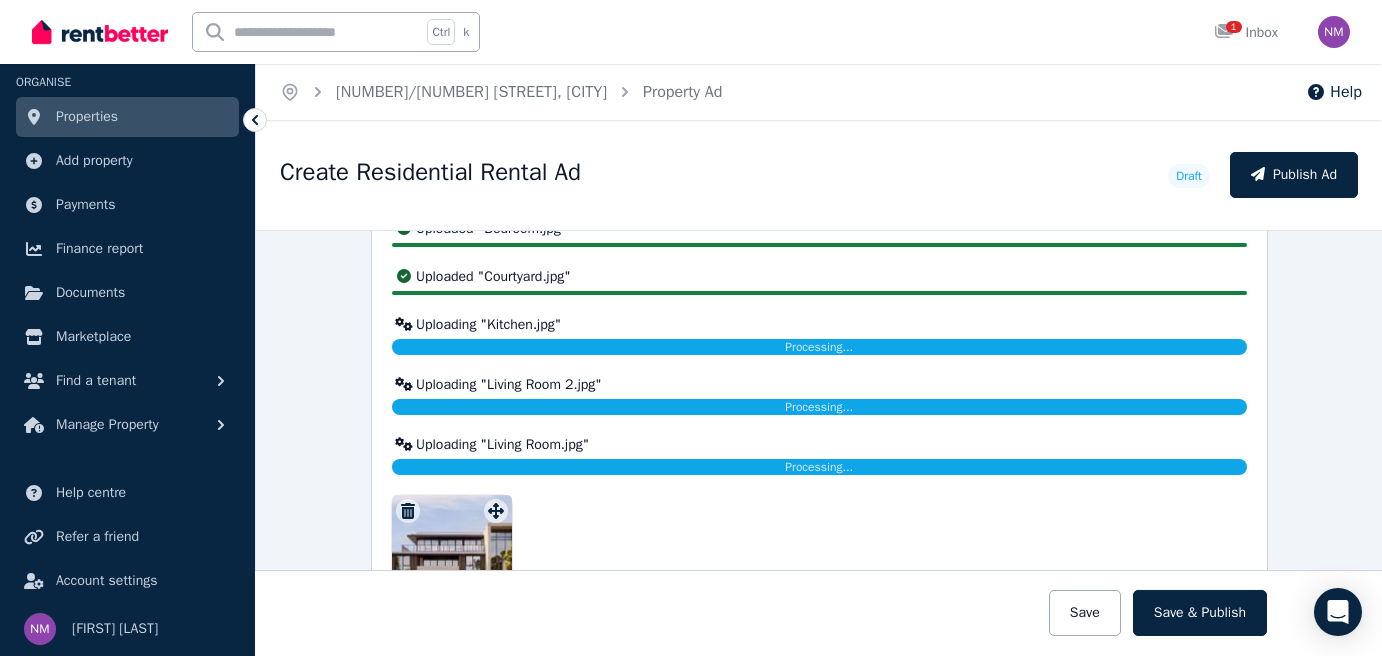 scroll, scrollTop: 2787, scrollLeft: 0, axis: vertical 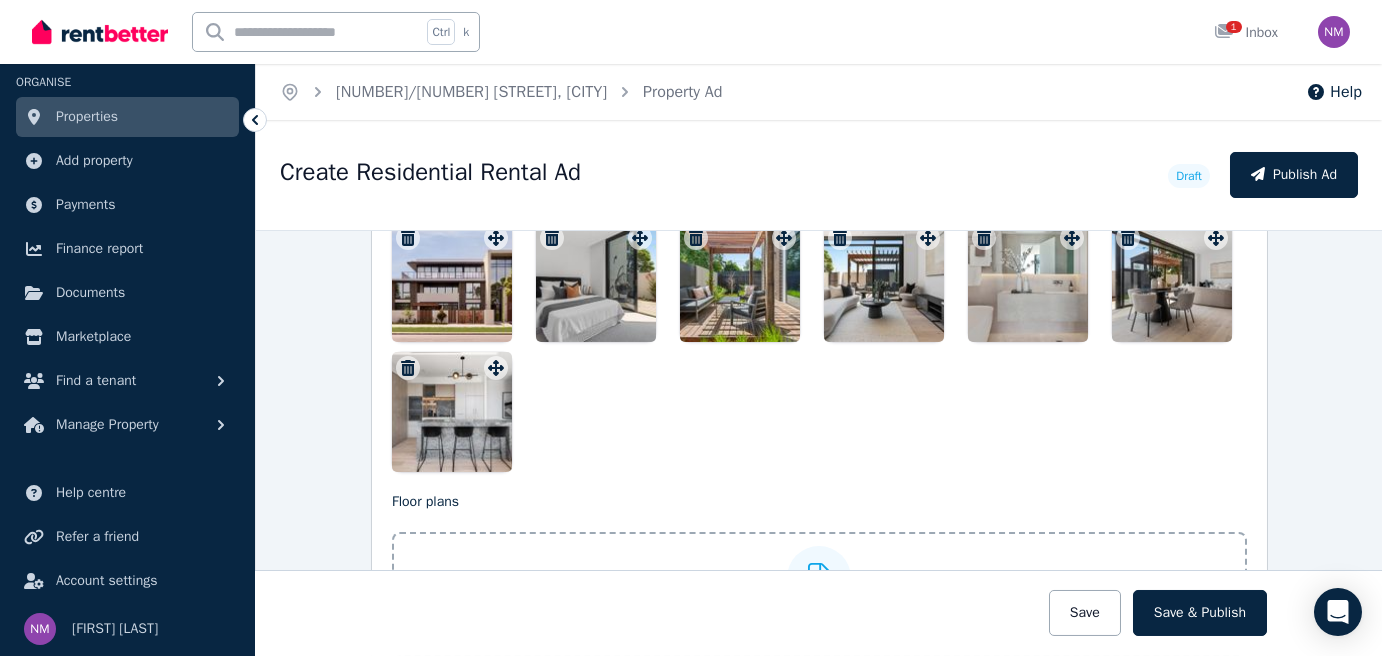 drag, startPoint x: 444, startPoint y: 531, endPoint x: 591, endPoint y: 379, distance: 211.45448 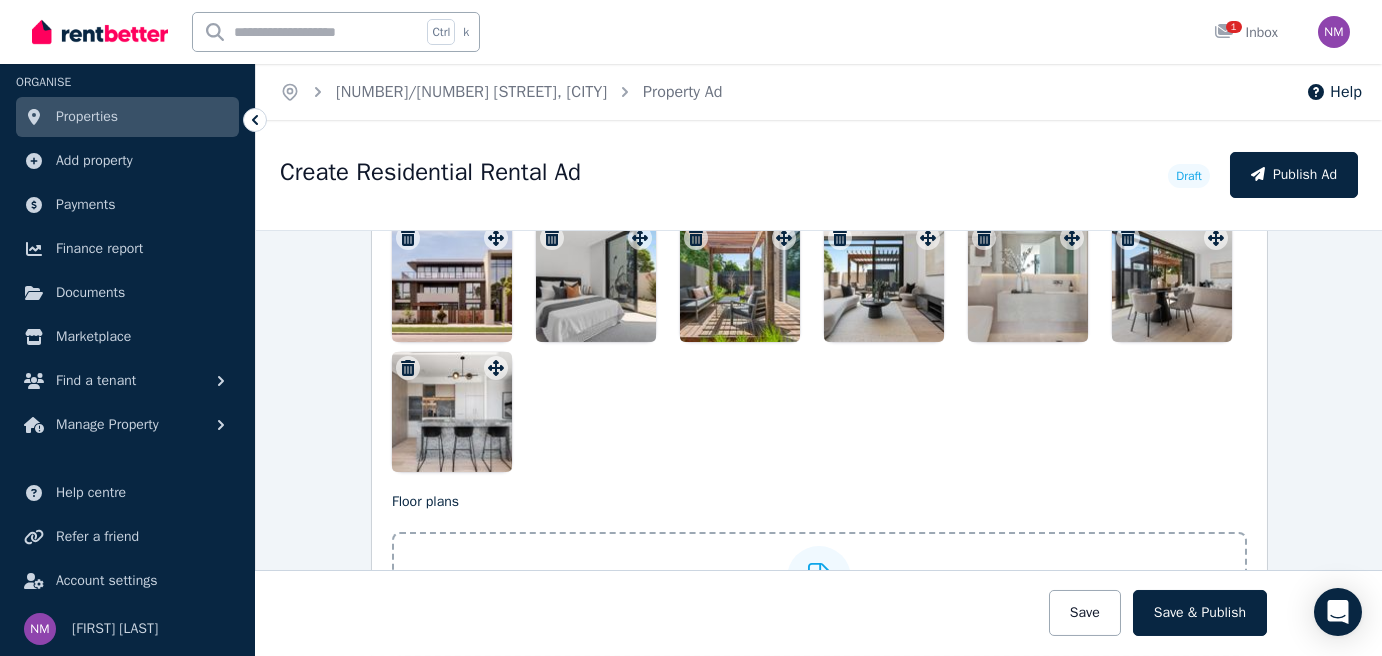 click at bounding box center [819, 347] 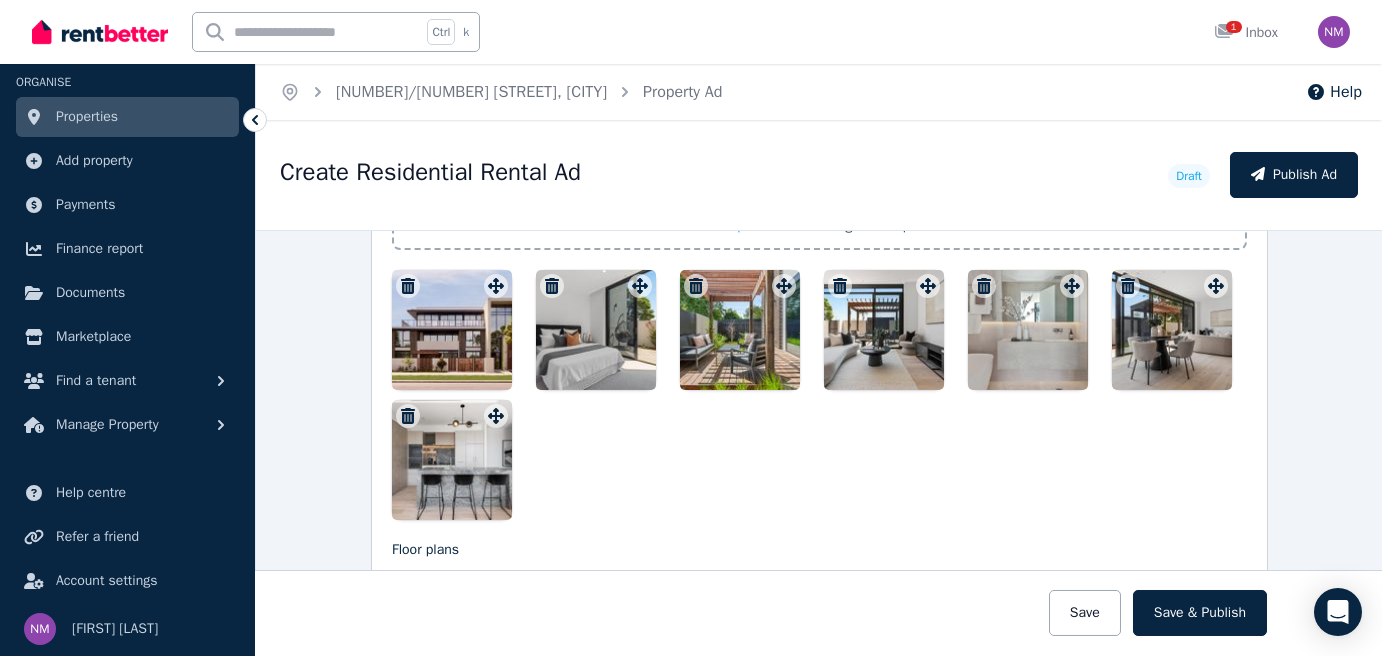 click on "Photos Upload a file   or drag and drop Uploaded   " Bathroom.jpg " Uploaded   " Bedroom.jpg " Uploaded   " Courtyard.jpg " Uploaded   " Kitchen.jpg " Uploaded   " Living Room 2.jpg " Uploaded   " Living Room.jpg "
To pick up a draggable item, press the space bar.
While dragging, use the arrow keys to move the item.
Press space again to drop the item in its new position, or press escape to cancel." at bounding box center [819, 303] 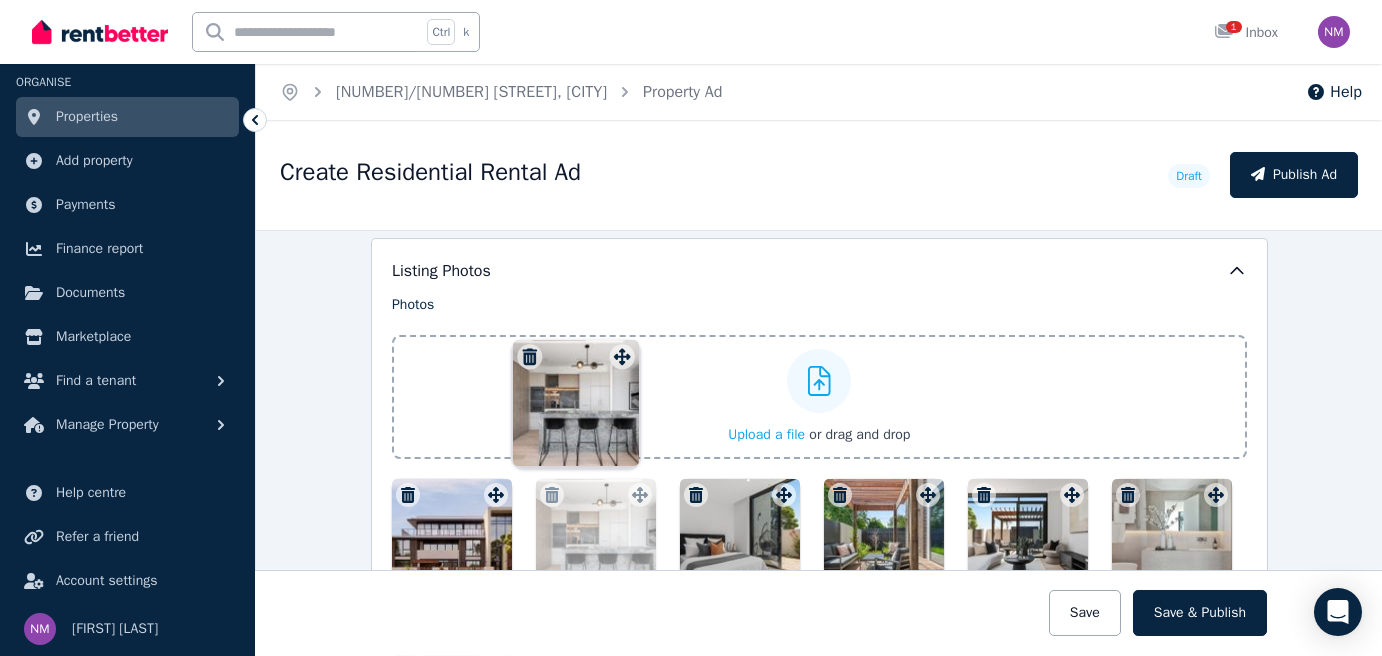 scroll, scrollTop: 2364, scrollLeft: 0, axis: vertical 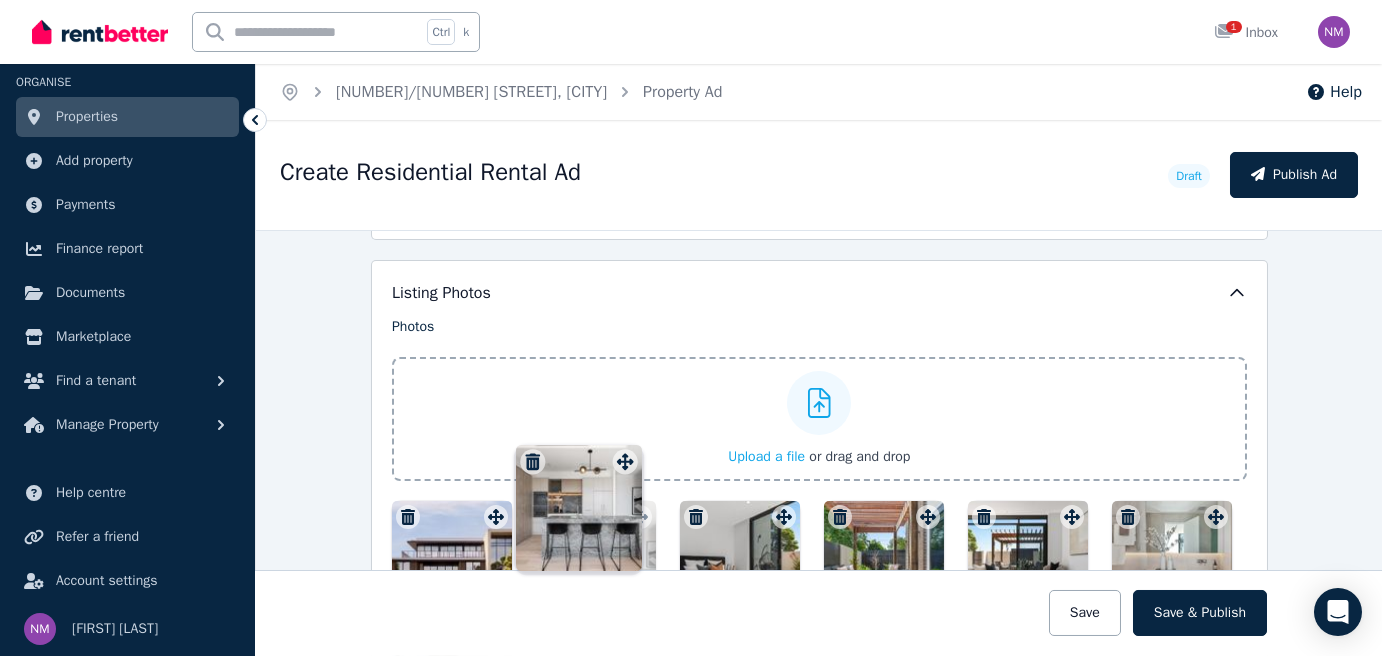 drag, startPoint x: 491, startPoint y: 404, endPoint x: 626, endPoint y: 447, distance: 141.68274 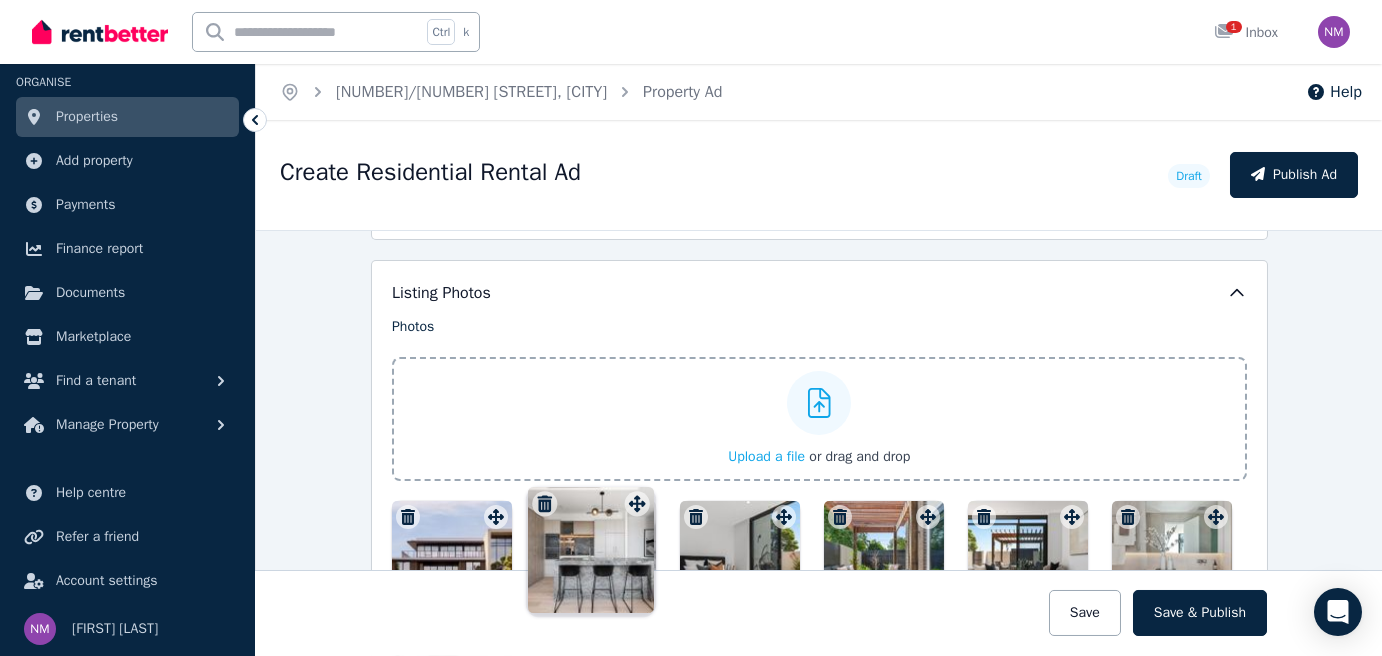 click on "Photos Upload a file or drag and drop Uploaded " Bathroom.jpg " Uploaded " Bedroom.jpg " Uploaded " Courtyard.jpg " Uploaded " Kitchen.jpg " Uploaded " Living Room 2.jpg " Uploaded " Living Room.jpg " To pick up a draggable item, press the space bar. While dragging, use the arrow keys to move the item. Press space again to drop the item in its new position, or press escape to cancel. Draggable item [ID] was moved over droppable area [ID]" at bounding box center [819, 534] 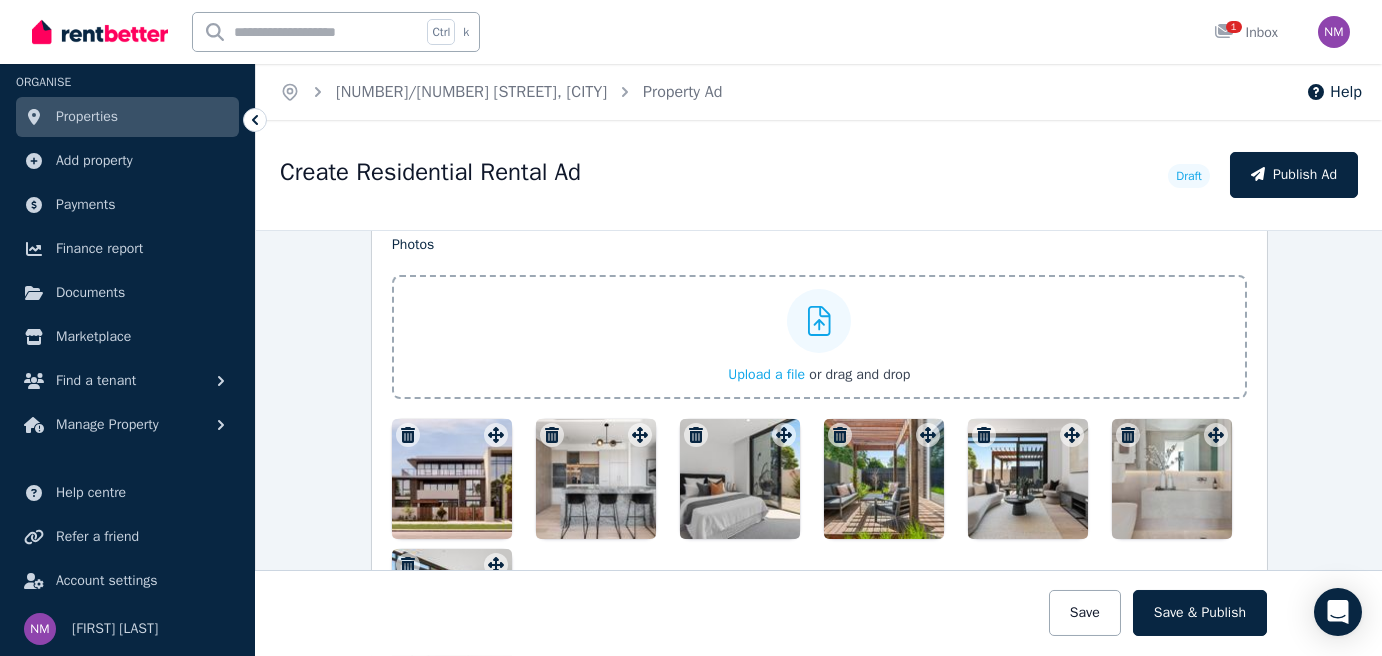 scroll, scrollTop: 2564, scrollLeft: 0, axis: vertical 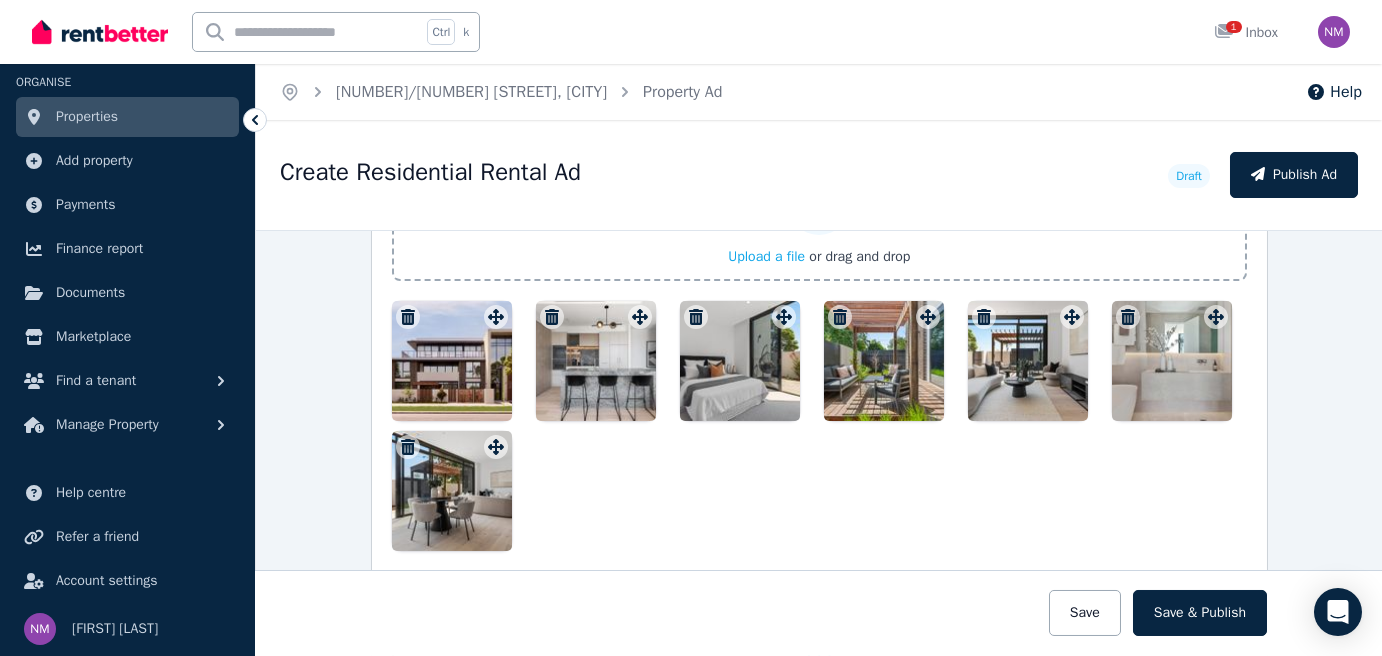 drag, startPoint x: 1020, startPoint y: 361, endPoint x: 576, endPoint y: 351, distance: 444.1126 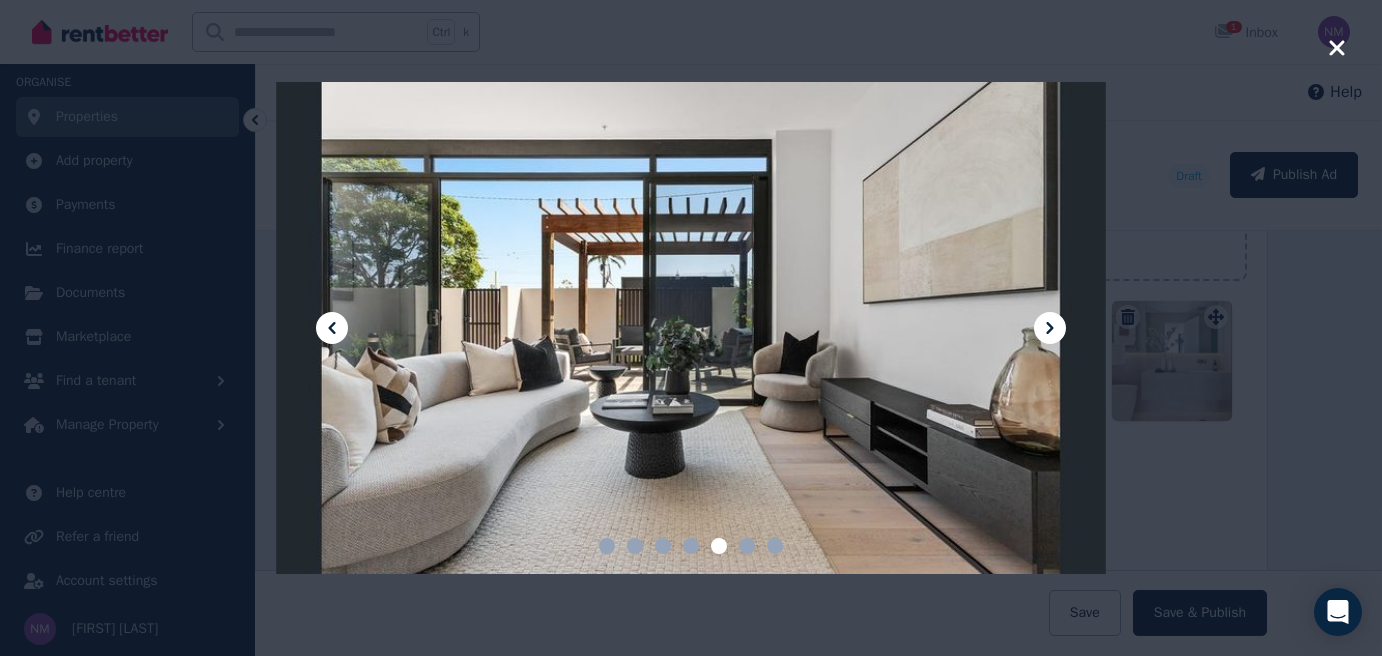 click 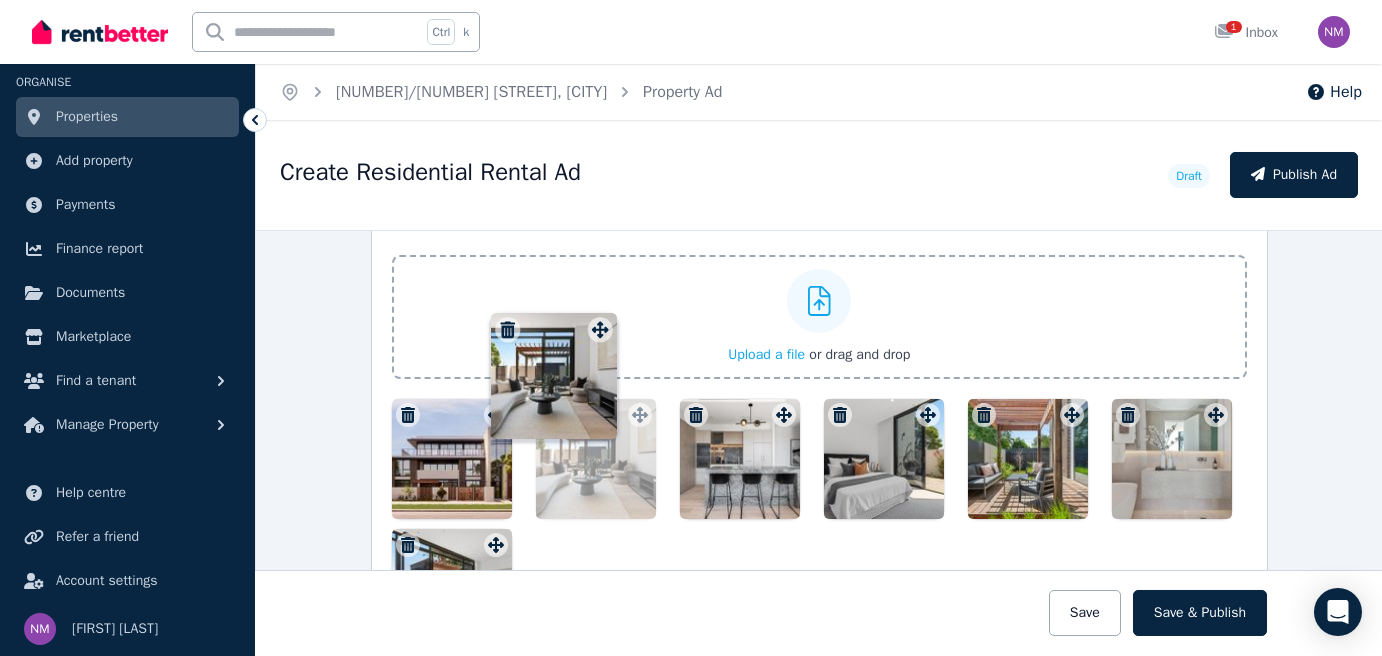 scroll, scrollTop: 2465, scrollLeft: 0, axis: vertical 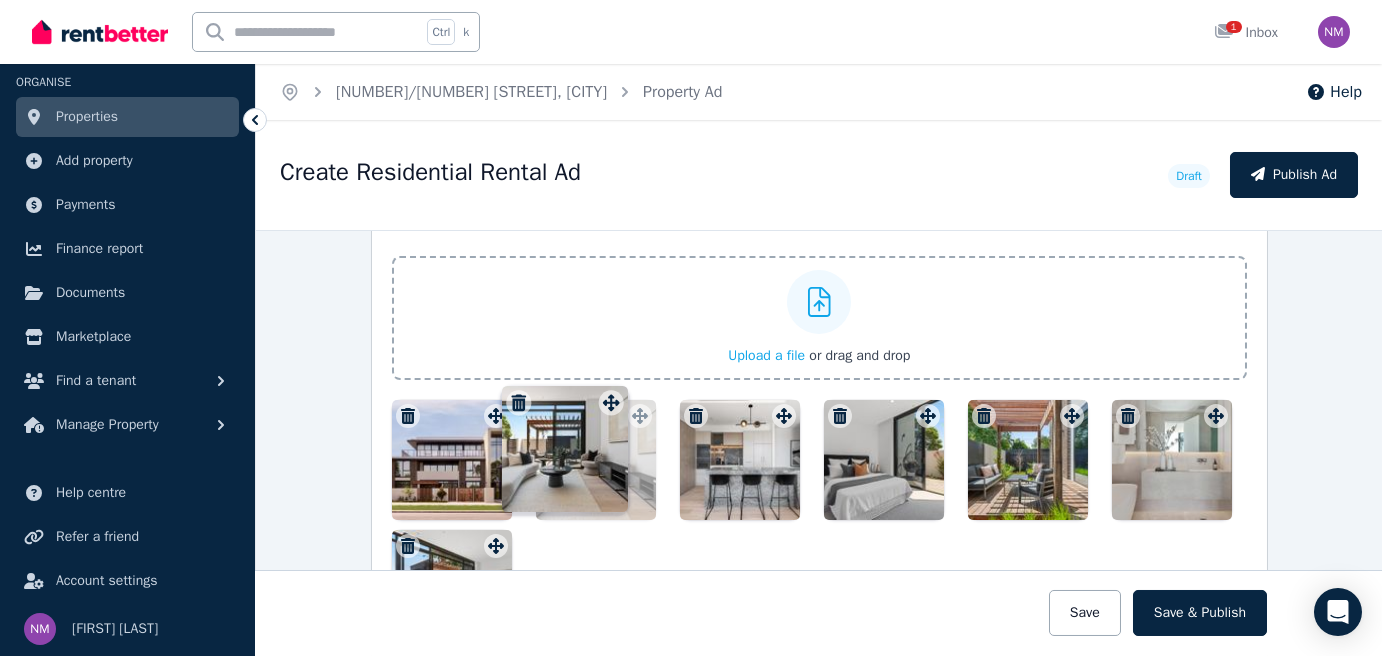 drag, startPoint x: 1066, startPoint y: 304, endPoint x: 610, endPoint y: 386, distance: 463.31415 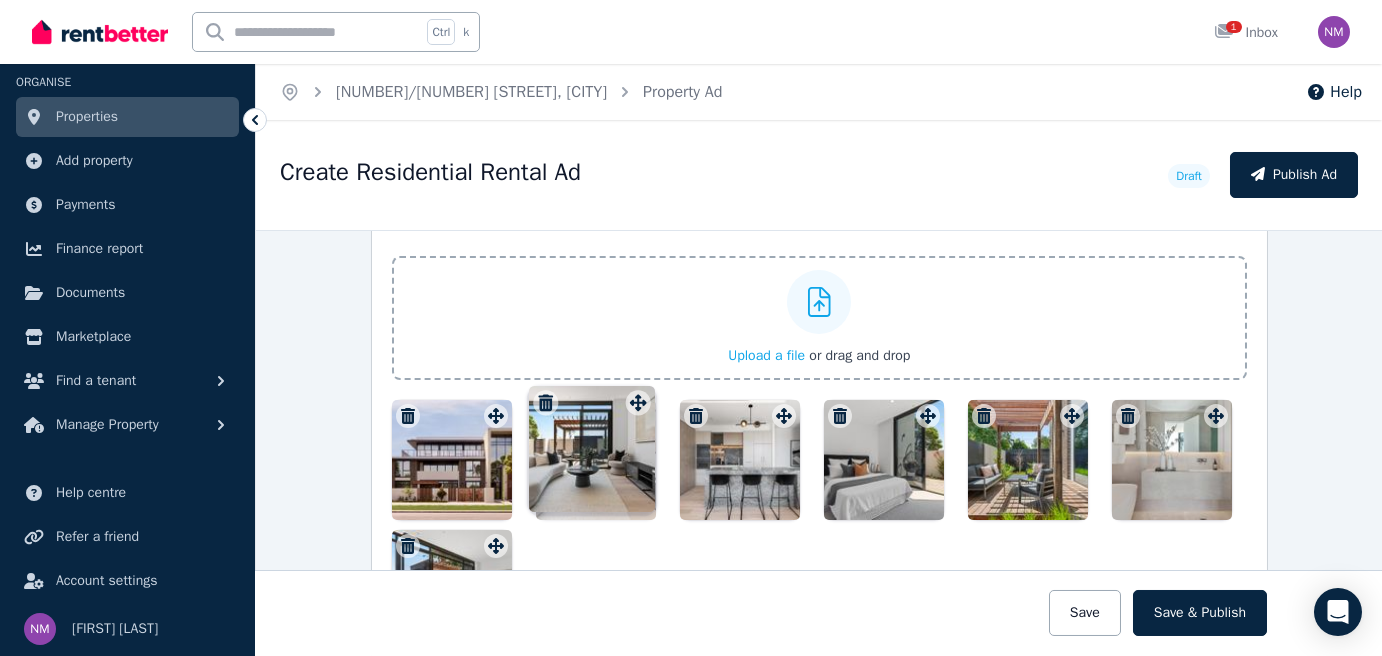 click on "Photos Upload a file   or drag and drop Uploaded   " Bathroom.jpg " Uploaded   " Bedroom.jpg " Uploaded   " Courtyard.jpg " Uploaded   " Kitchen.jpg " Uploaded   " Living Room 2.jpg " Uploaded   " Living Room.jpg "
To pick up a draggable item, press the space bar.
While dragging, use the arrow keys to move the item.
Press space again to drop the item in its new position, or press escape to cancel.
Draggable item d17cee21-a510-4ac2-8b15-3b59f0ff14bd was moved over droppable area 7517443d-f4f0-4b3a-a573-e2358ddf576e." at bounding box center (819, 433) 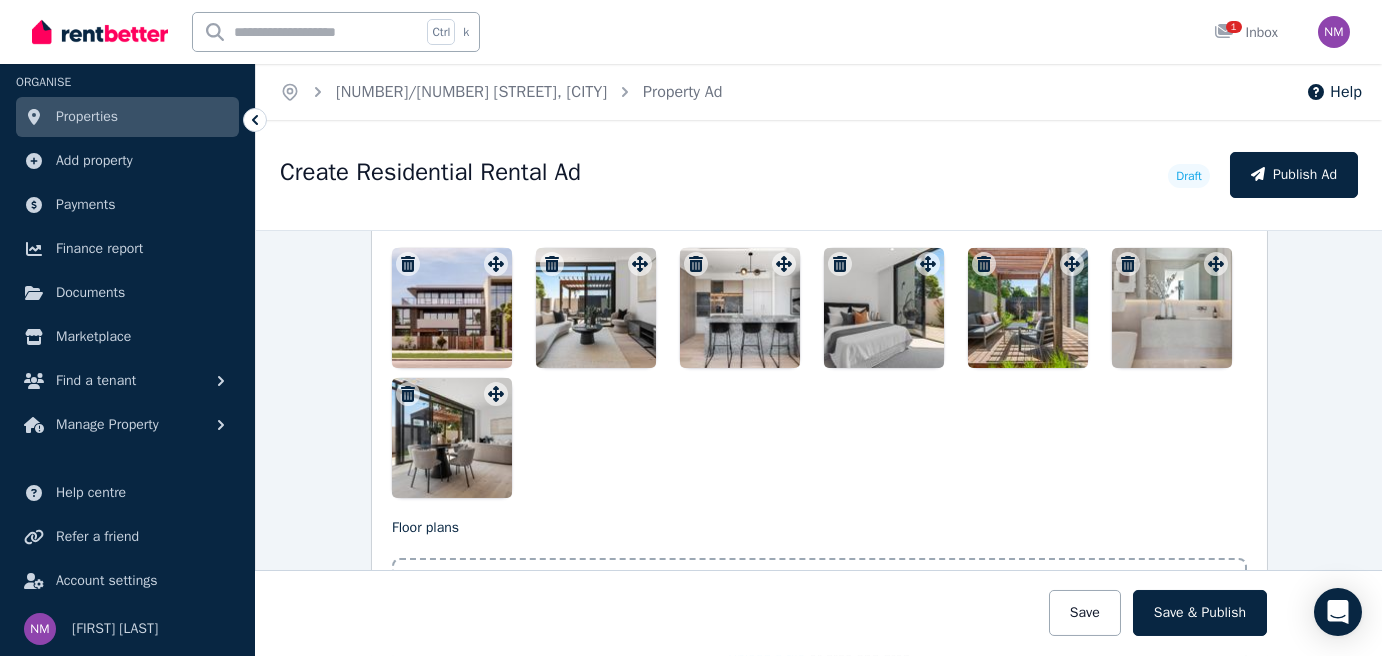 scroll, scrollTop: 2665, scrollLeft: 0, axis: vertical 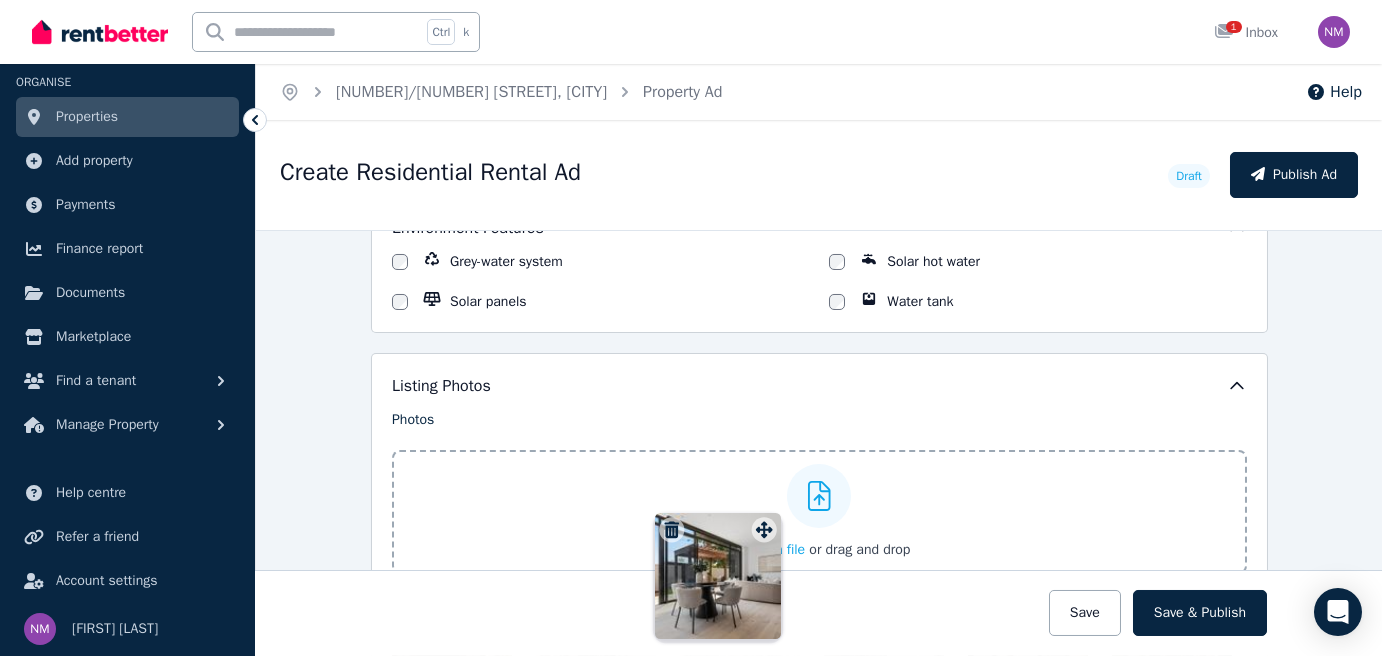 drag, startPoint x: 492, startPoint y: 333, endPoint x: 766, endPoint y: 513, distance: 327.83533 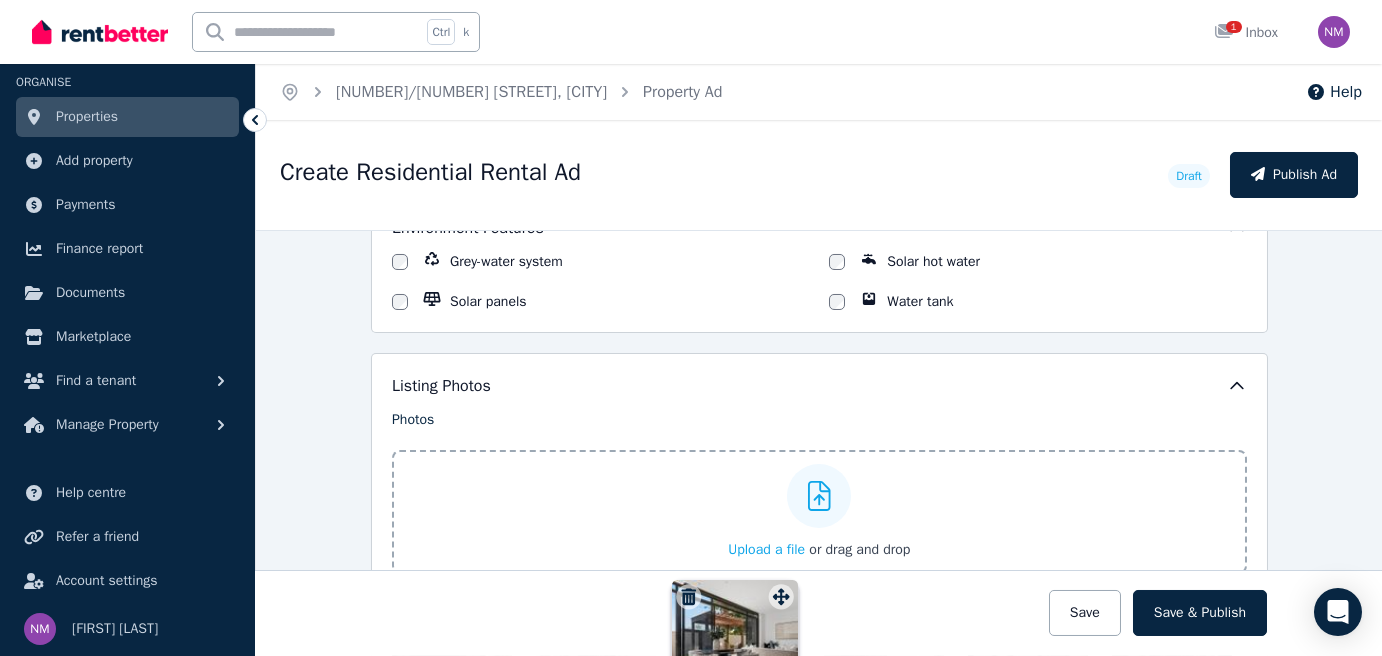 click on "Photos Upload a file   or drag and drop Uploaded   " Bathroom.jpg " Uploaded   " Bedroom.jpg " Uploaded   " Courtyard.jpg " Uploaded   " Kitchen.jpg " Uploaded   " Living Room 2.jpg " Uploaded   " Living Room.jpg "
To pick up a draggable item, press the space bar.
While dragging, use the arrow keys to move the item.
Press space again to drop the item in its new position, or press escape to cancel.
Draggable item ce324873-db1e-47cf-b1e3-4ad6b969701f was moved over droppable area 7517443d-f4f0-4b3a-a573-e2358ddf576e." at bounding box center [819, 627] 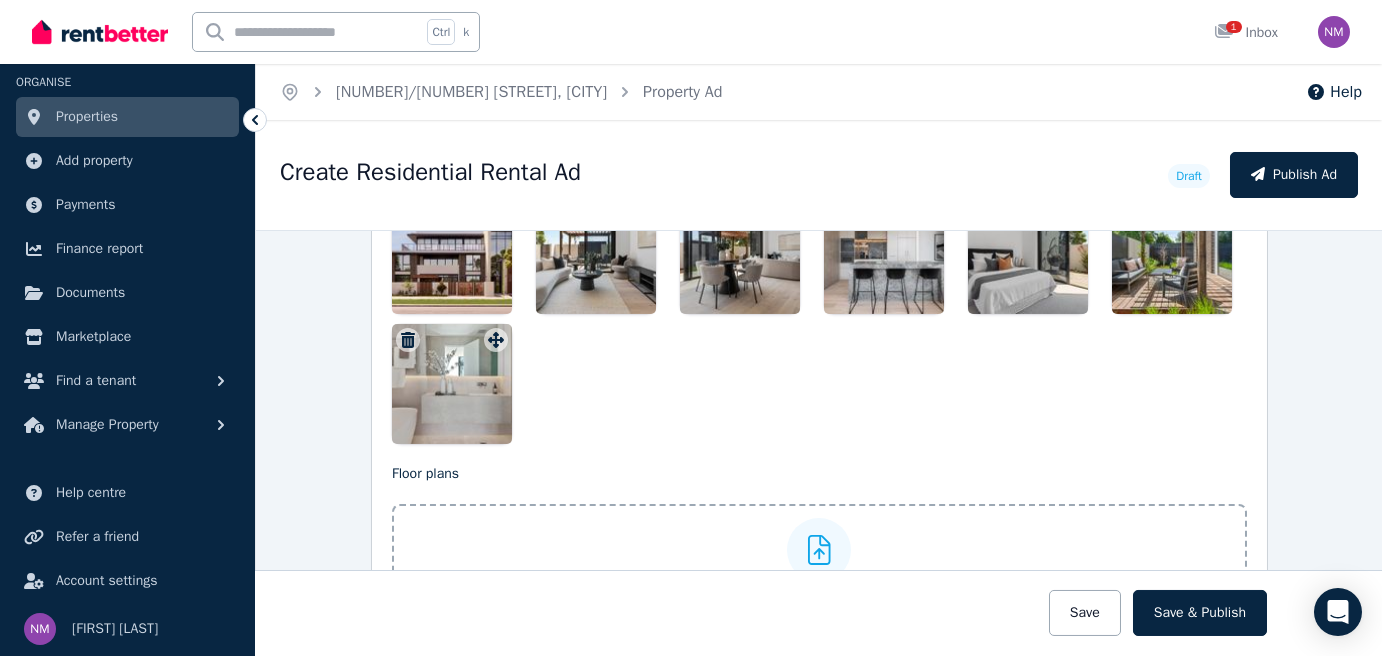 scroll, scrollTop: 2571, scrollLeft: 0, axis: vertical 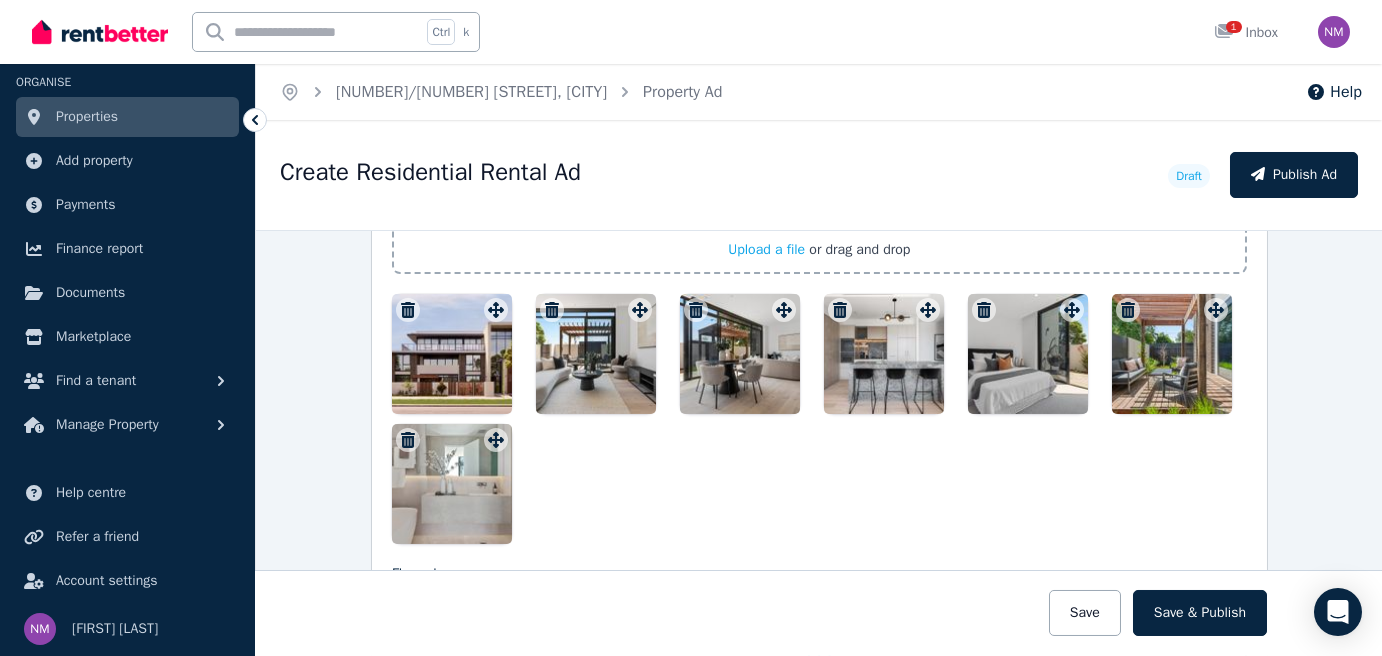 drag, startPoint x: 459, startPoint y: 479, endPoint x: 1040, endPoint y: 405, distance: 585.6936 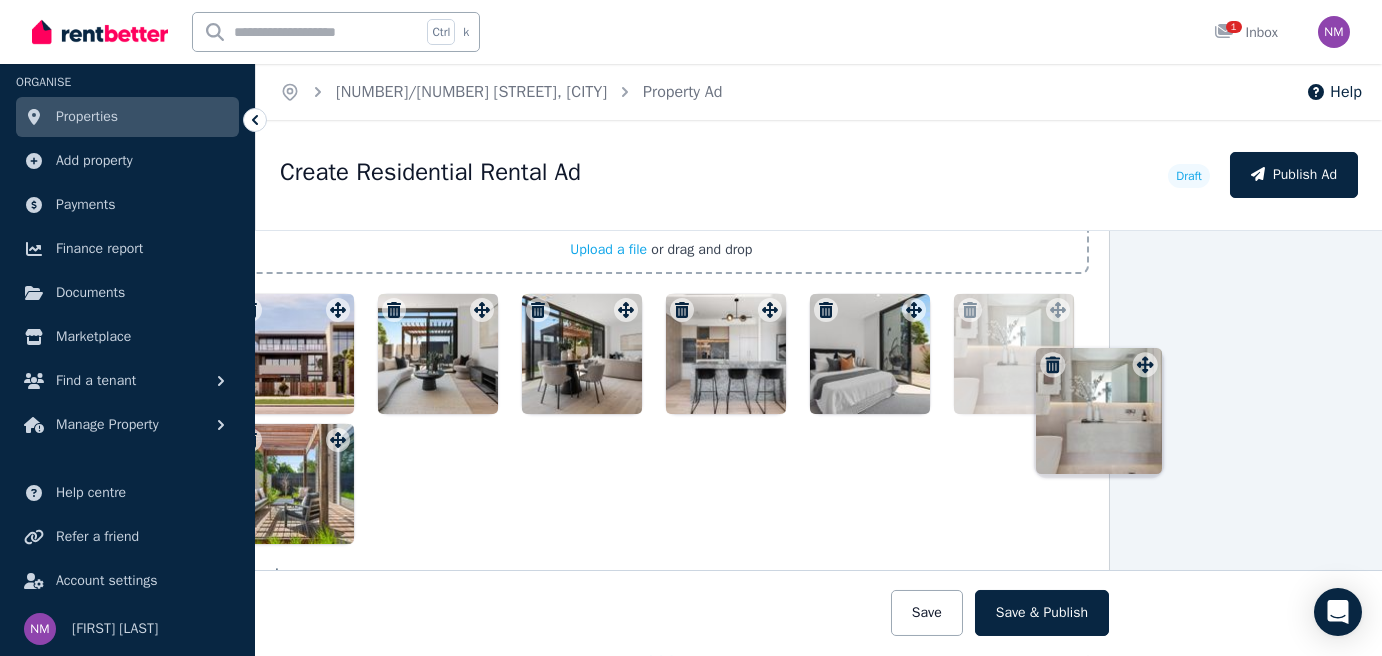 scroll, scrollTop: 2571, scrollLeft: 161, axis: both 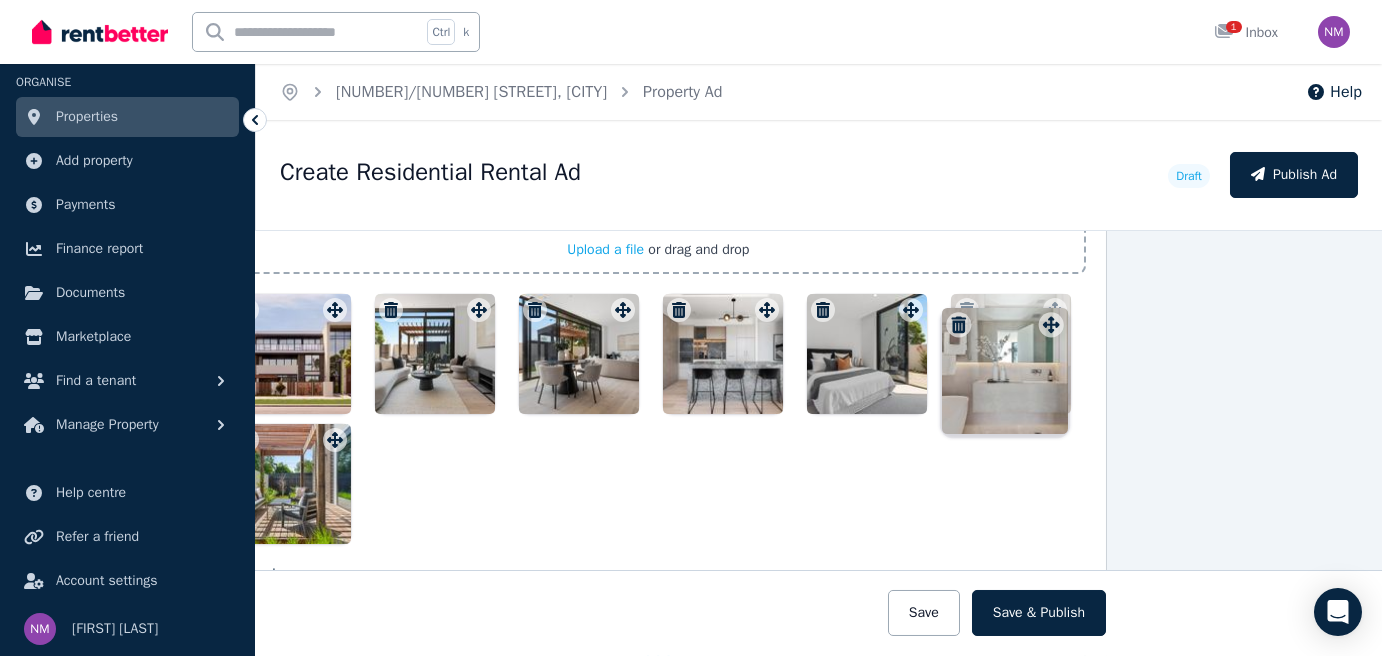 drag, startPoint x: 489, startPoint y: 432, endPoint x: 1046, endPoint y: 307, distance: 570.85376 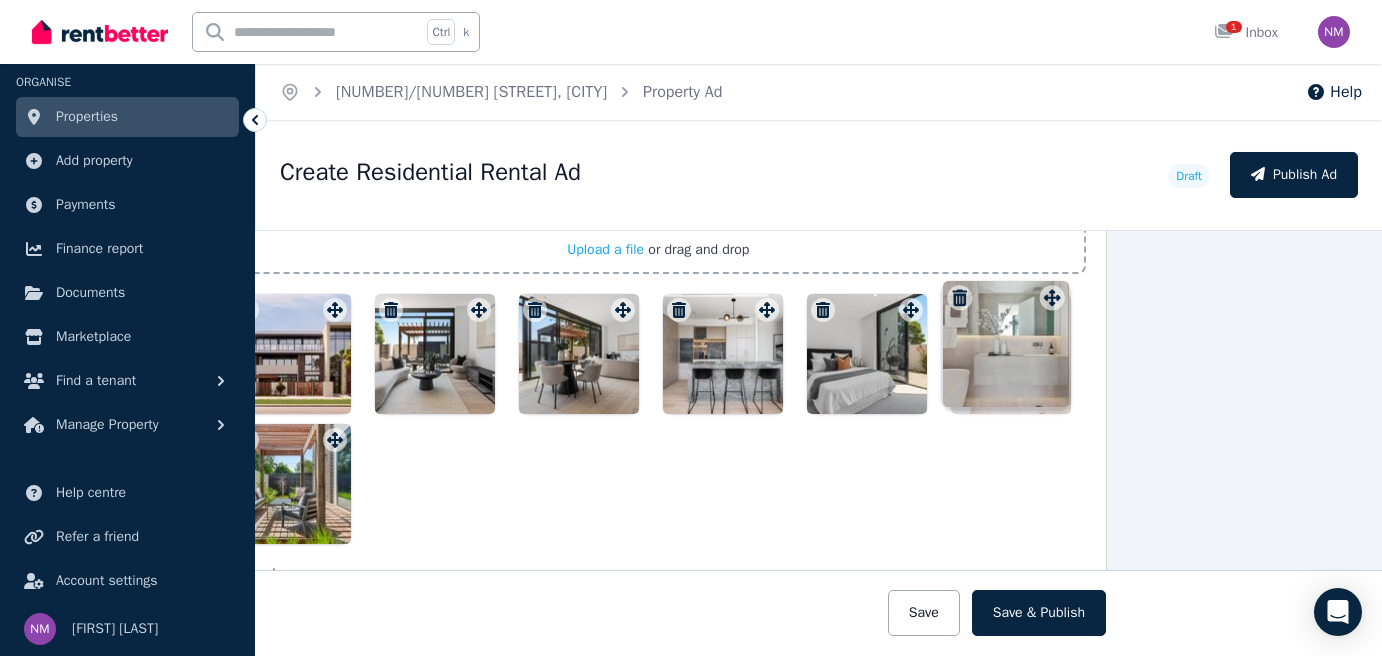 click on "Photos Upload a file or drag and drop Uploaded " Bathroom.jpg " Uploaded " Bedroom.jpg " Uploaded " Courtyard.jpg " Uploaded " Kitchen.jpg " Uploaded " Living Room 2.jpg " Uploaded " Living Room.jpg " To pick up a draggable item, press the space bar. While dragging, use the arrow keys to move the item. Press space again to drop the item in its new position, or press escape to cancel. Draggable item [ID] was moved over droppable area [ID]." at bounding box center (658, 327) 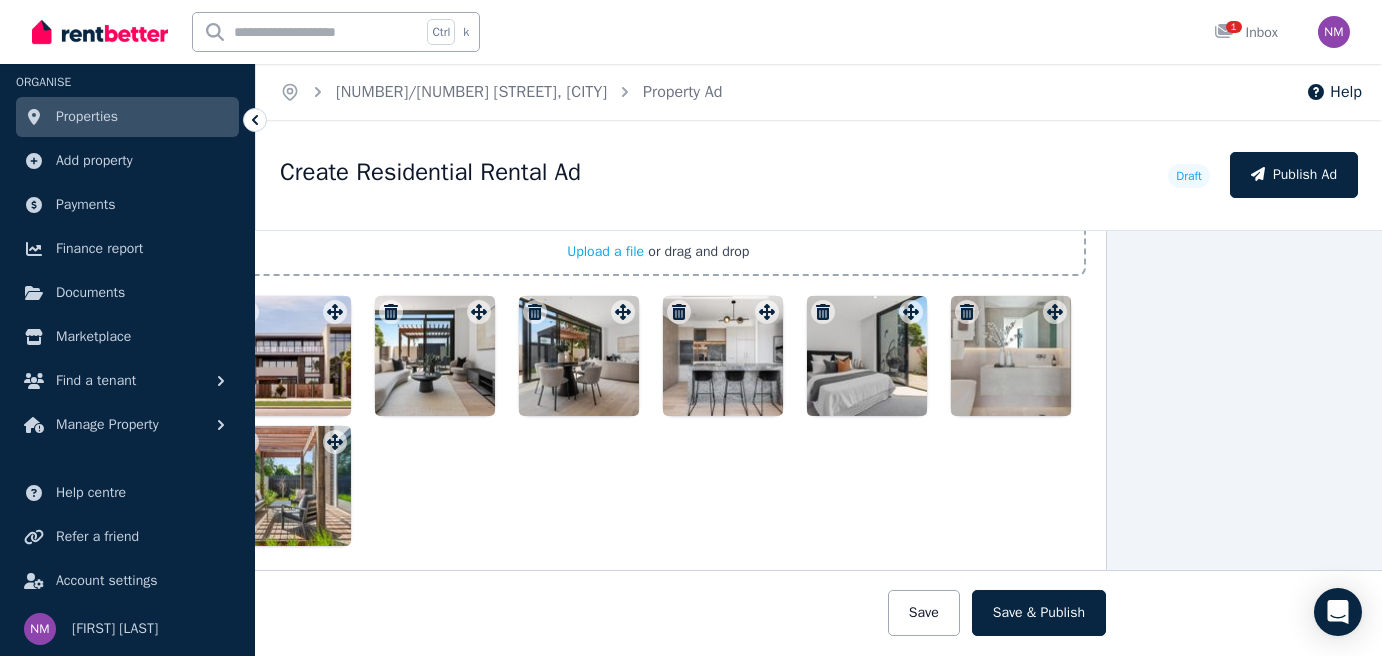 scroll, scrollTop: 2769, scrollLeft: 161, axis: both 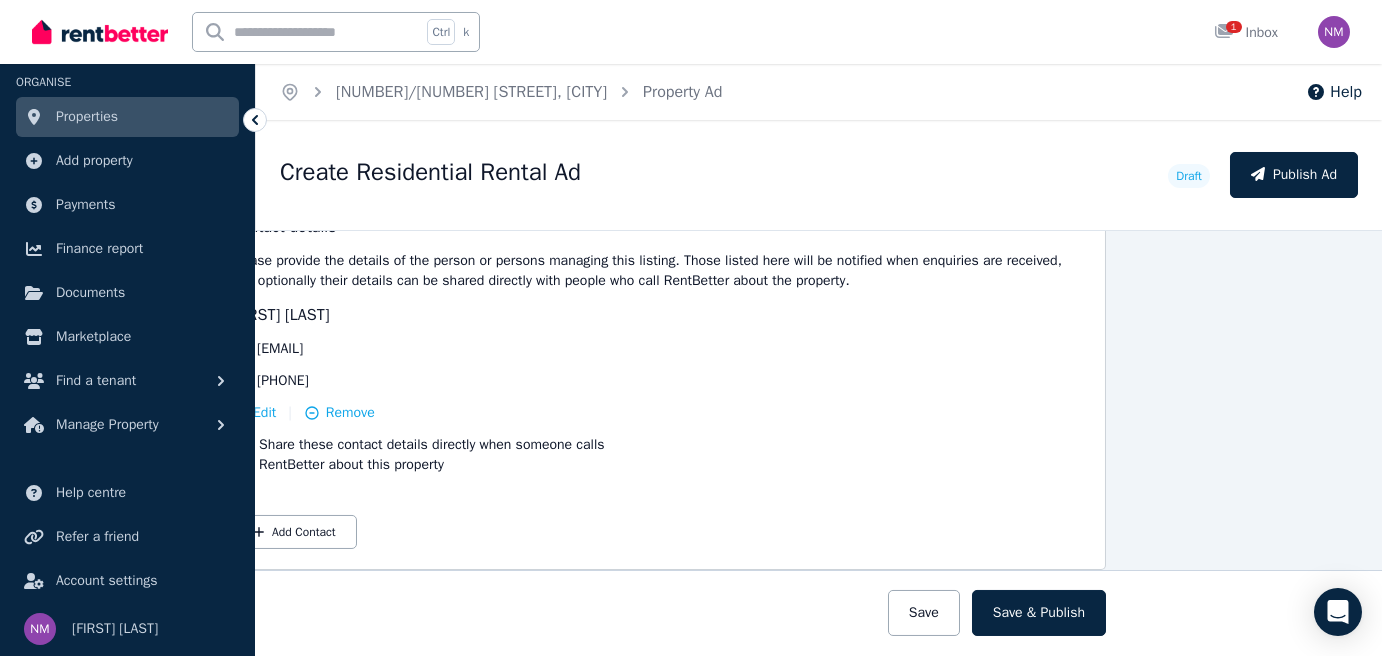 drag, startPoint x: 607, startPoint y: 470, endPoint x: 1092, endPoint y: 438, distance: 486.05453 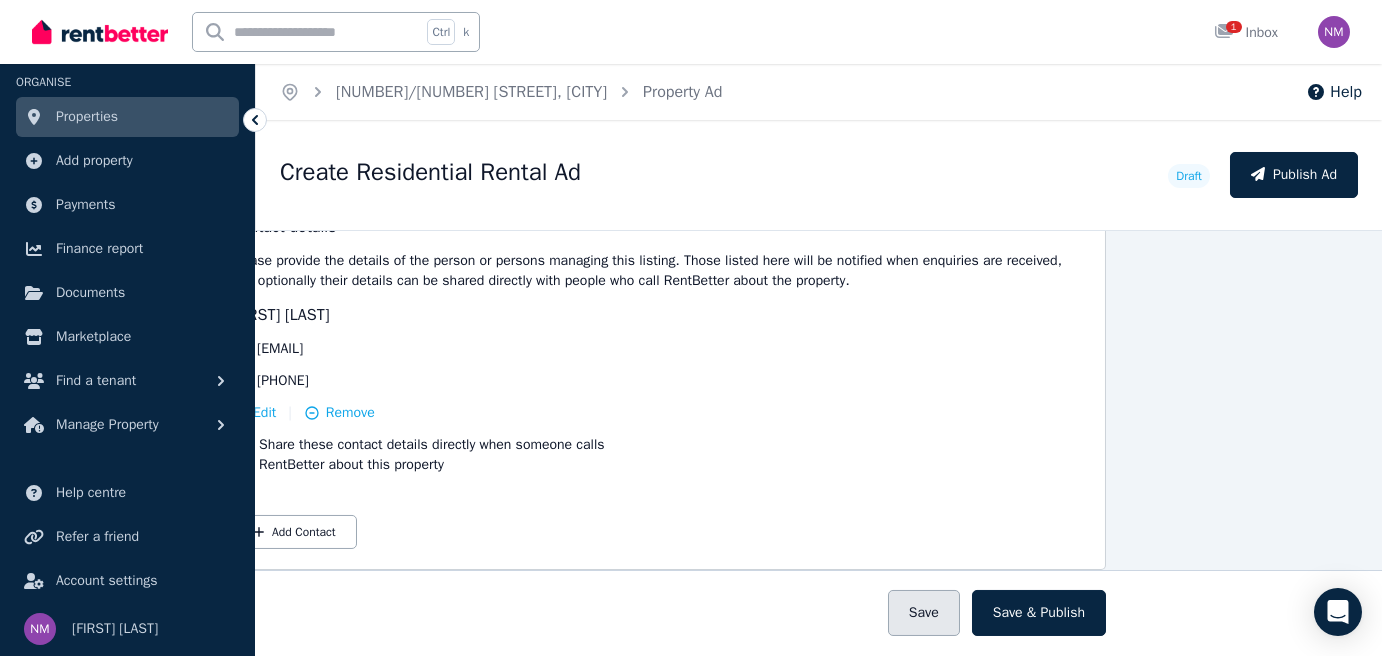click on "Save" at bounding box center (924, 613) 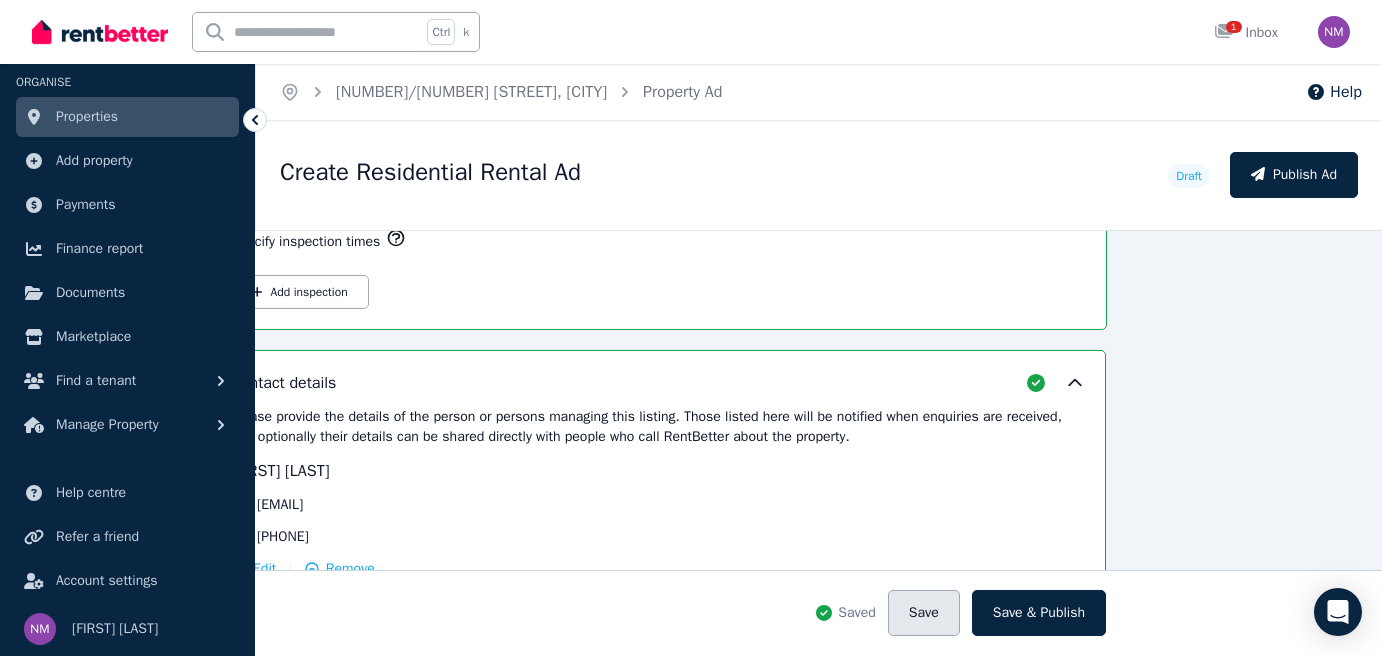 scroll, scrollTop: 3482, scrollLeft: 161, axis: both 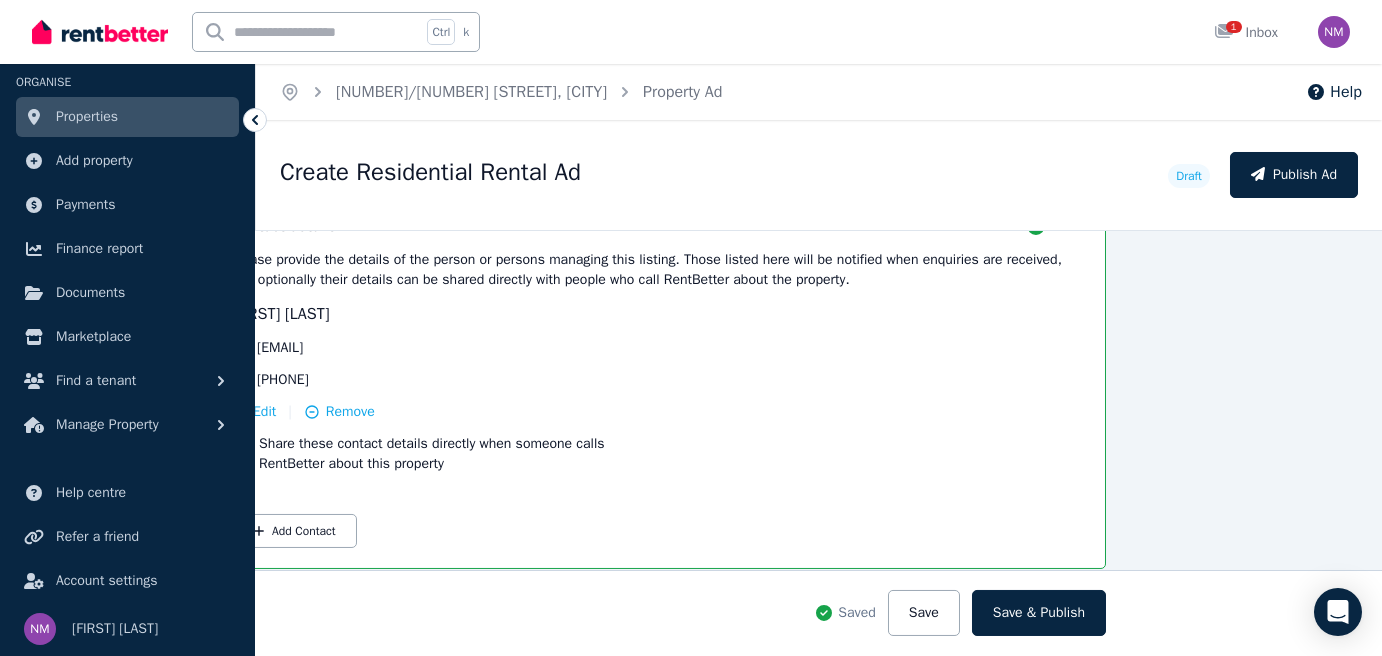 click 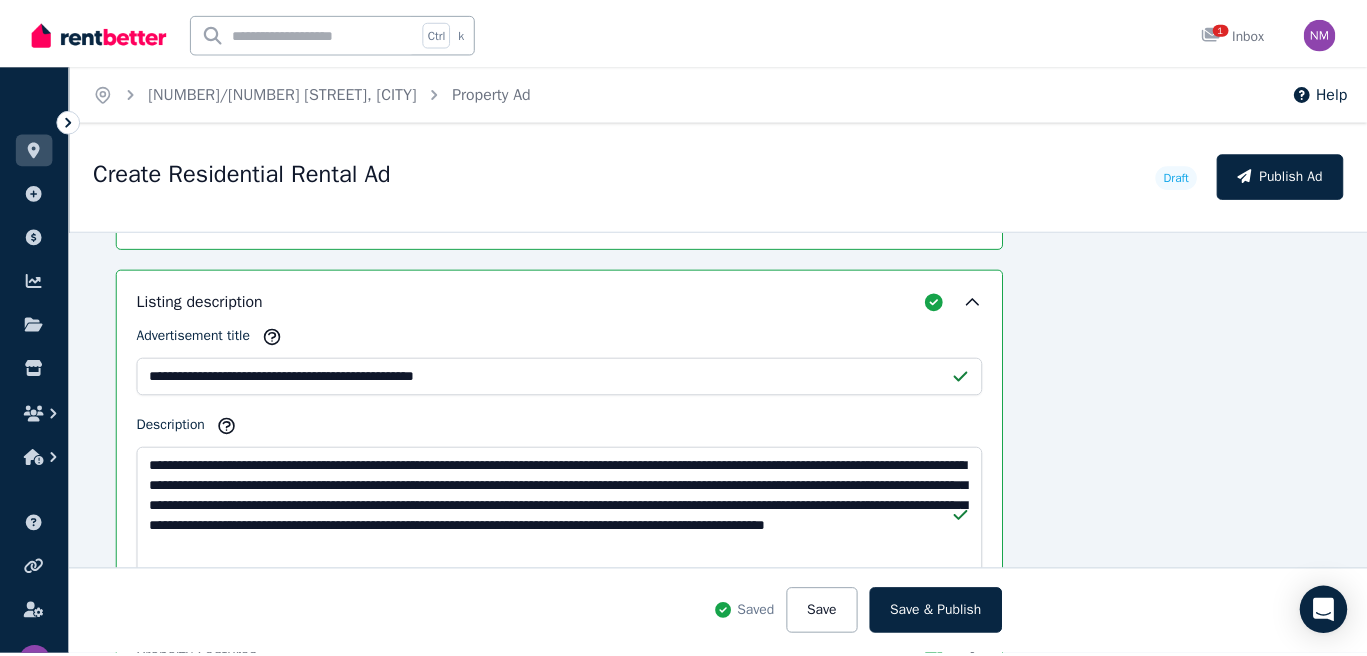 scroll, scrollTop: 1282, scrollLeft: 161, axis: both 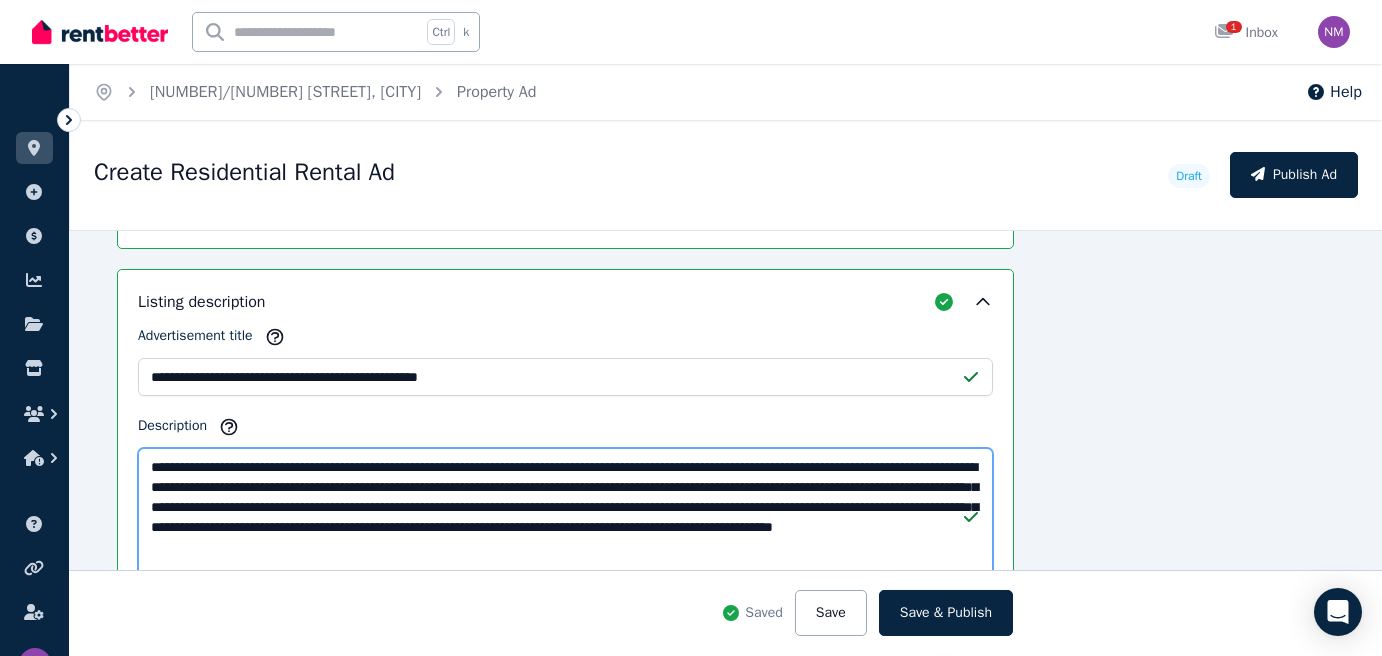 click on "**********" at bounding box center [565, 516] 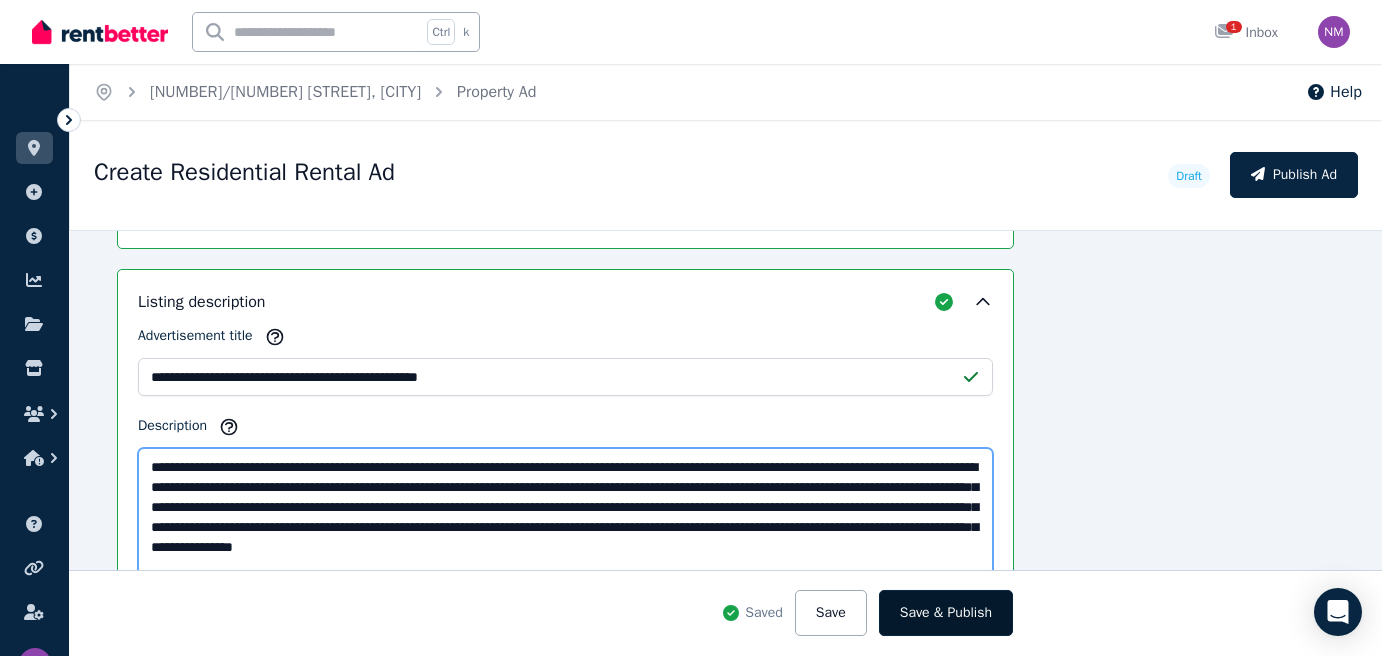 type on "**********" 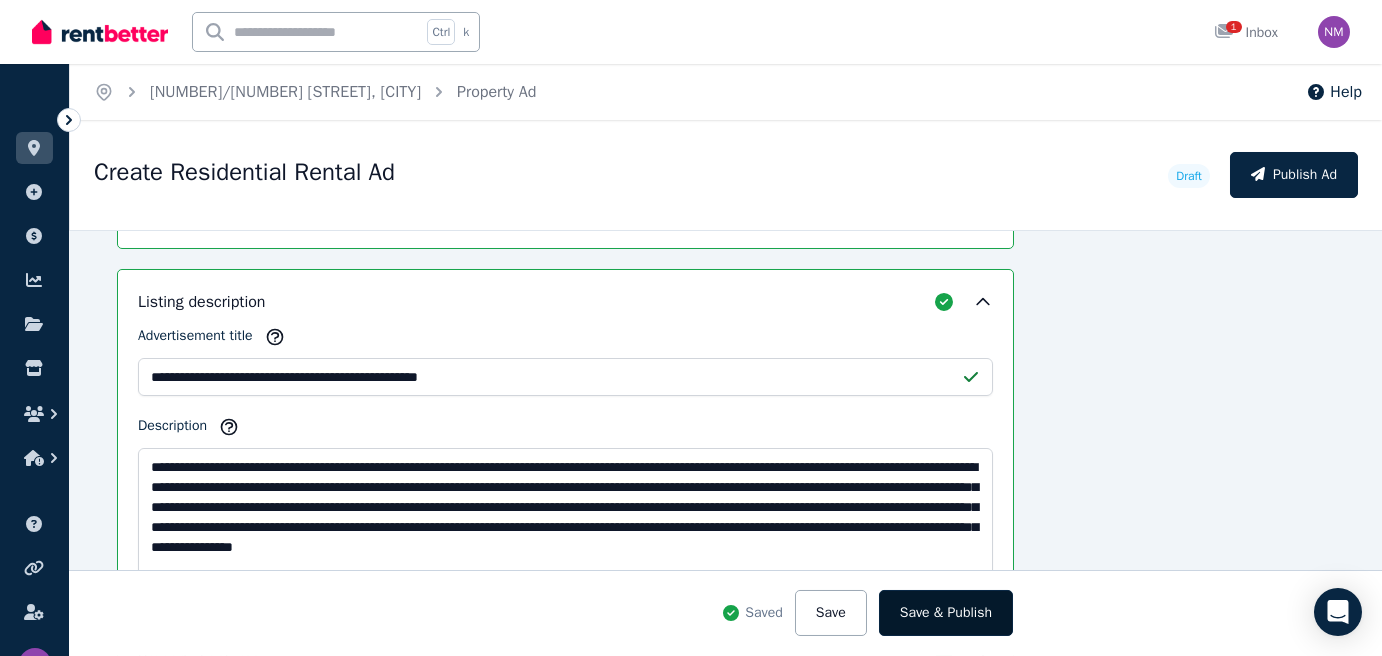 click on "Save & Publish" at bounding box center [946, 613] 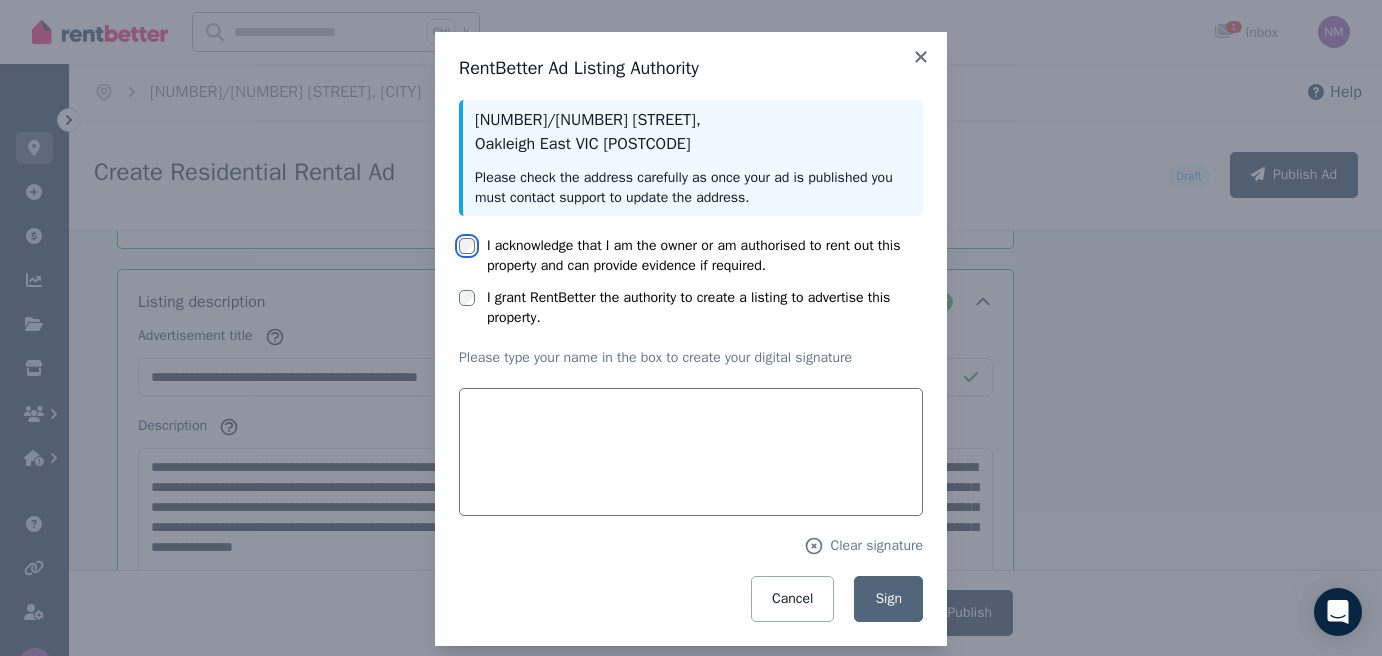 click on "I acknowledge that I am the owner or am authorised to rent out this property and can provide evidence if required." at bounding box center [691, 256] 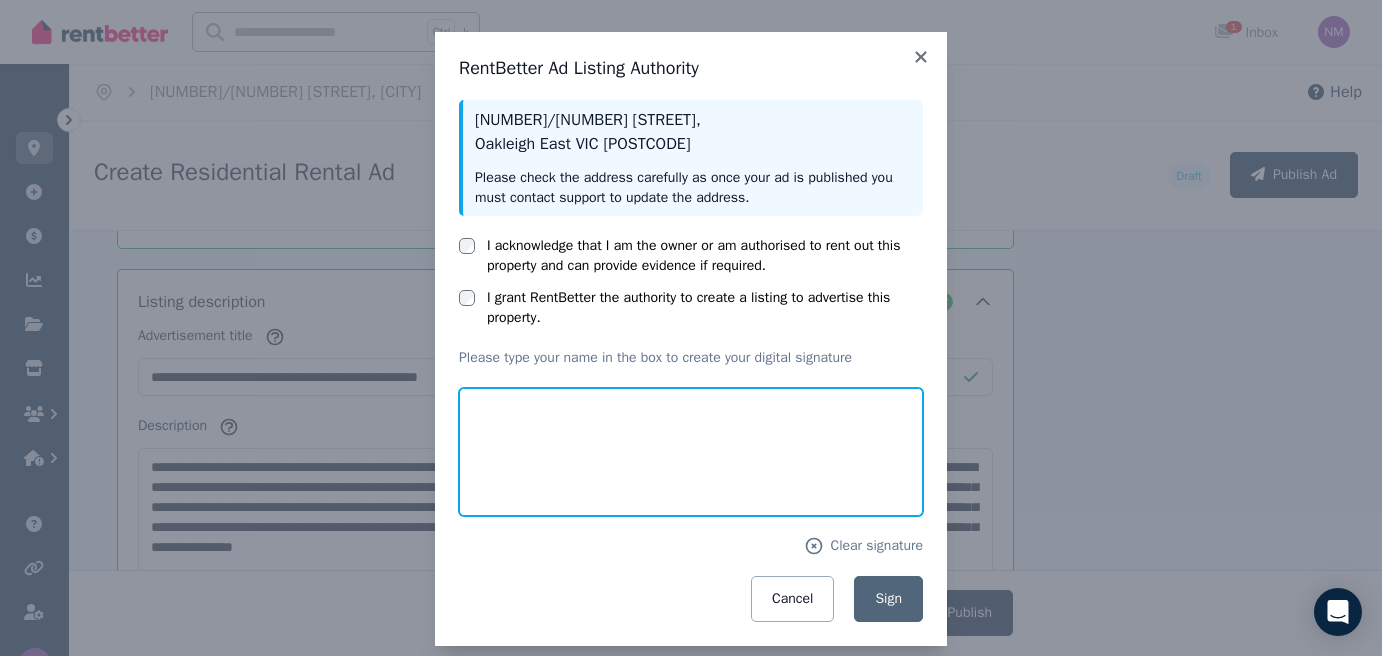 click at bounding box center (691, 452) 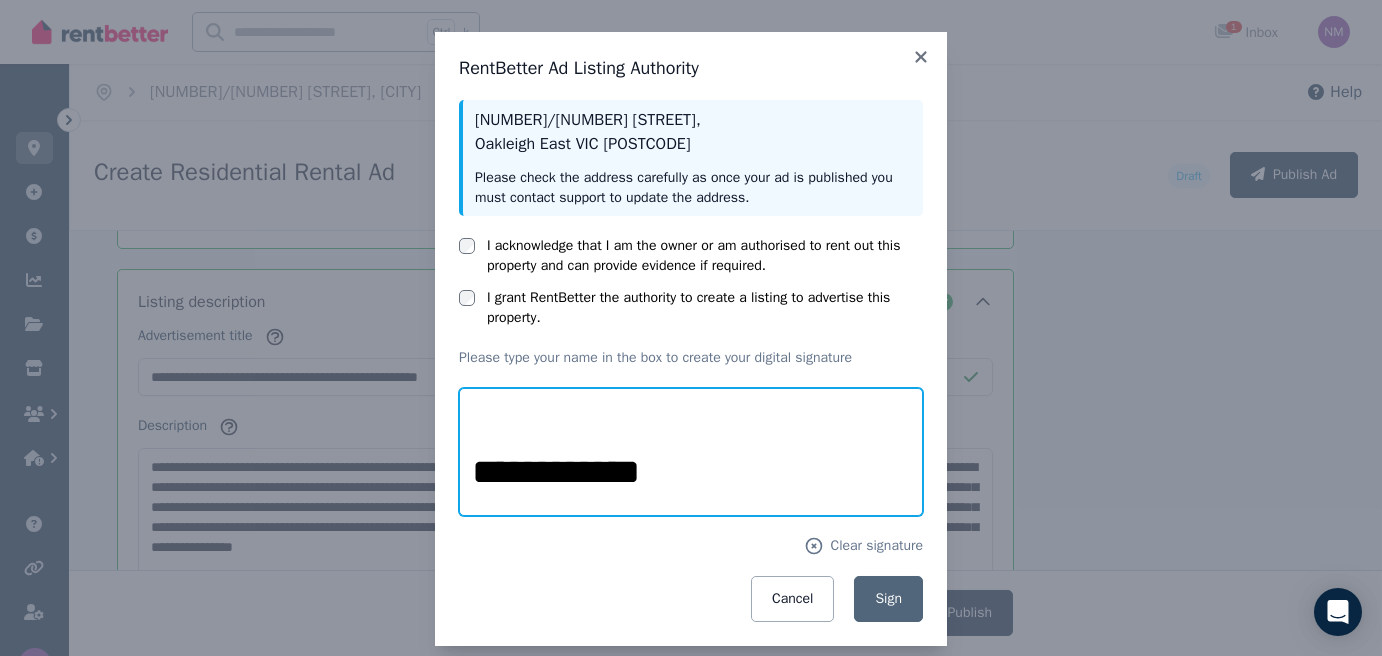 drag, startPoint x: 623, startPoint y: 471, endPoint x: 402, endPoint y: 471, distance: 221 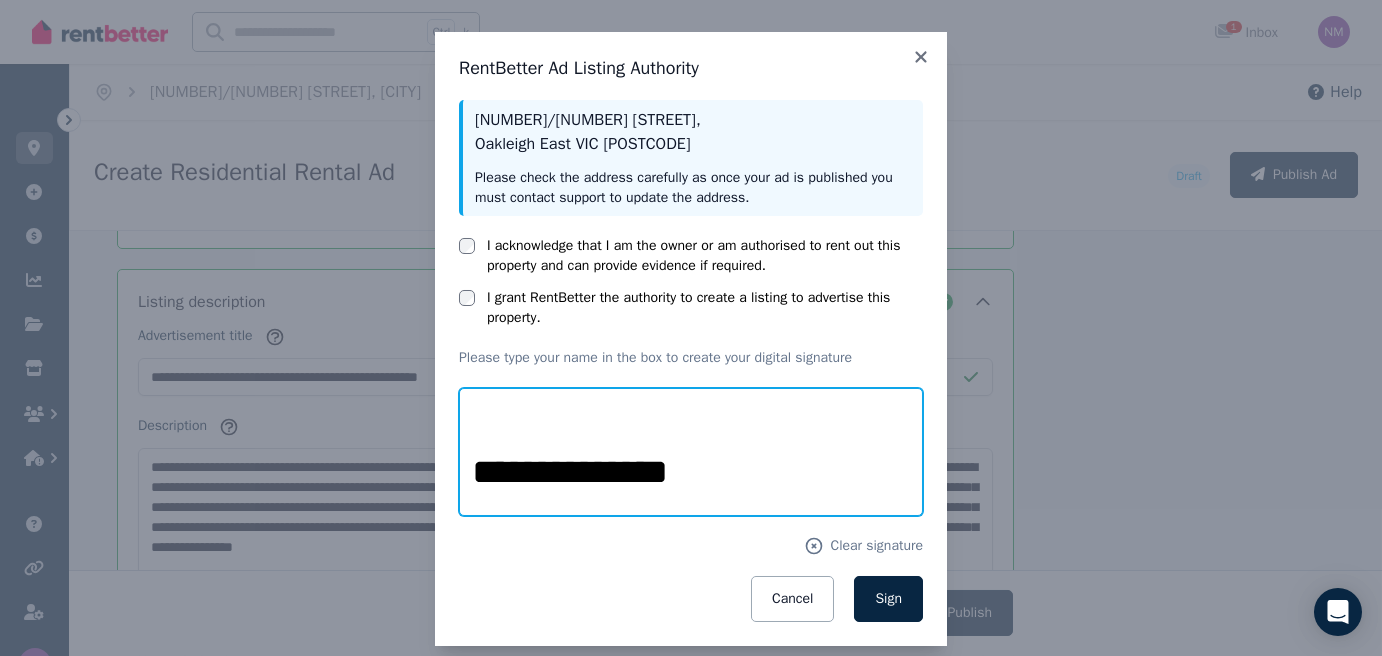 drag, startPoint x: 469, startPoint y: 461, endPoint x: 341, endPoint y: 461, distance: 128 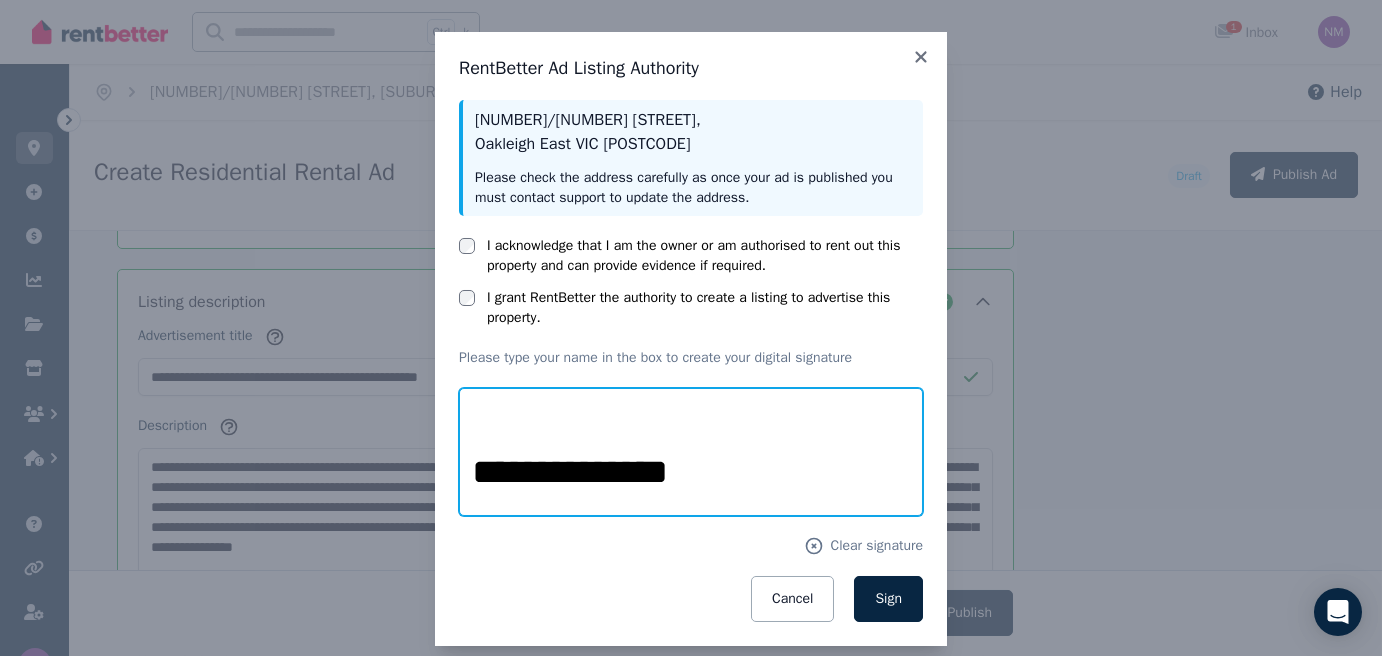 click on "**********" 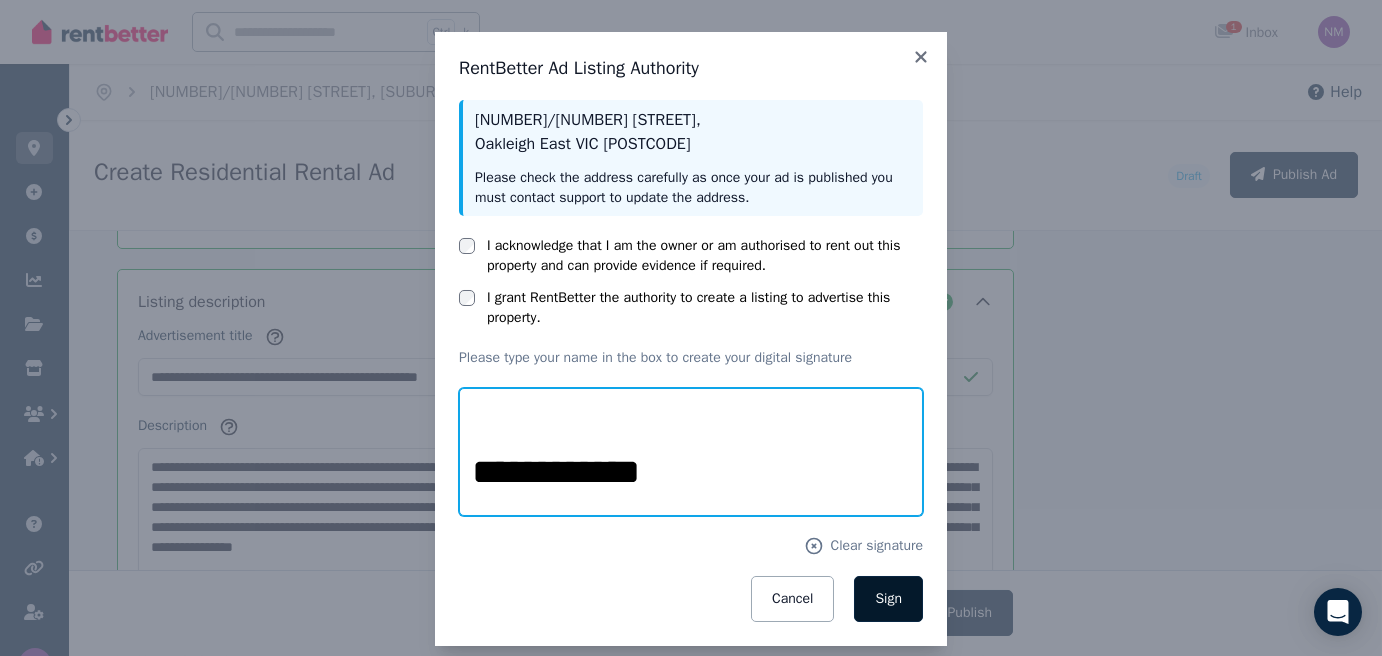 type on "**********" 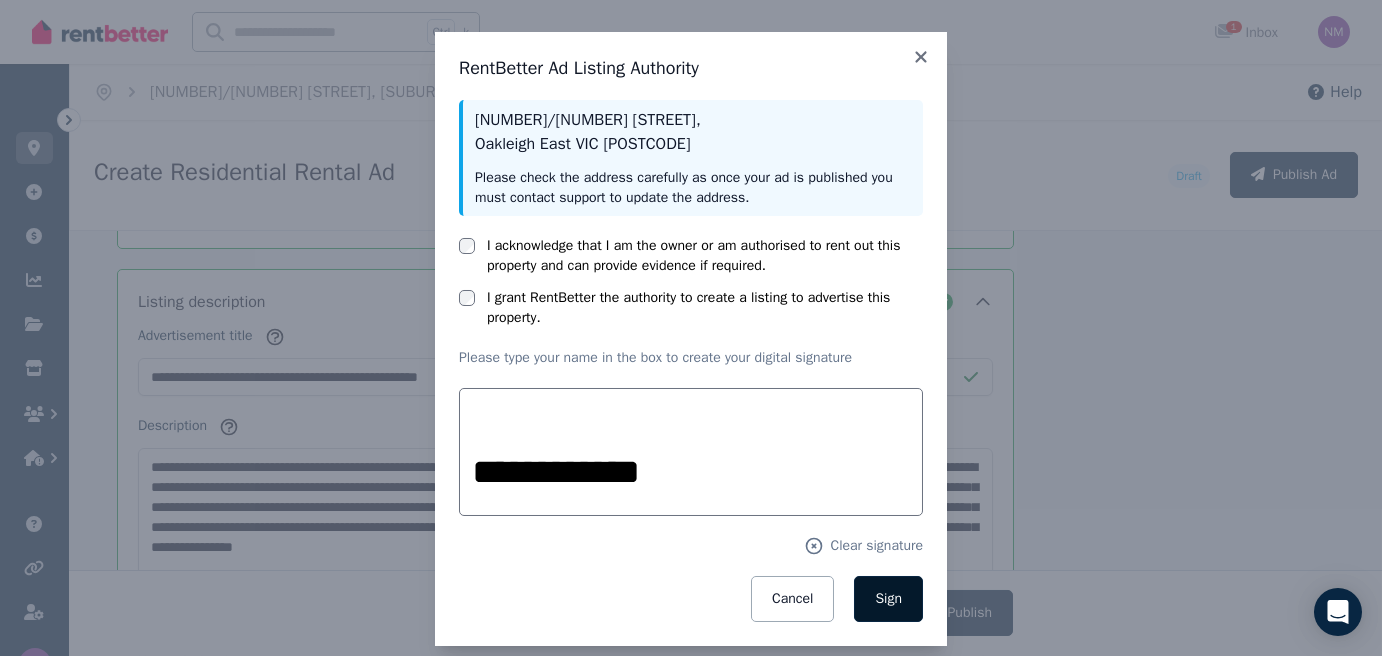 click on "Sign" 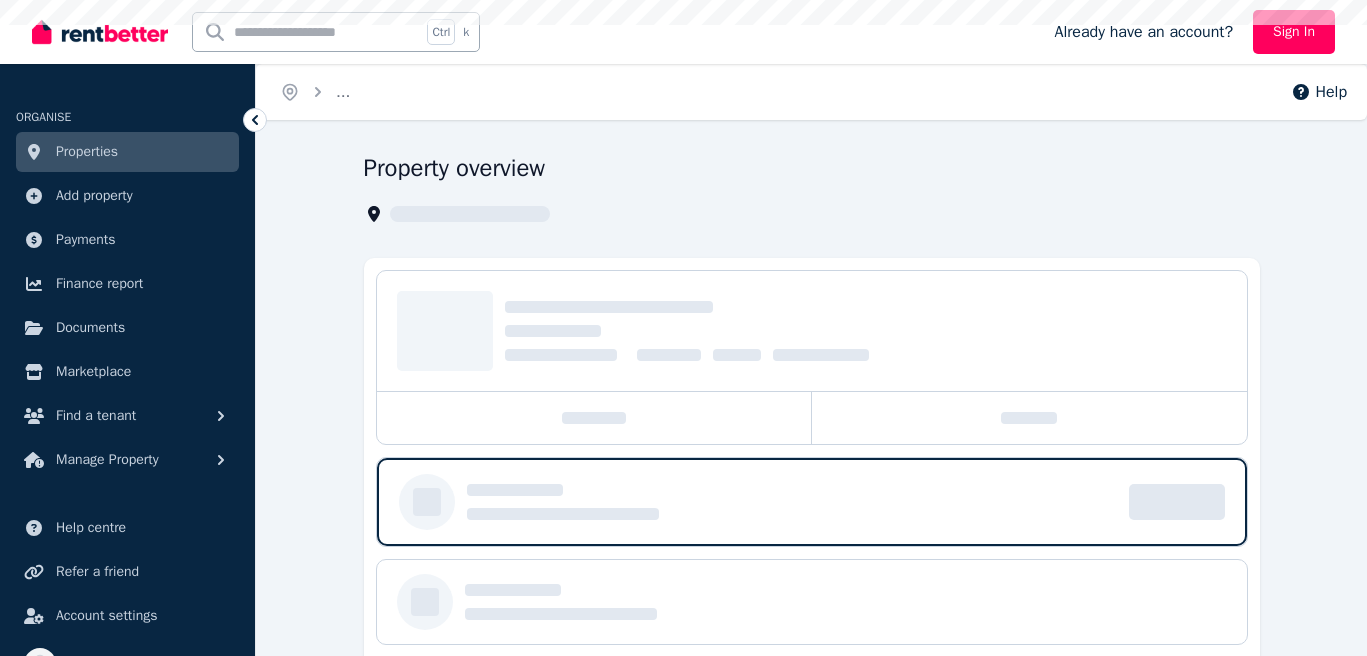 scroll, scrollTop: 0, scrollLeft: 0, axis: both 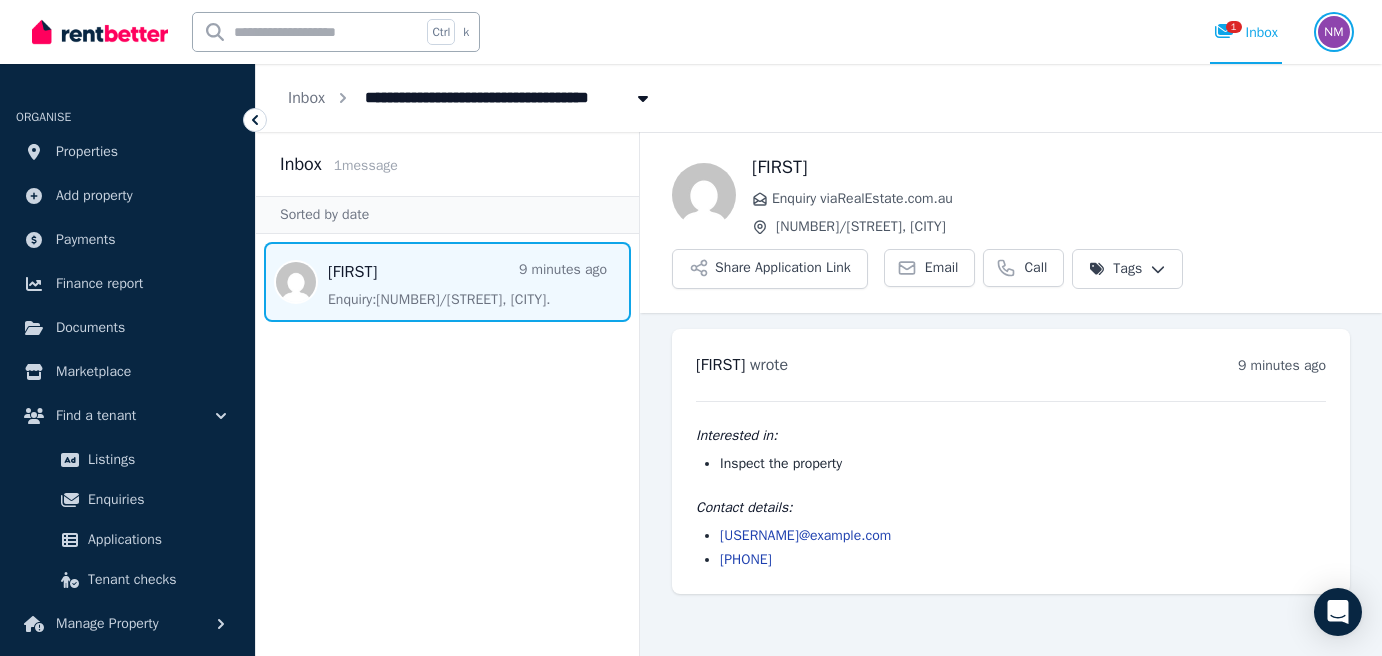 click at bounding box center (1334, 32) 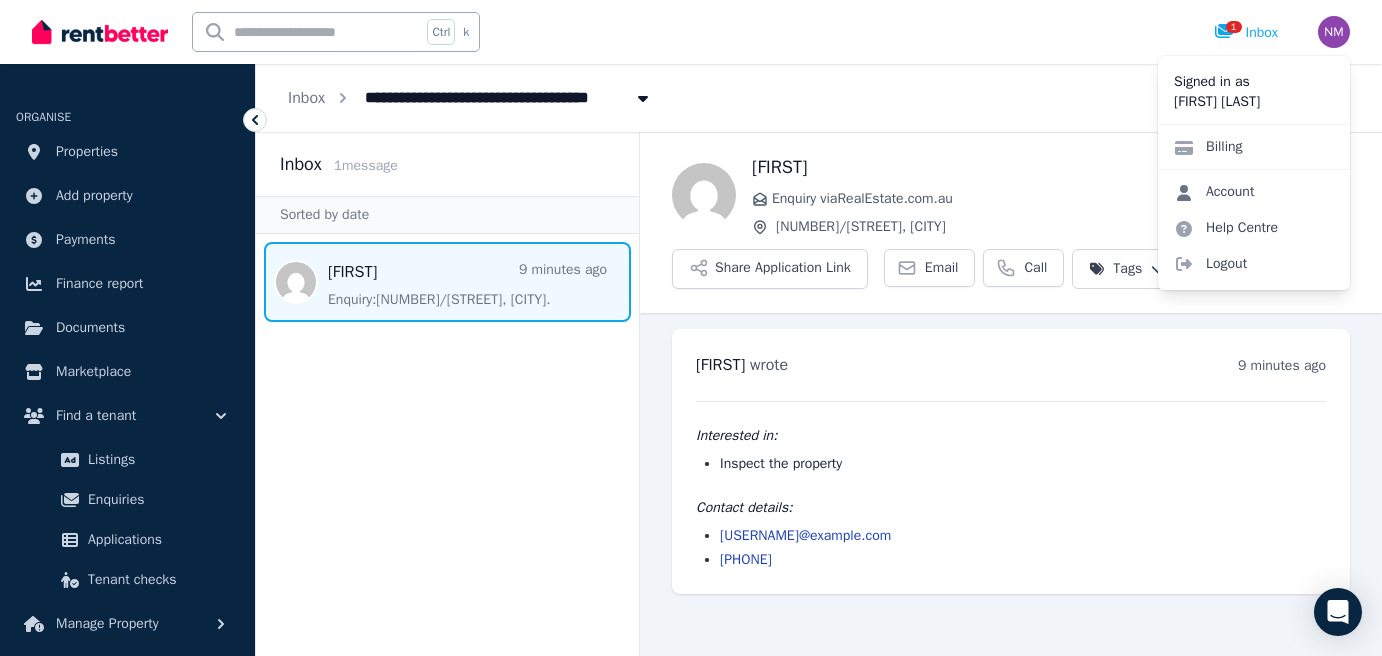 click on "Account" at bounding box center (1214, 192) 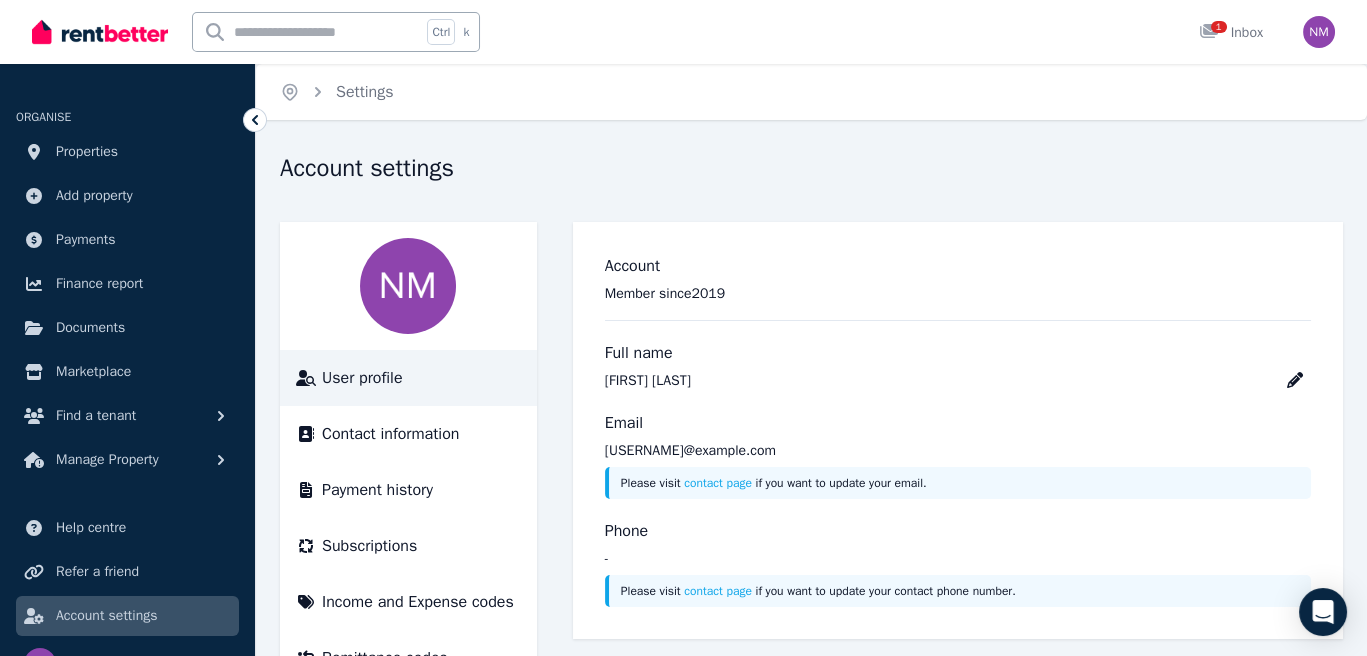 scroll, scrollTop: 65, scrollLeft: 0, axis: vertical 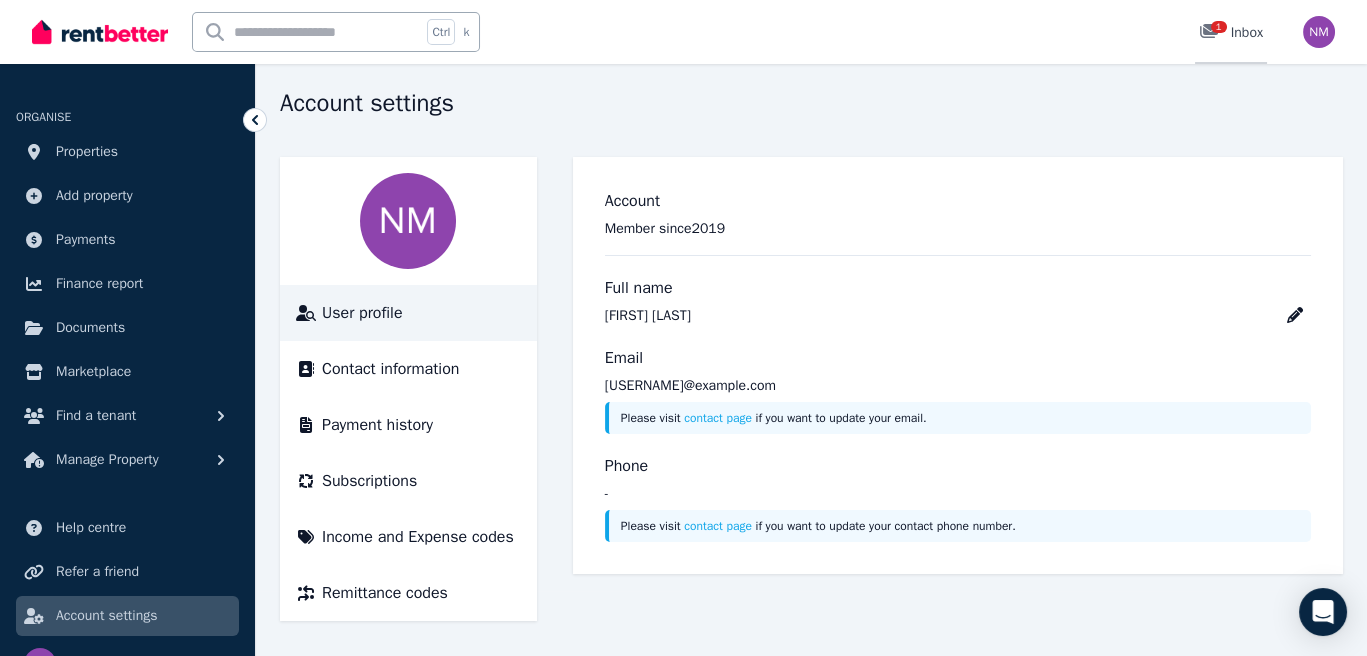 click on "1 Inbox" at bounding box center (1231, 33) 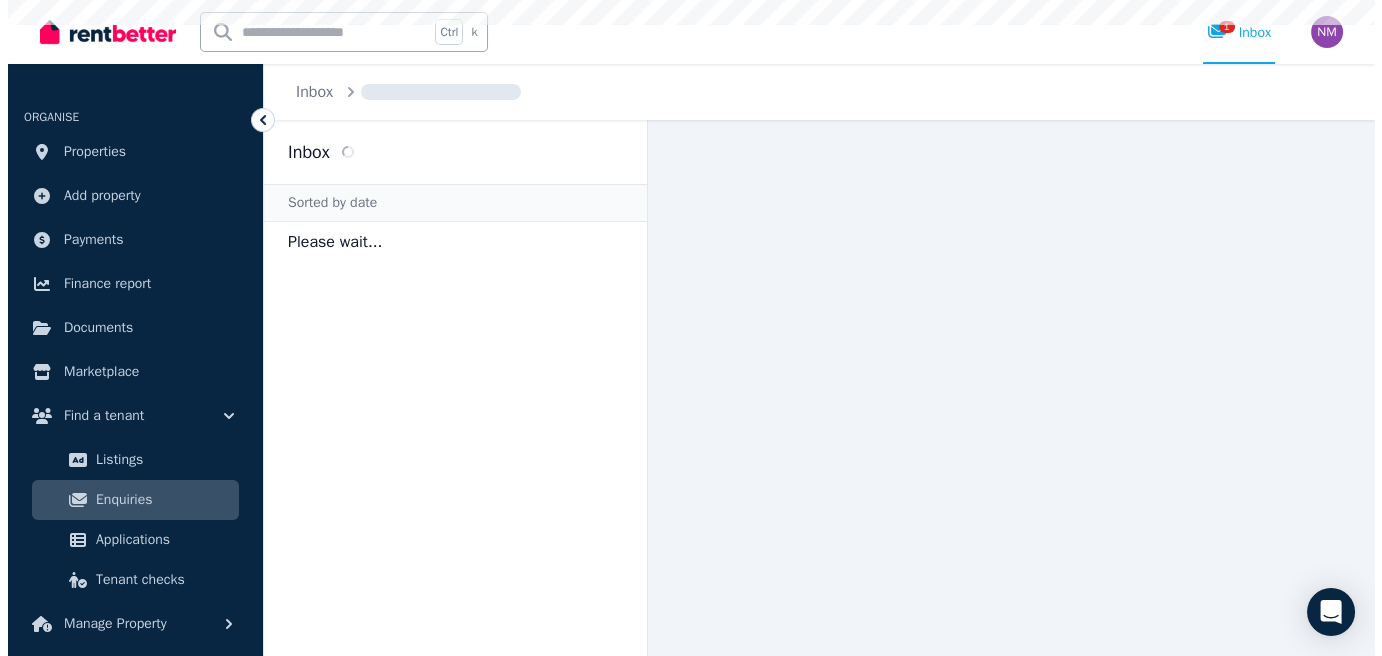 scroll, scrollTop: 0, scrollLeft: 0, axis: both 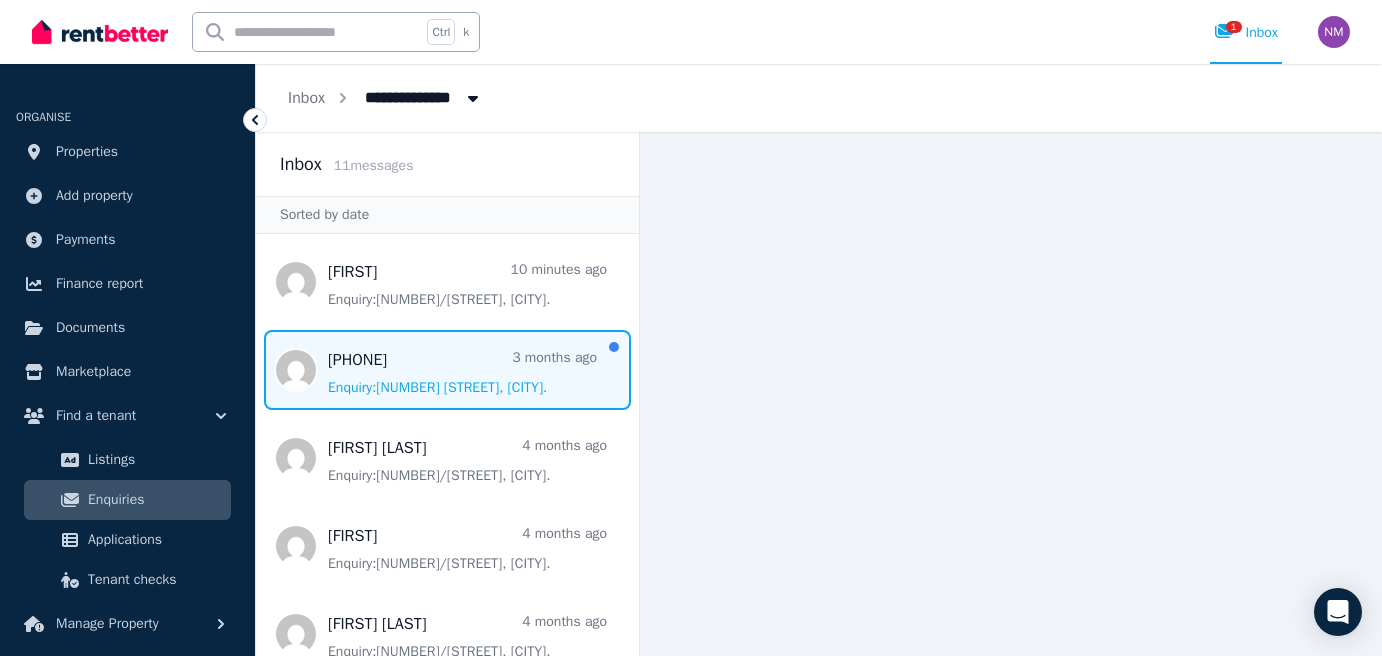 click at bounding box center (447, 370) 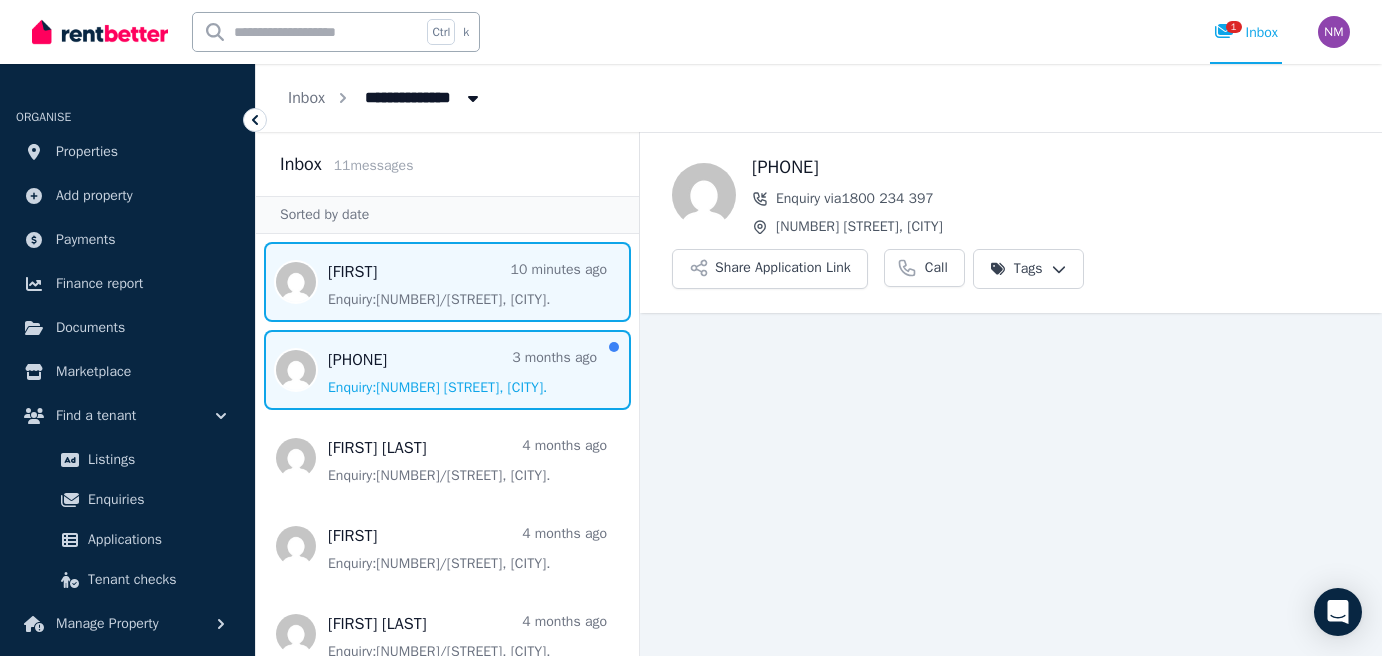 click at bounding box center (447, 282) 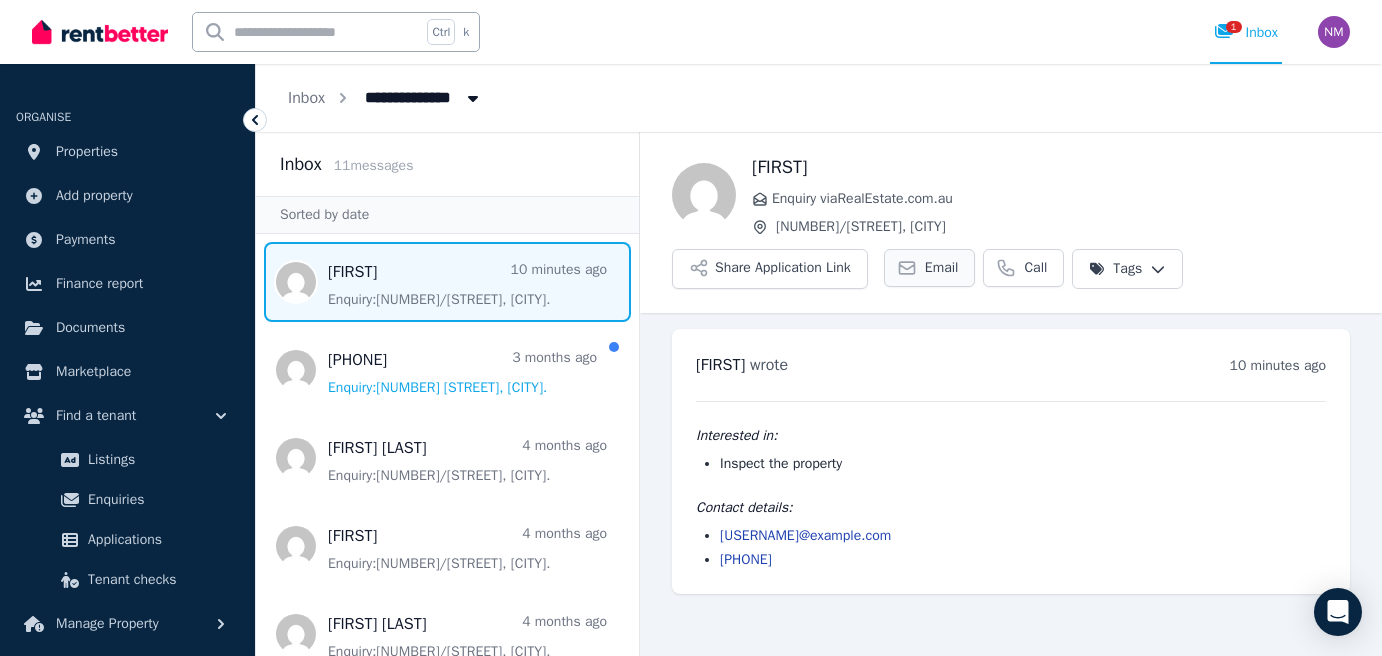 click on "Email" at bounding box center (942, 268) 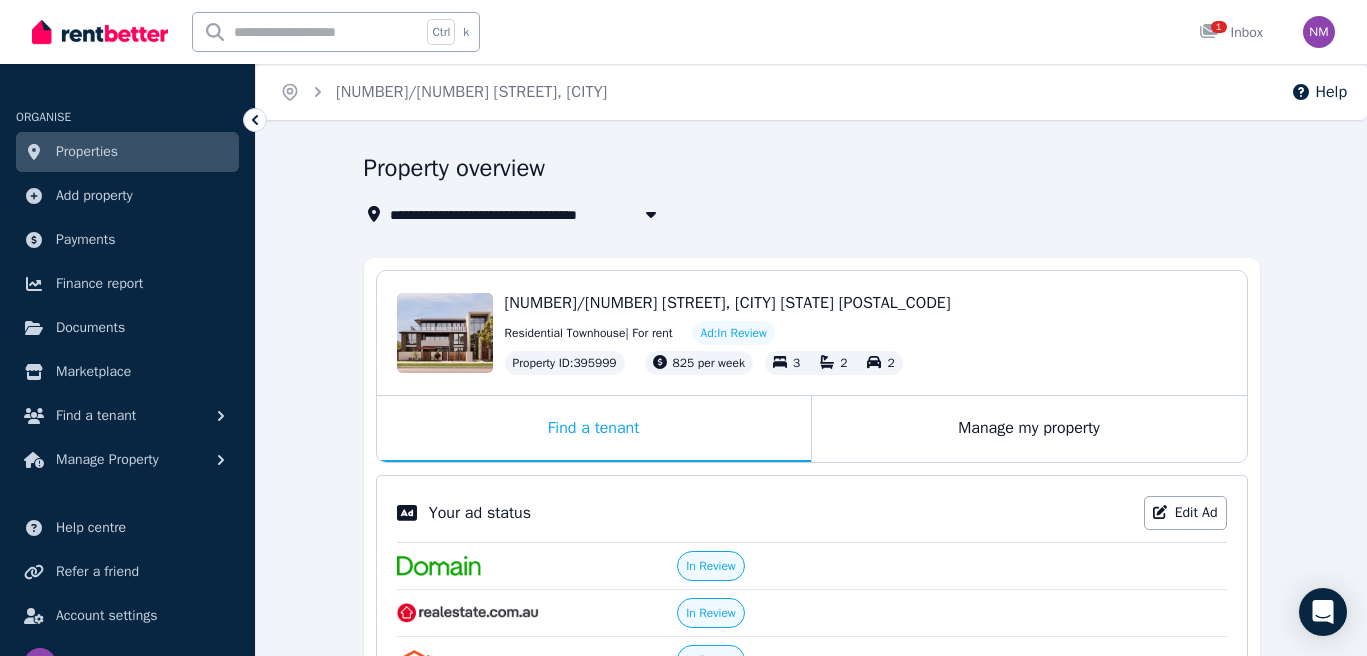 scroll, scrollTop: 0, scrollLeft: 0, axis: both 